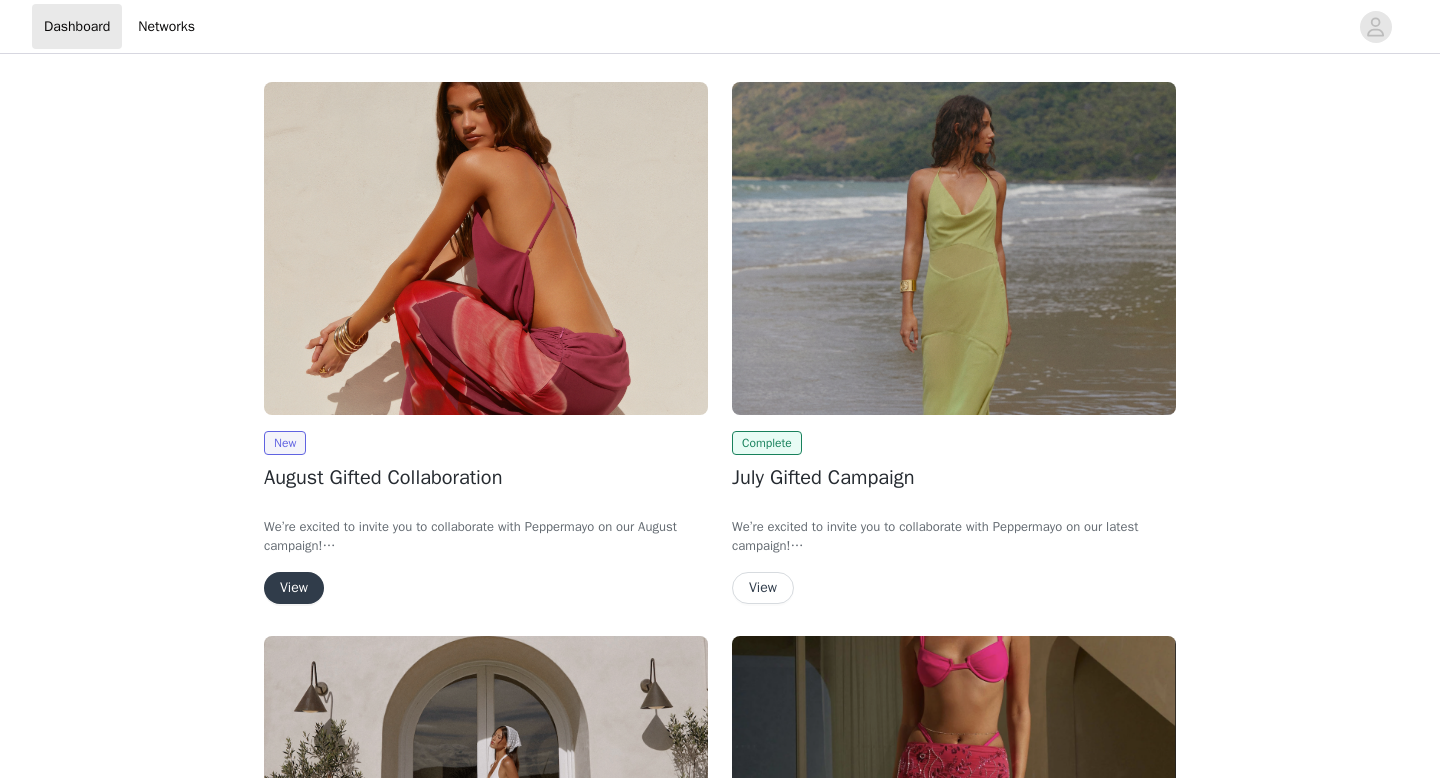 scroll, scrollTop: 0, scrollLeft: 0, axis: both 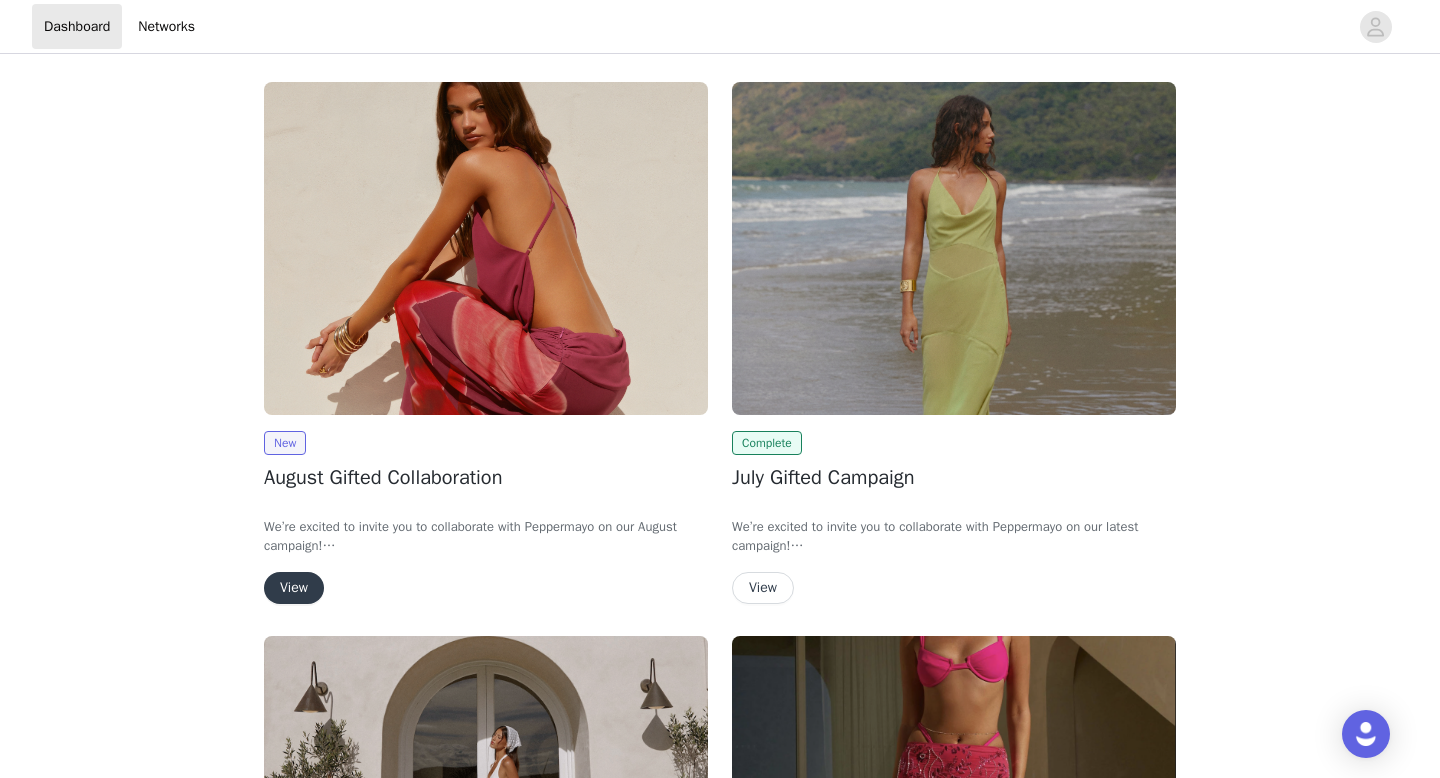 click on "View" at bounding box center (294, 588) 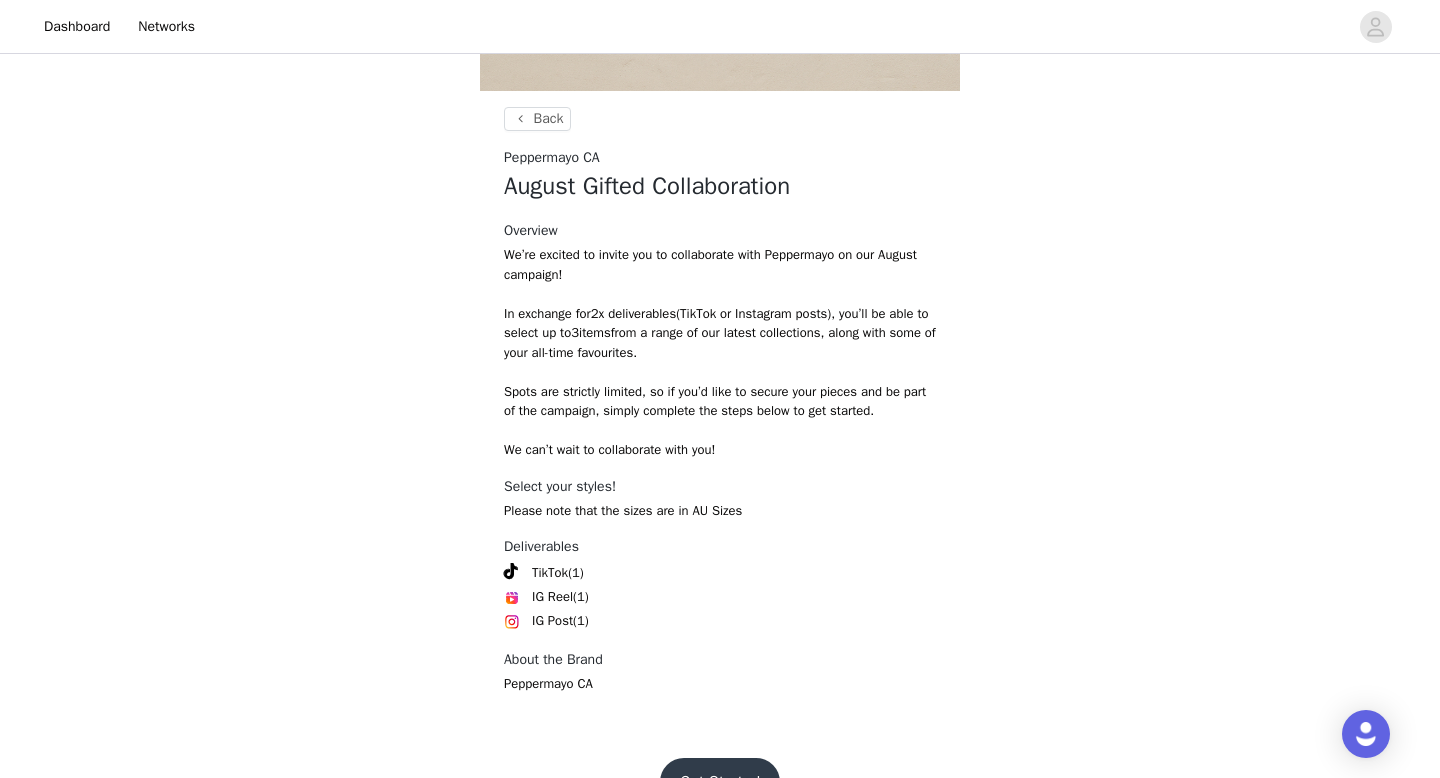 scroll, scrollTop: 738, scrollLeft: 0, axis: vertical 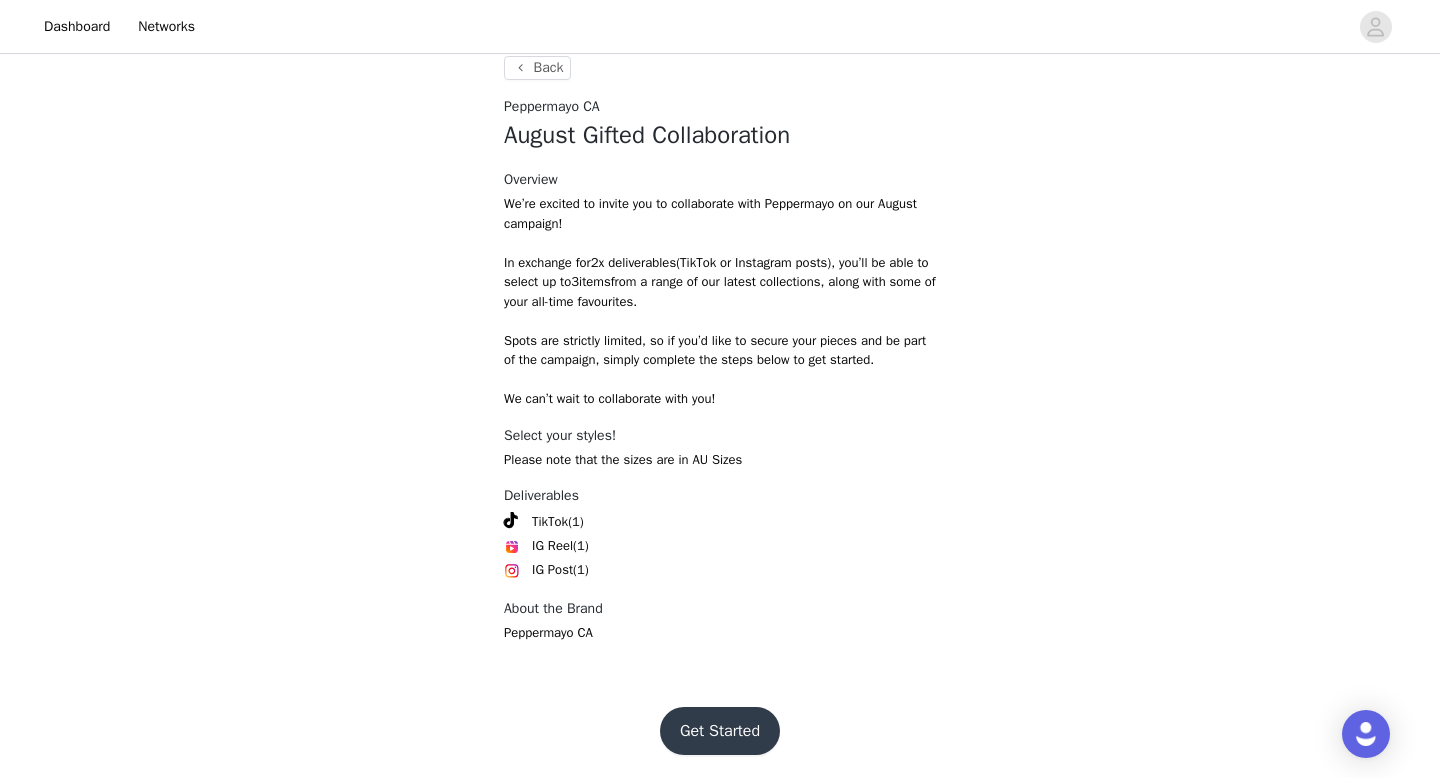 click on "Get Started" at bounding box center (720, 731) 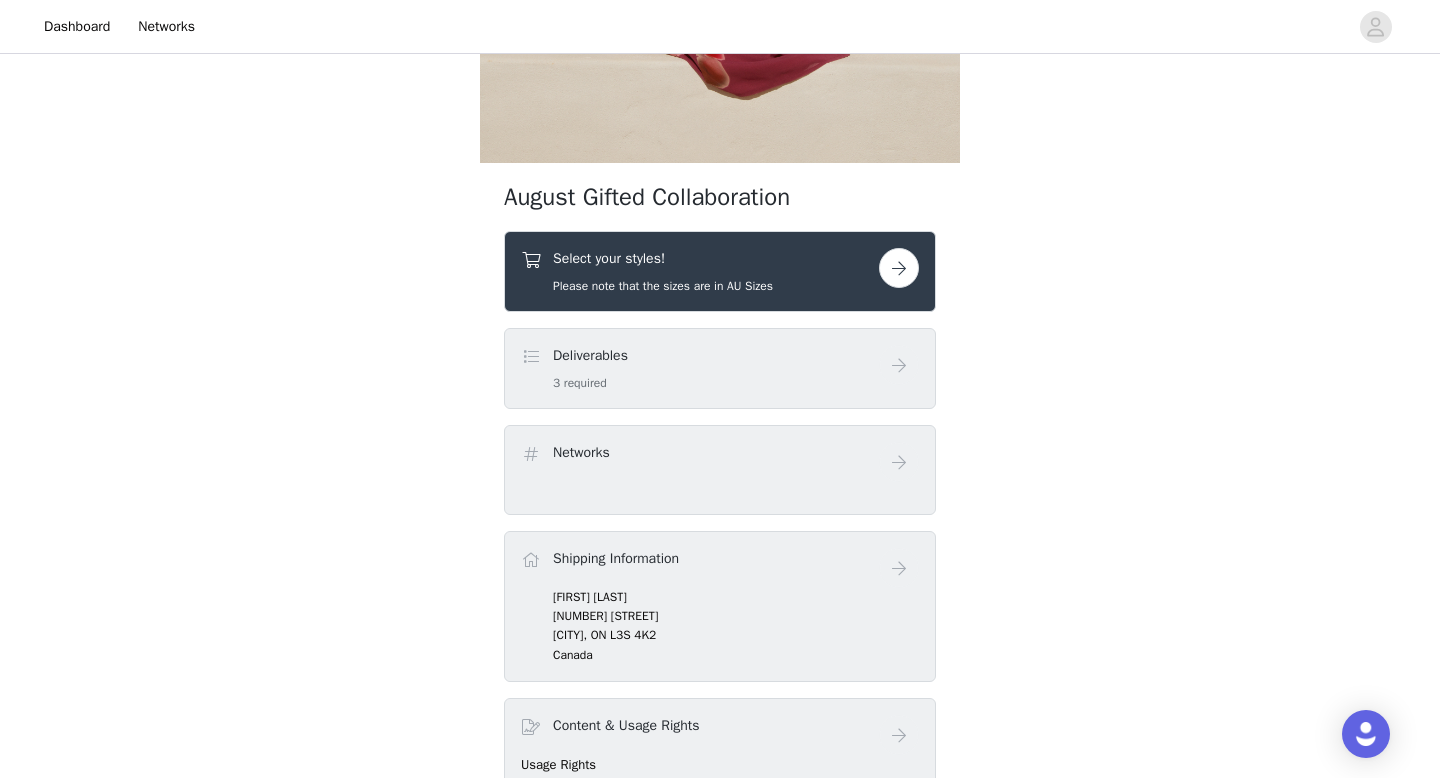 scroll, scrollTop: 579, scrollLeft: 0, axis: vertical 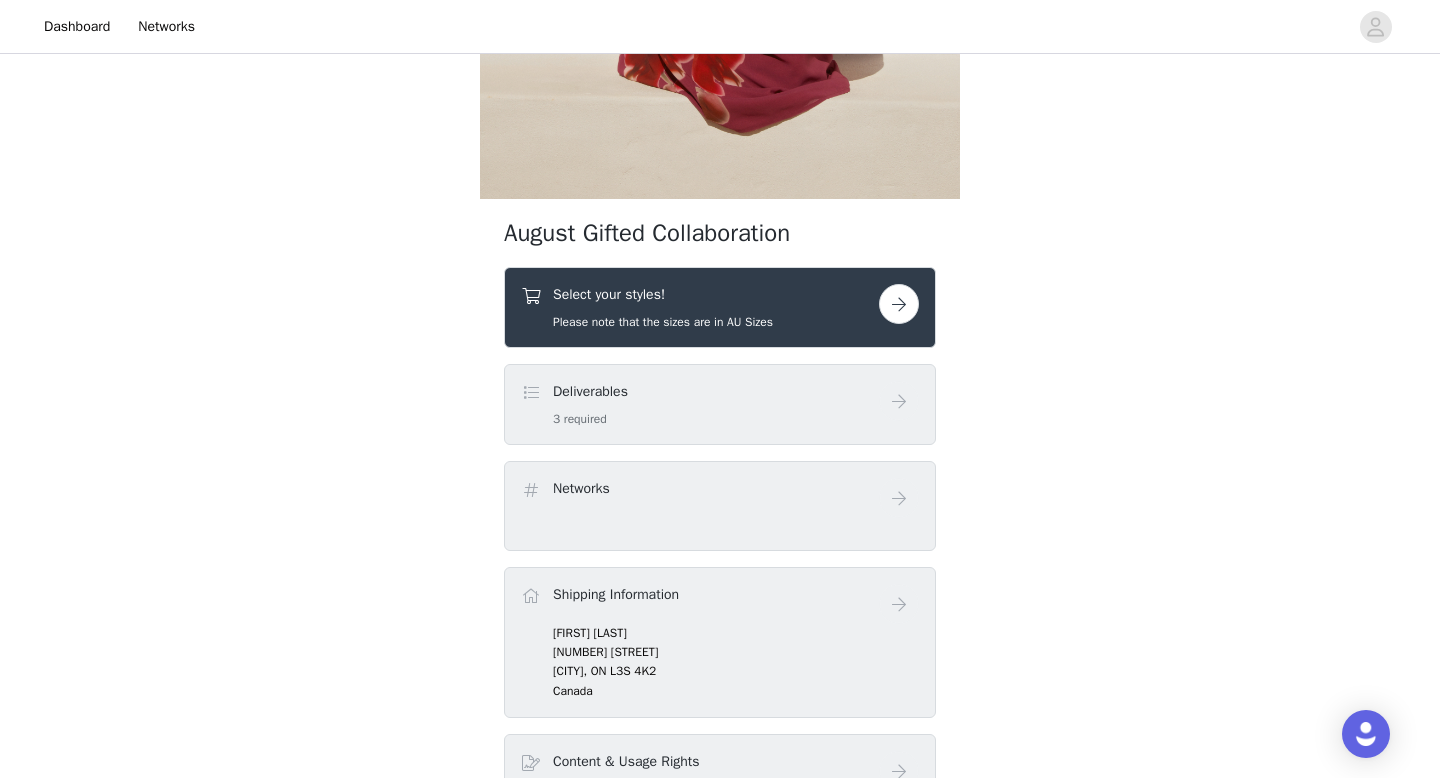 click at bounding box center [899, 304] 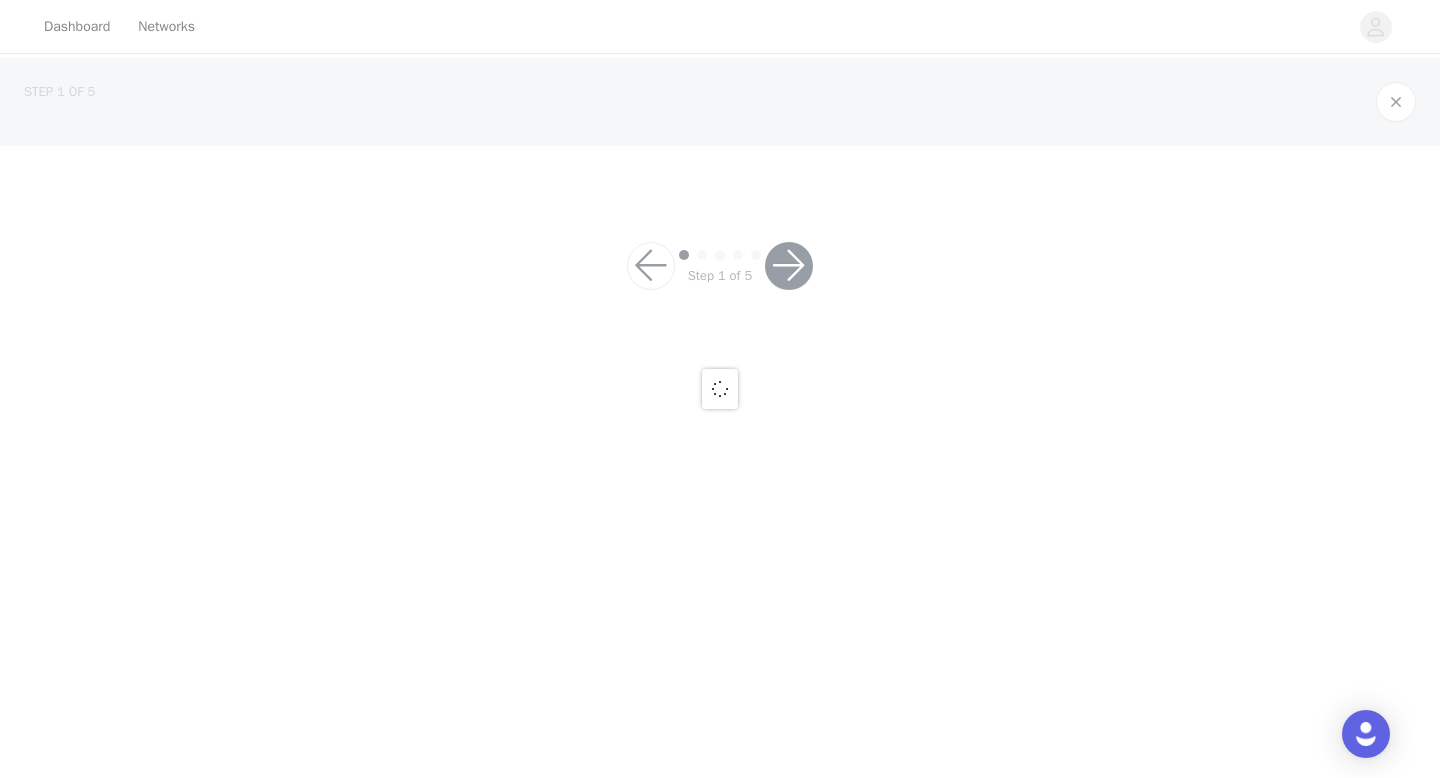 scroll, scrollTop: 0, scrollLeft: 0, axis: both 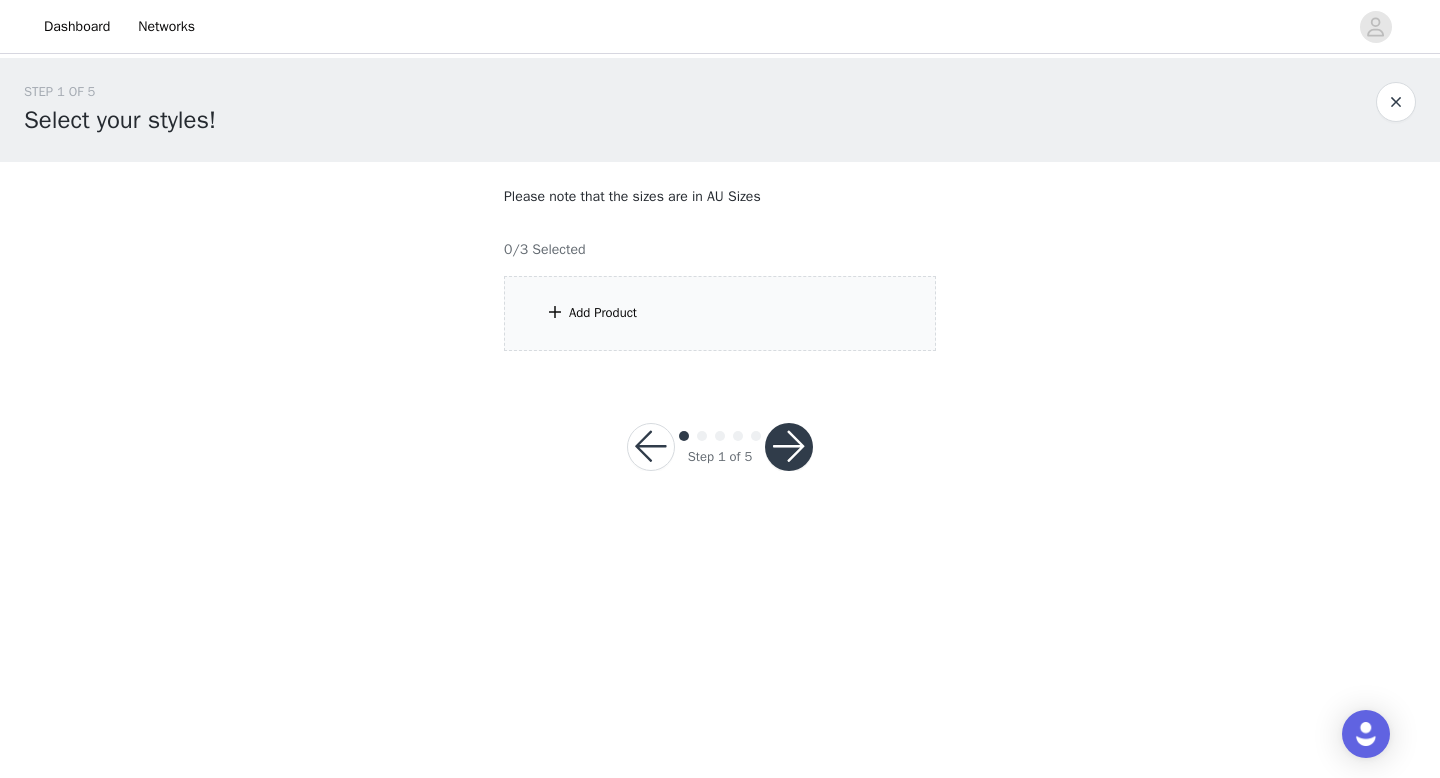 click on "Add Product" at bounding box center [720, 313] 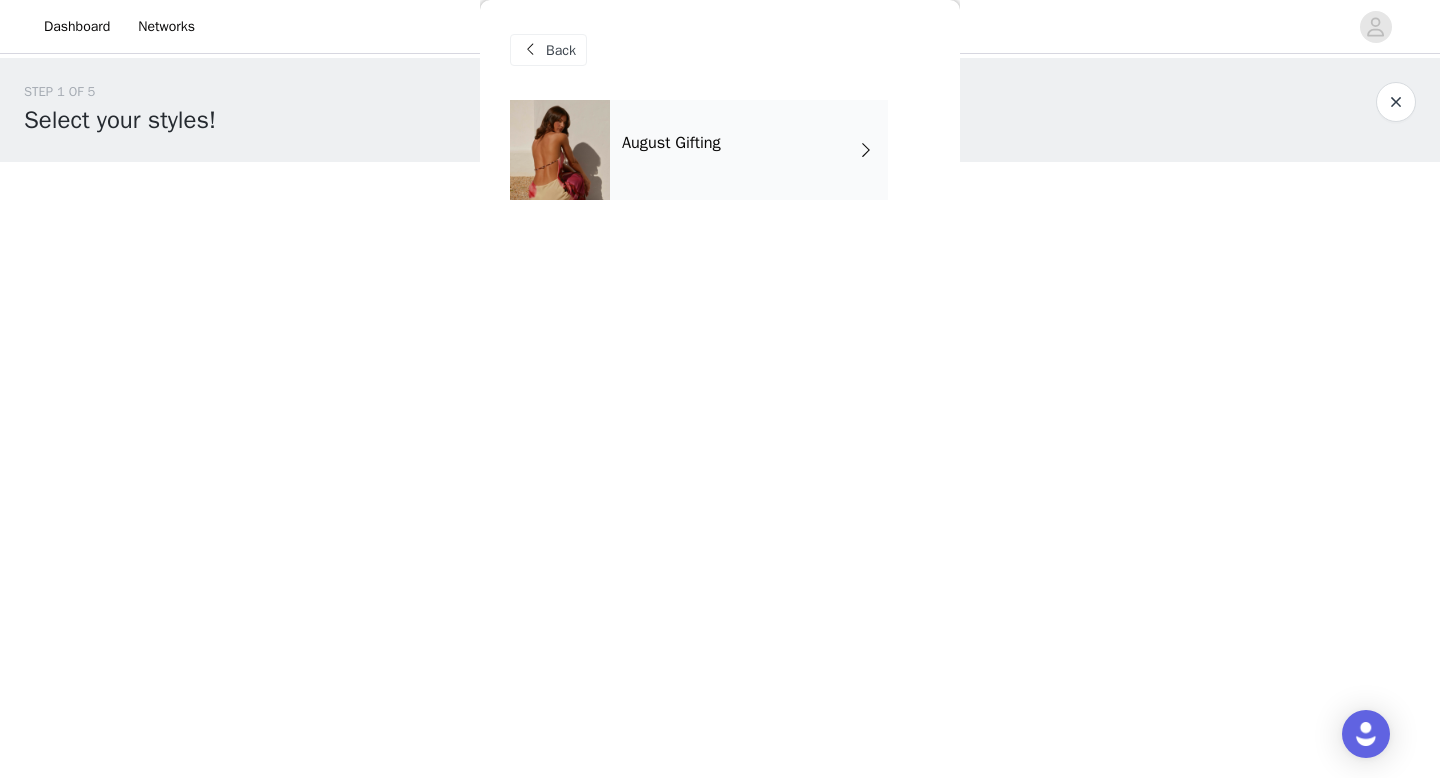 click on "August Gifting" at bounding box center (749, 150) 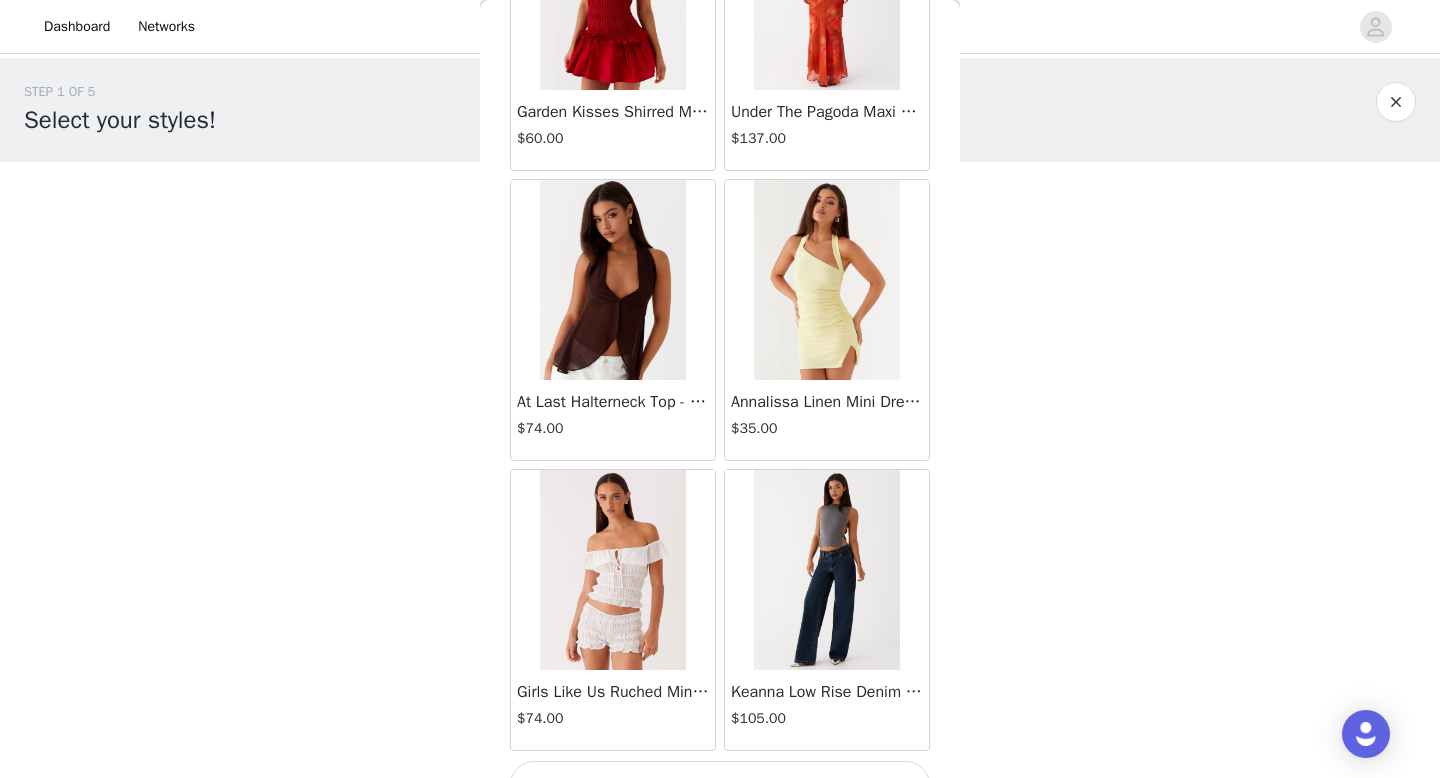 scroll, scrollTop: 2282, scrollLeft: 0, axis: vertical 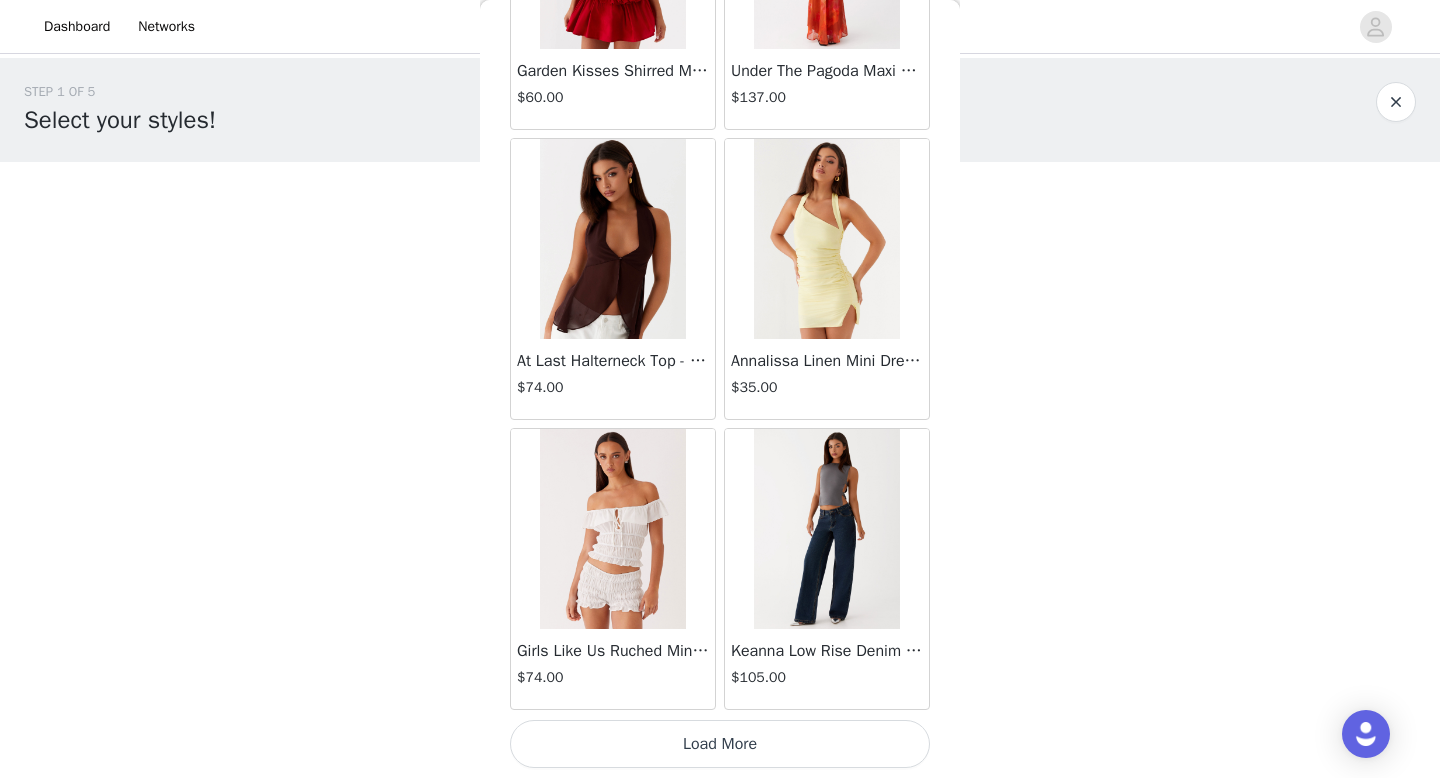 click on "Load More" at bounding box center (720, 744) 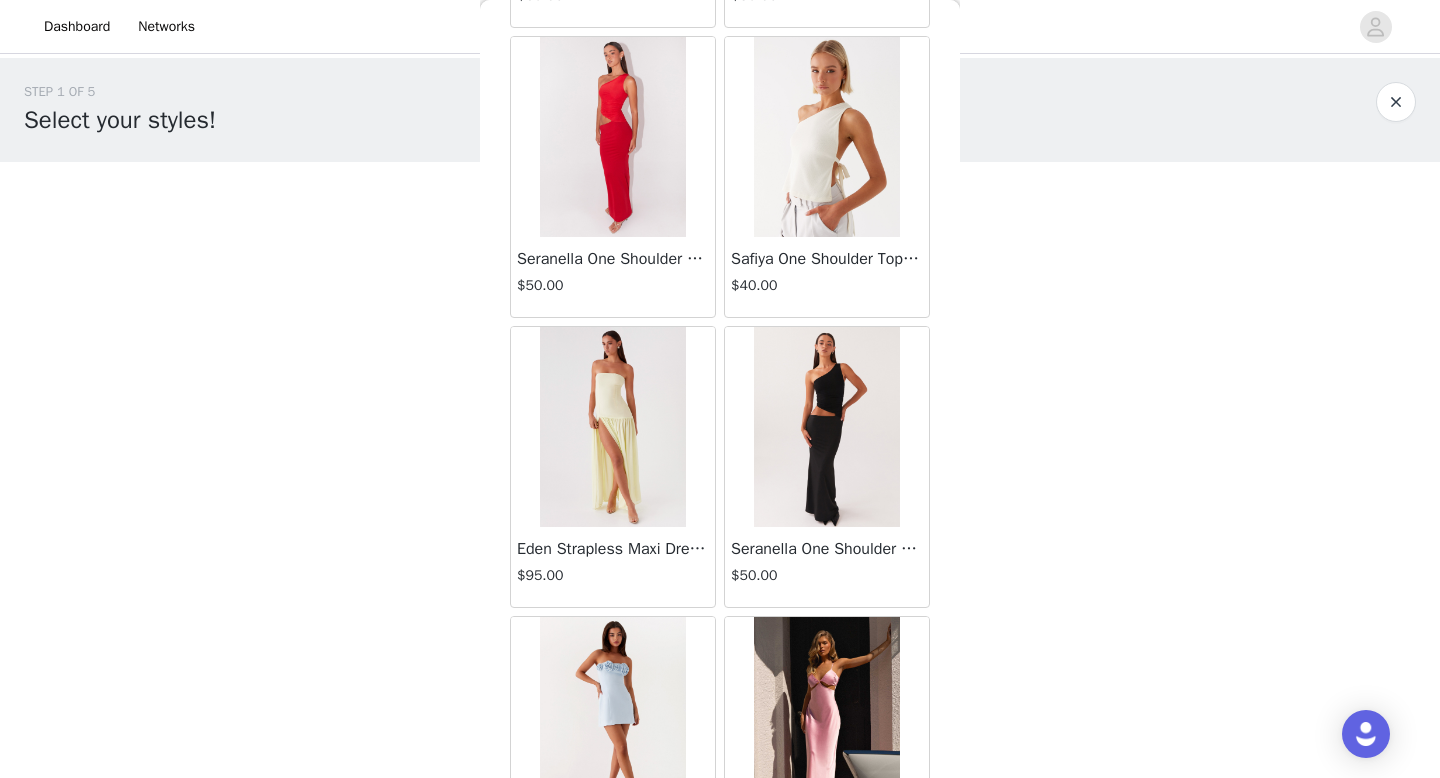 scroll, scrollTop: 5182, scrollLeft: 0, axis: vertical 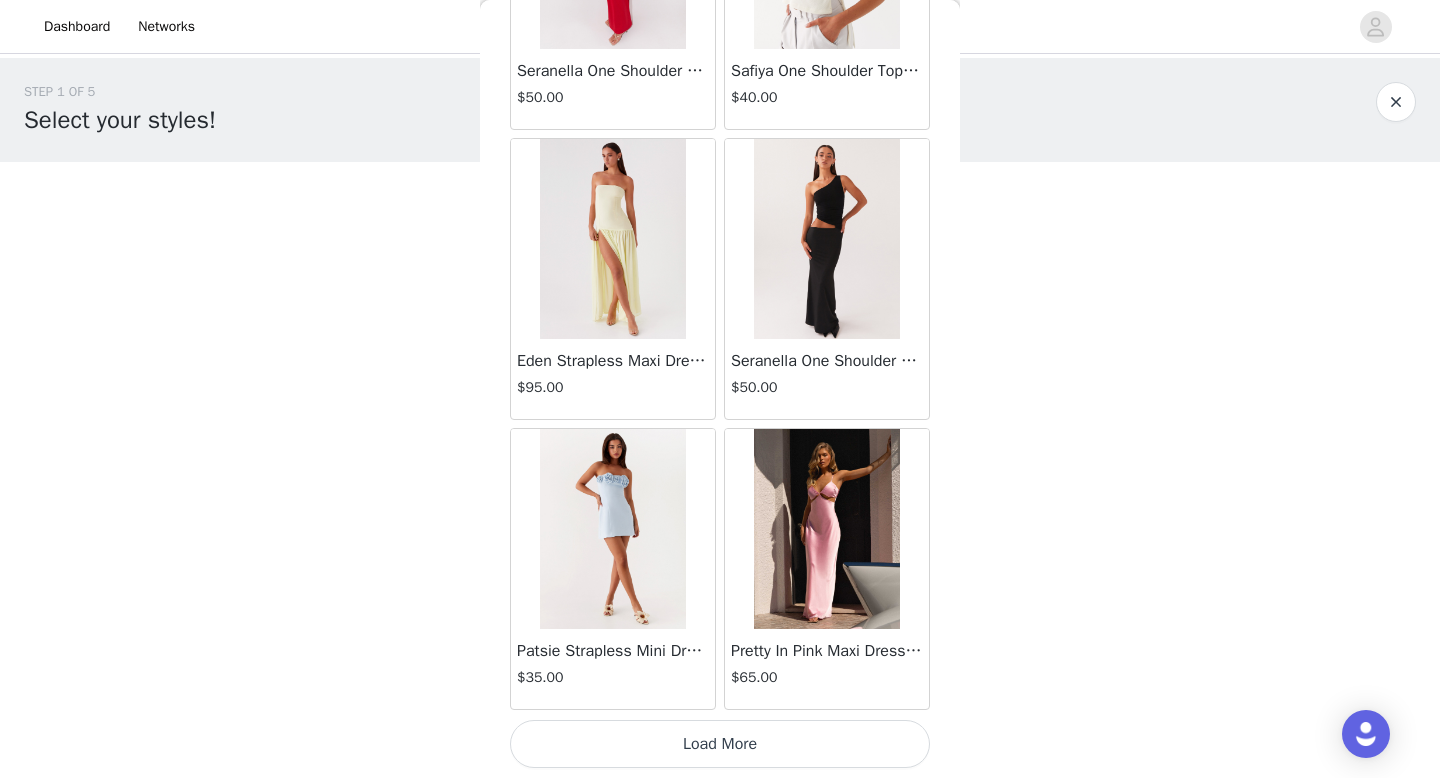 click on "Load More" at bounding box center (720, 744) 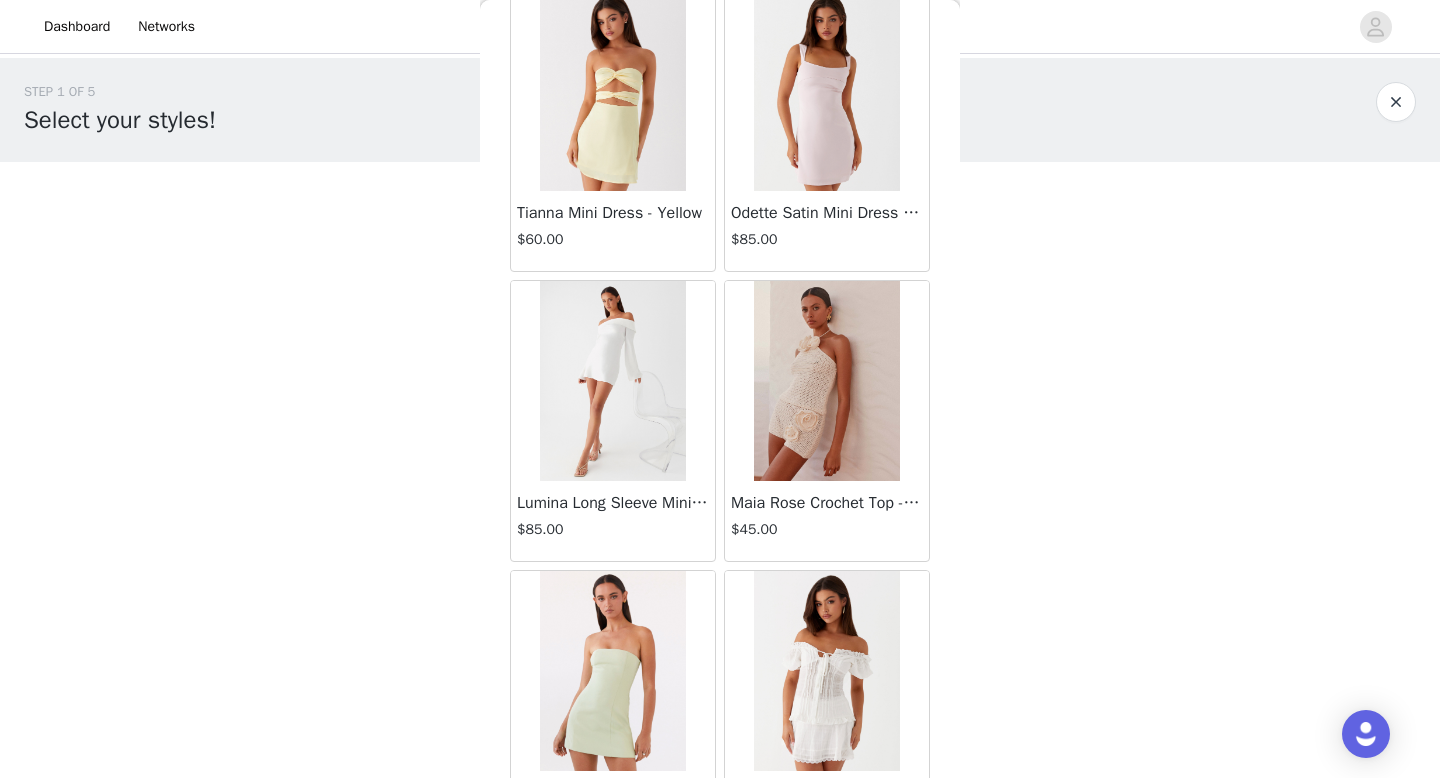 scroll, scrollTop: 8082, scrollLeft: 0, axis: vertical 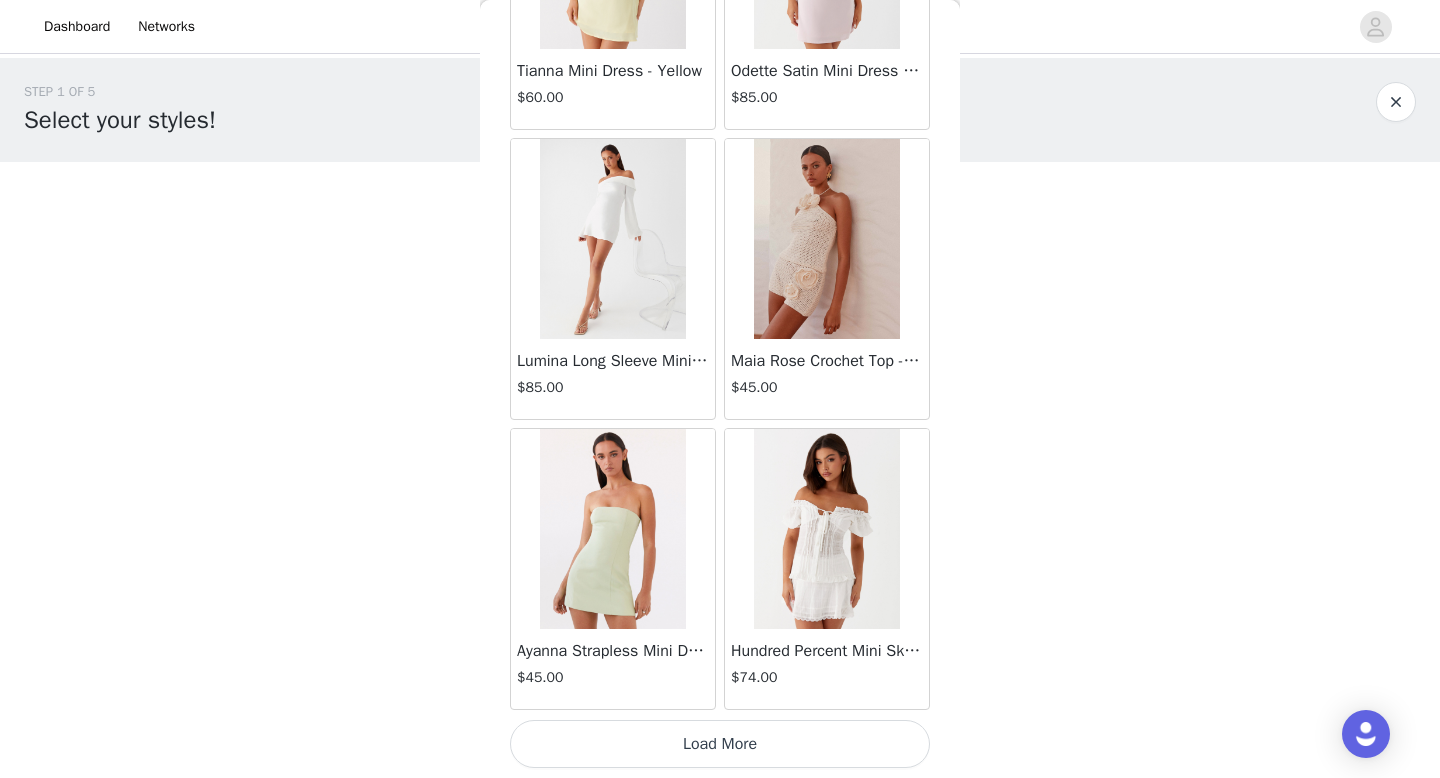click on "Load More" at bounding box center (720, 744) 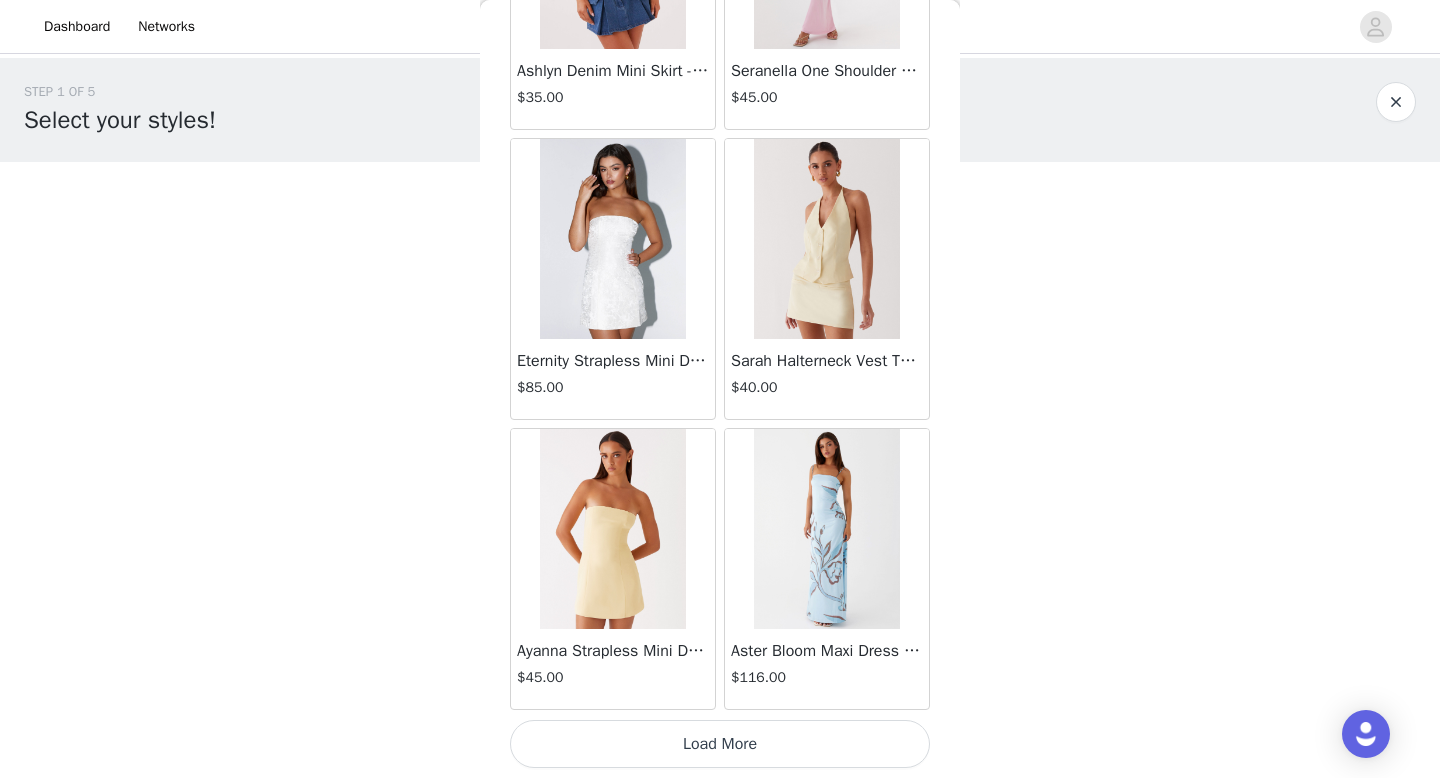 scroll, scrollTop: 10981, scrollLeft: 0, axis: vertical 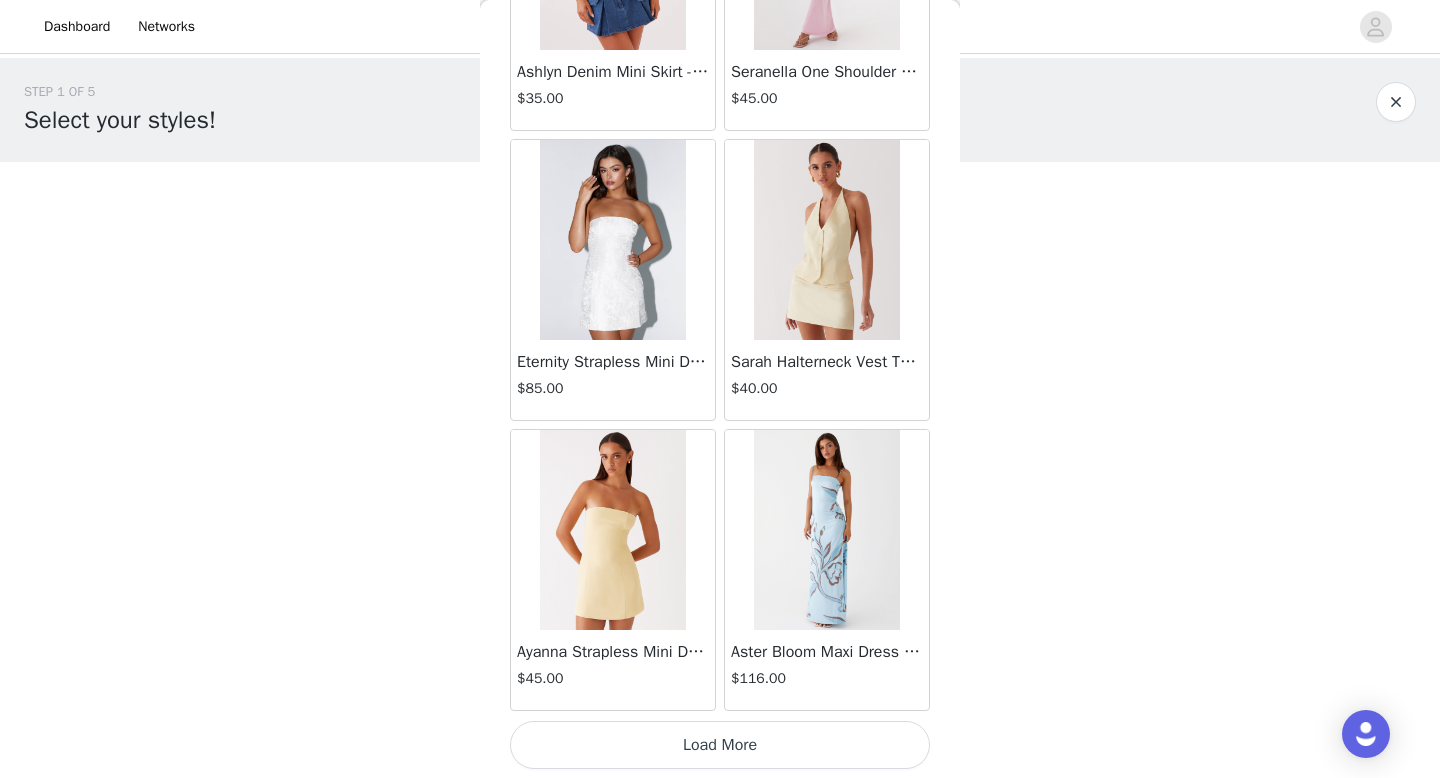 click on "Load More" at bounding box center [720, 745] 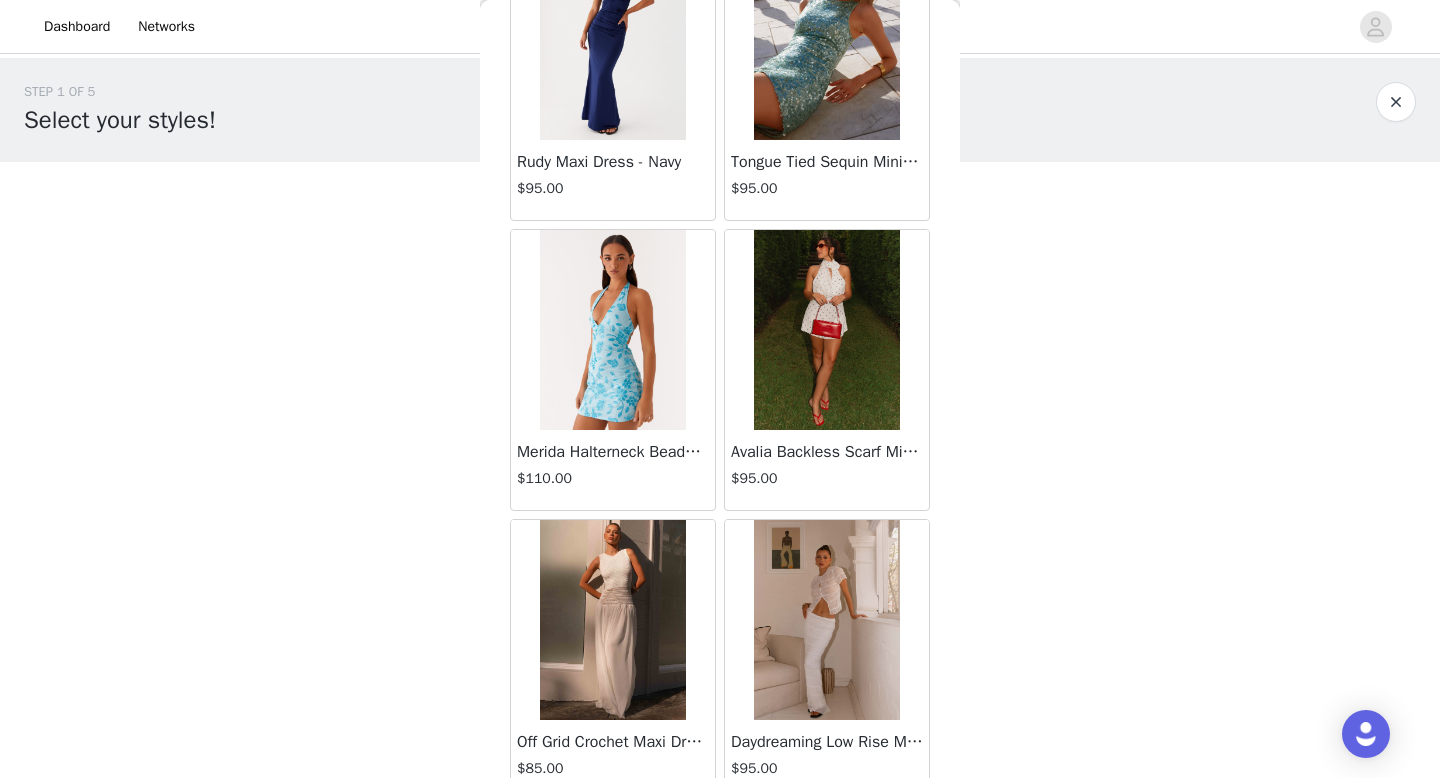 scroll, scrollTop: 13882, scrollLeft: 0, axis: vertical 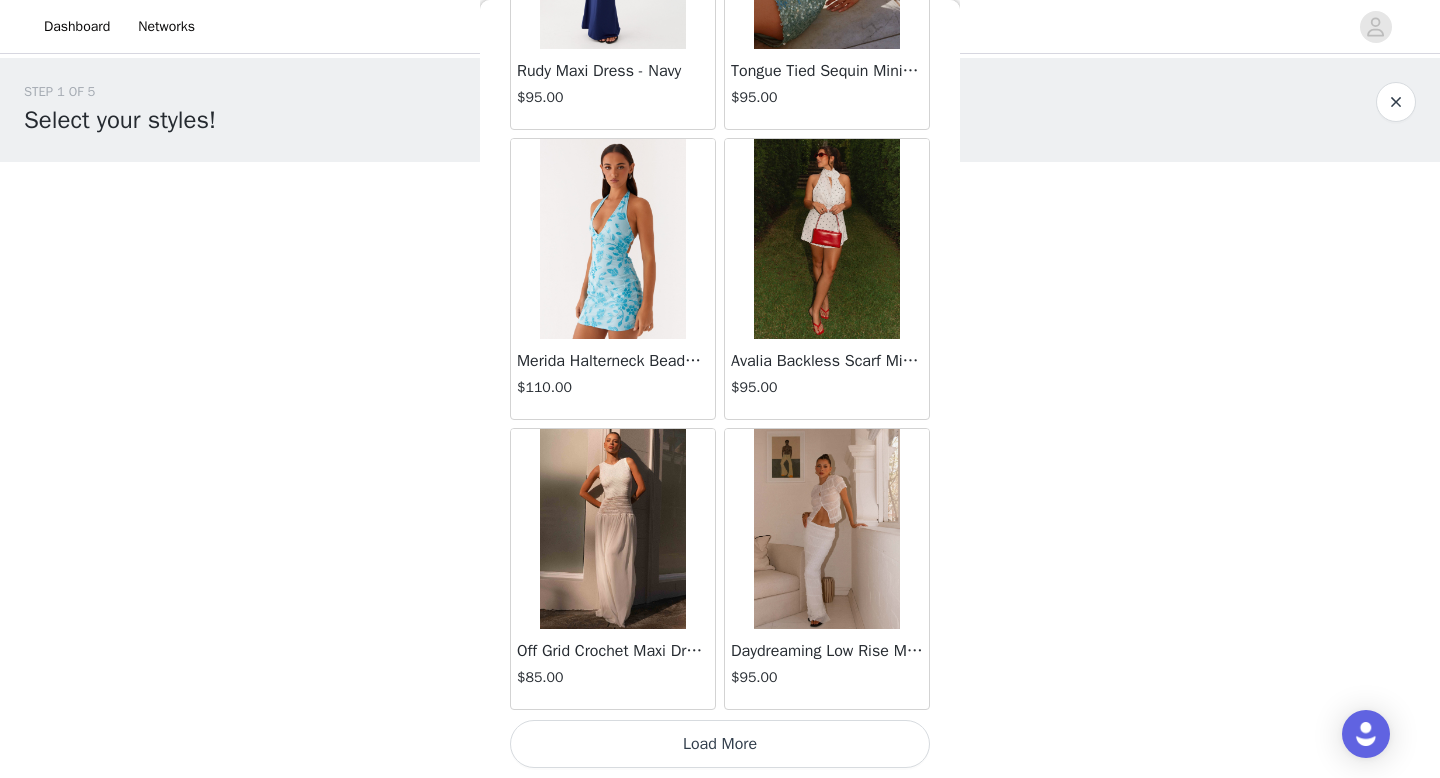 click on "Load More" at bounding box center (720, 744) 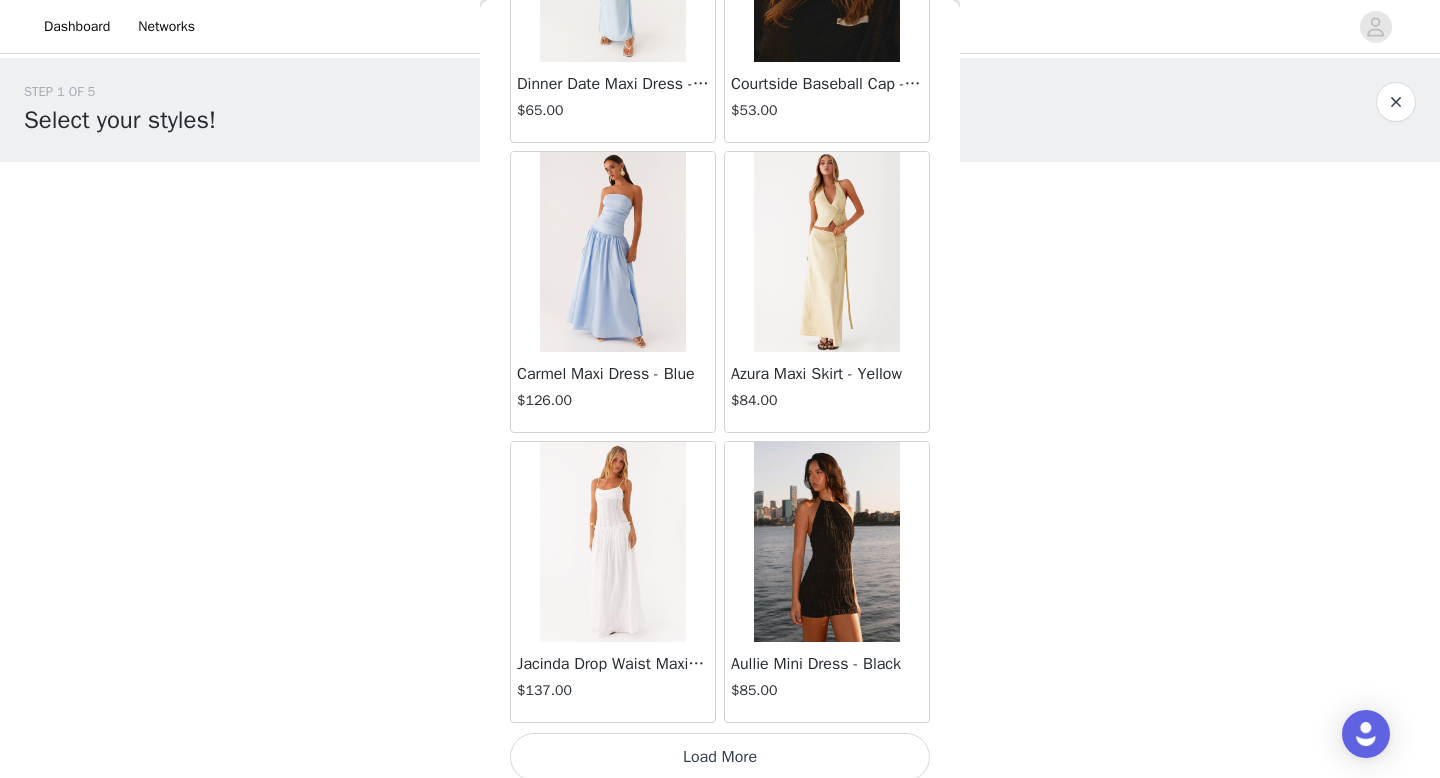 scroll, scrollTop: 16782, scrollLeft: 0, axis: vertical 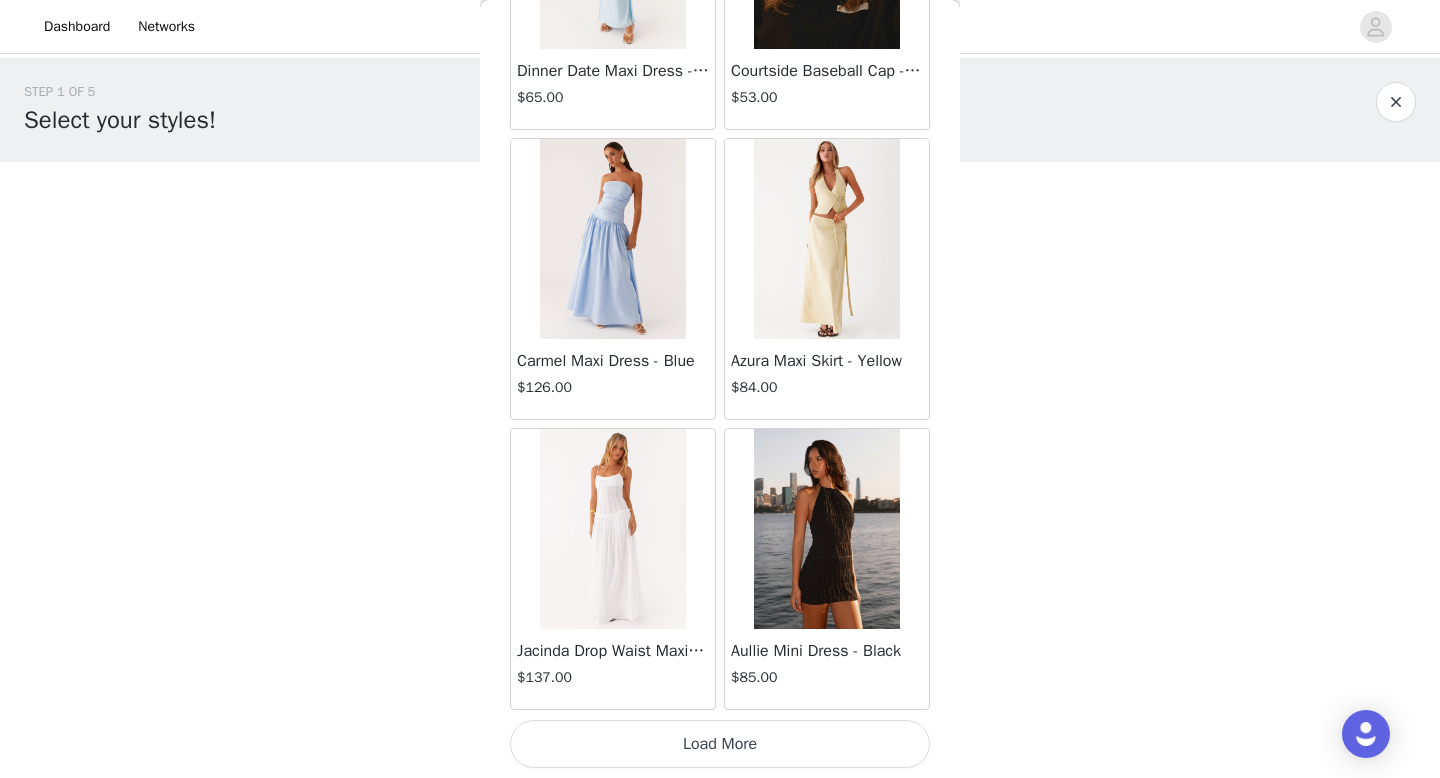 click on "Load More" at bounding box center [720, 744] 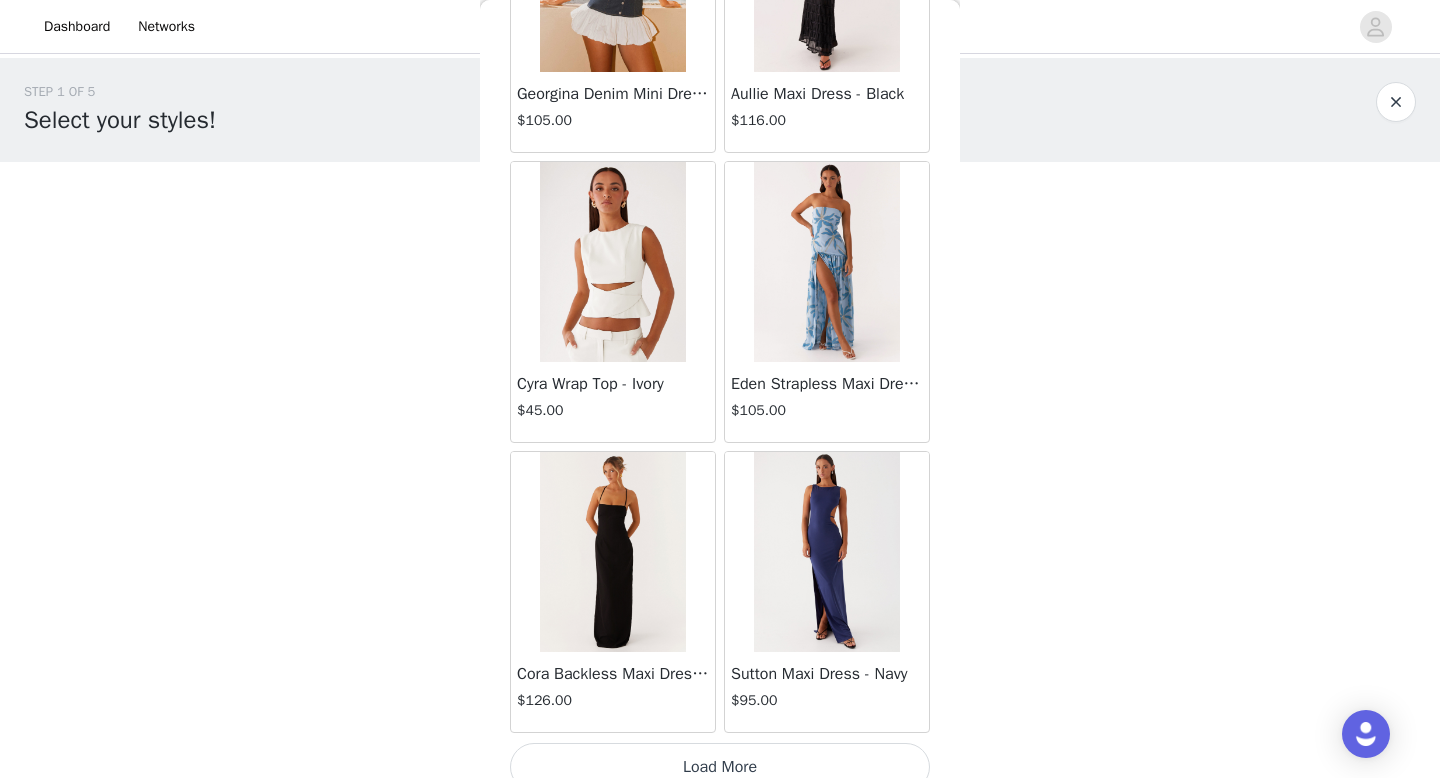 scroll, scrollTop: 19681, scrollLeft: 0, axis: vertical 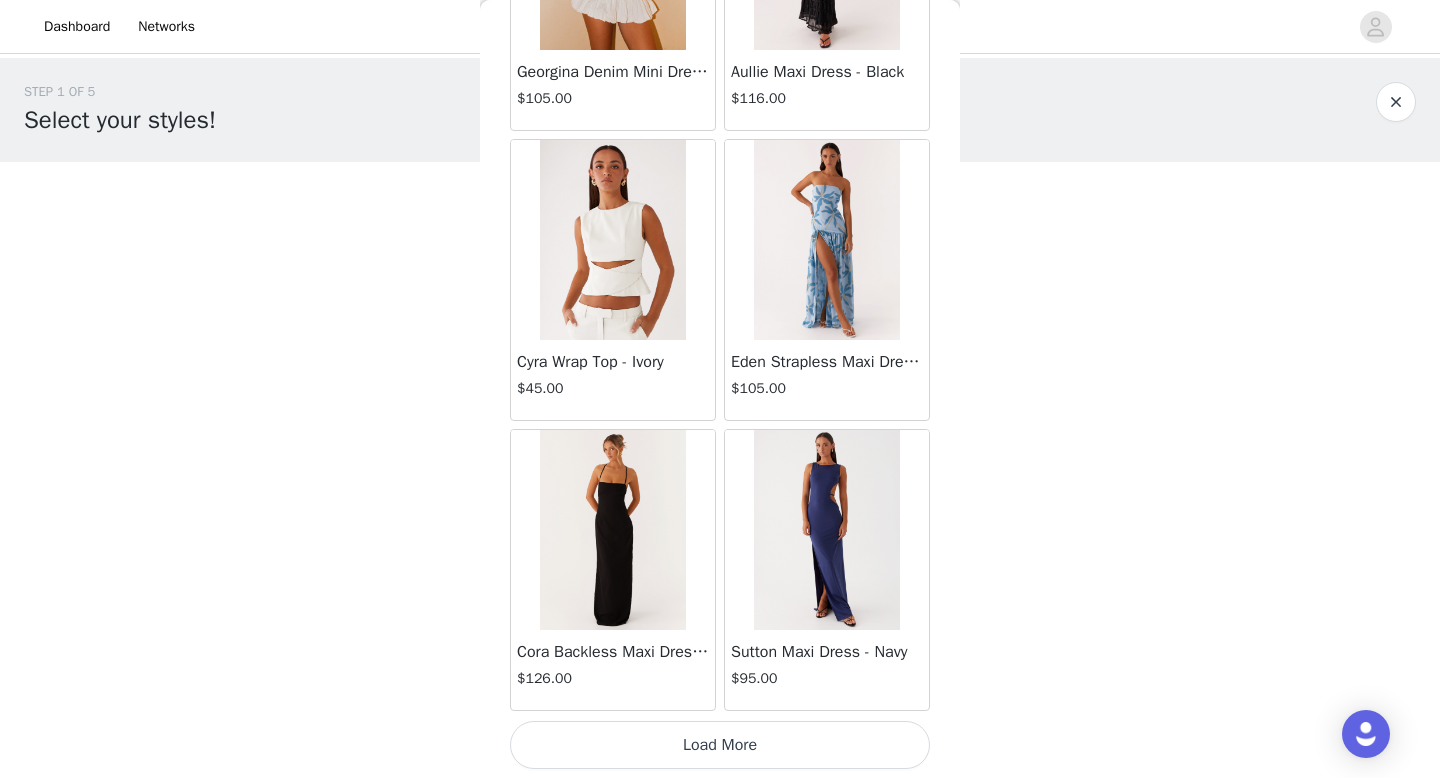 click on "Load More" at bounding box center [720, 745] 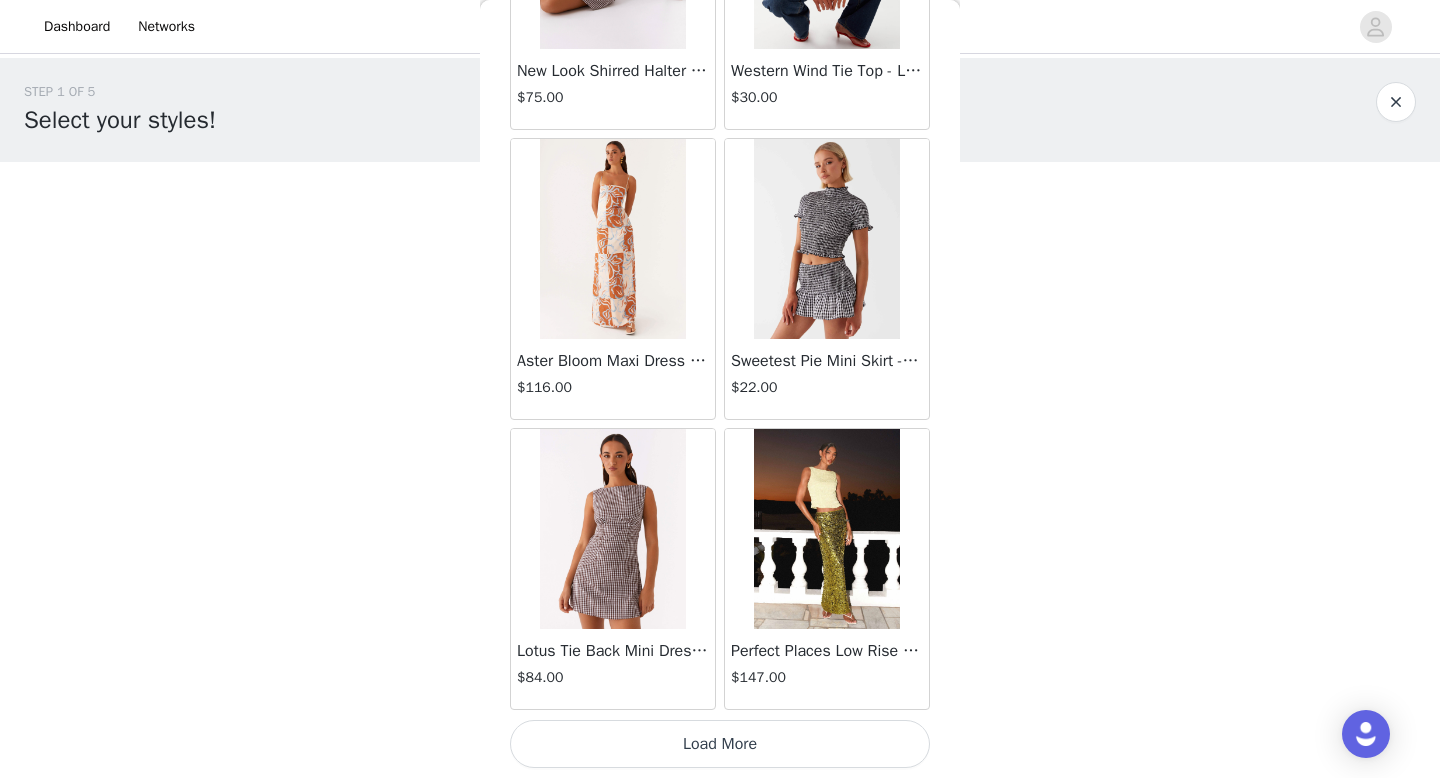 scroll, scrollTop: 22581, scrollLeft: 0, axis: vertical 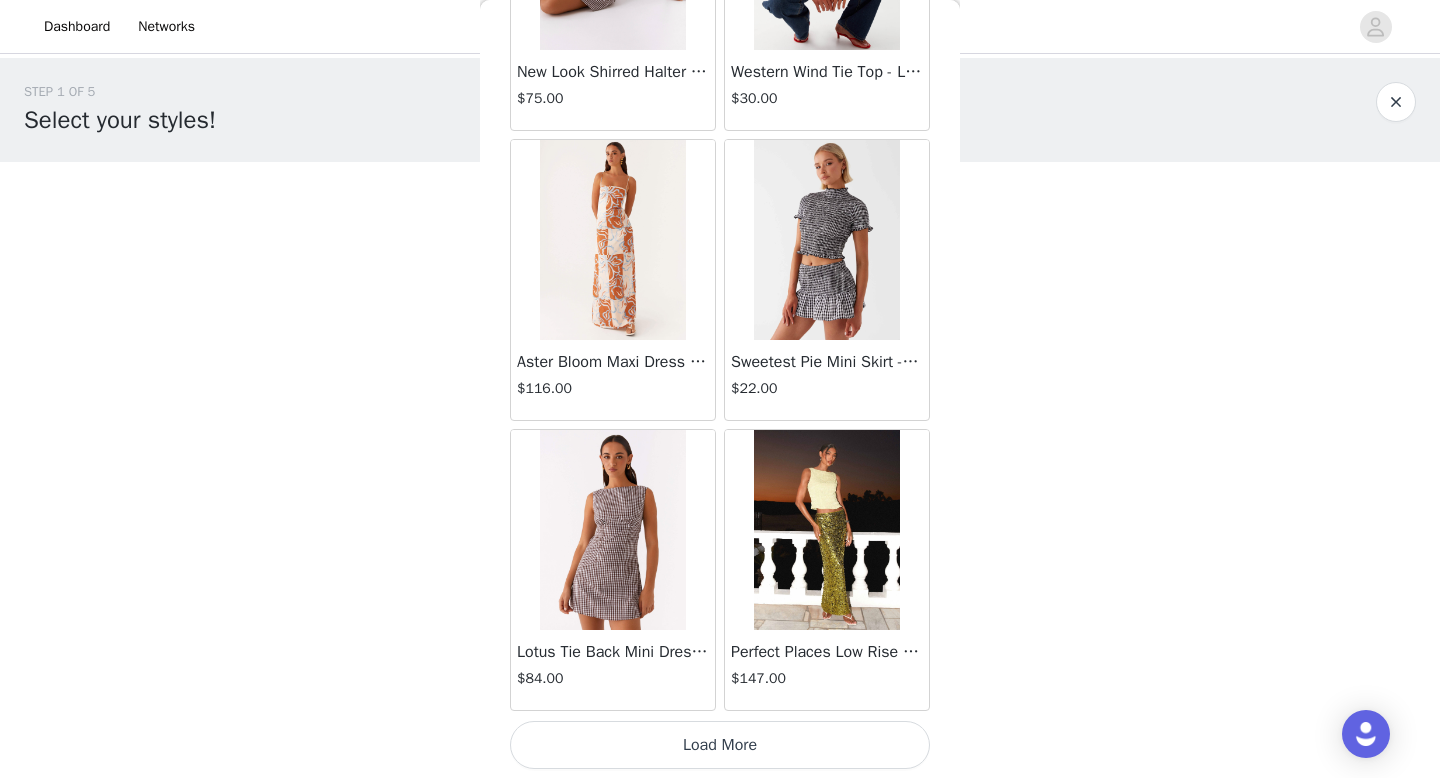 click on "Load More" at bounding box center [720, 745] 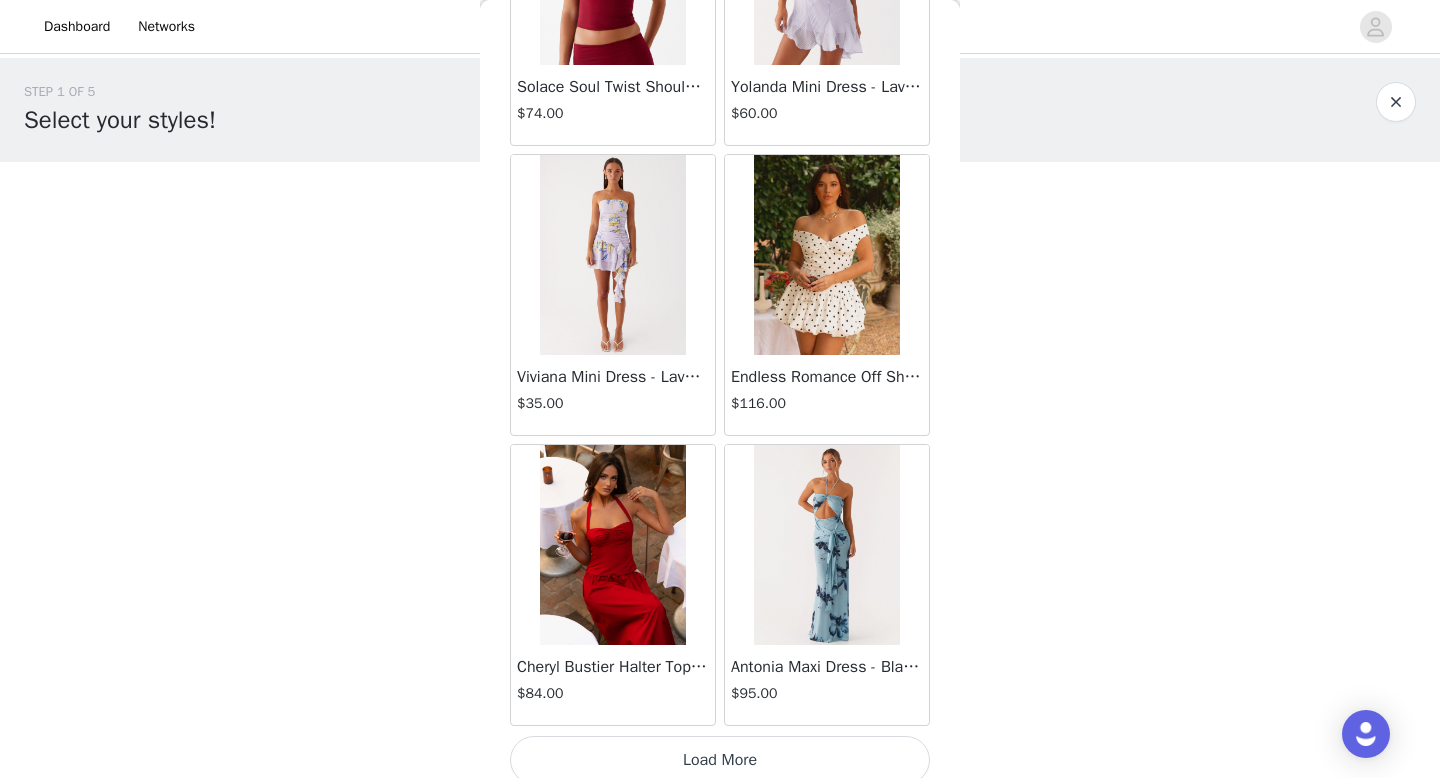 scroll, scrollTop: 25482, scrollLeft: 0, axis: vertical 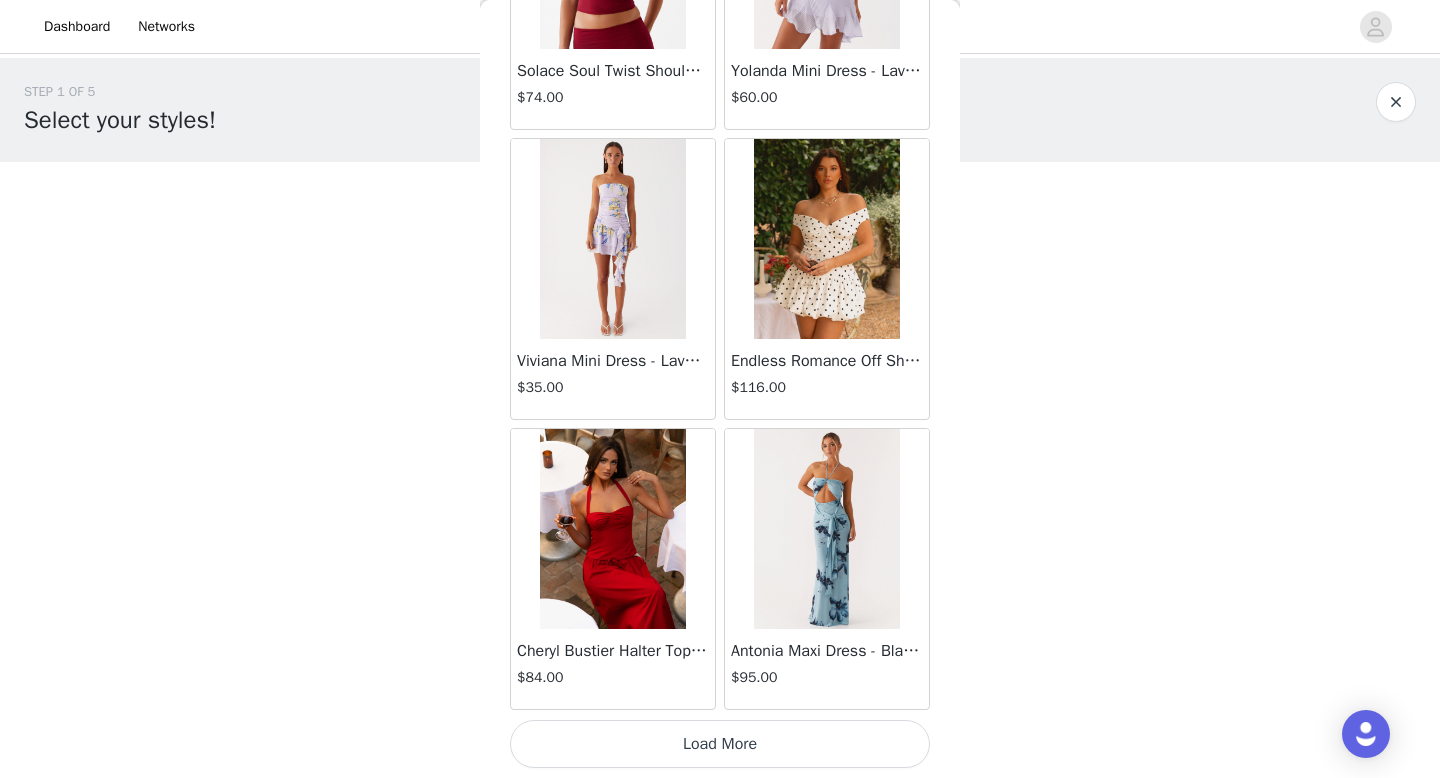 click on "Load More" at bounding box center (720, 744) 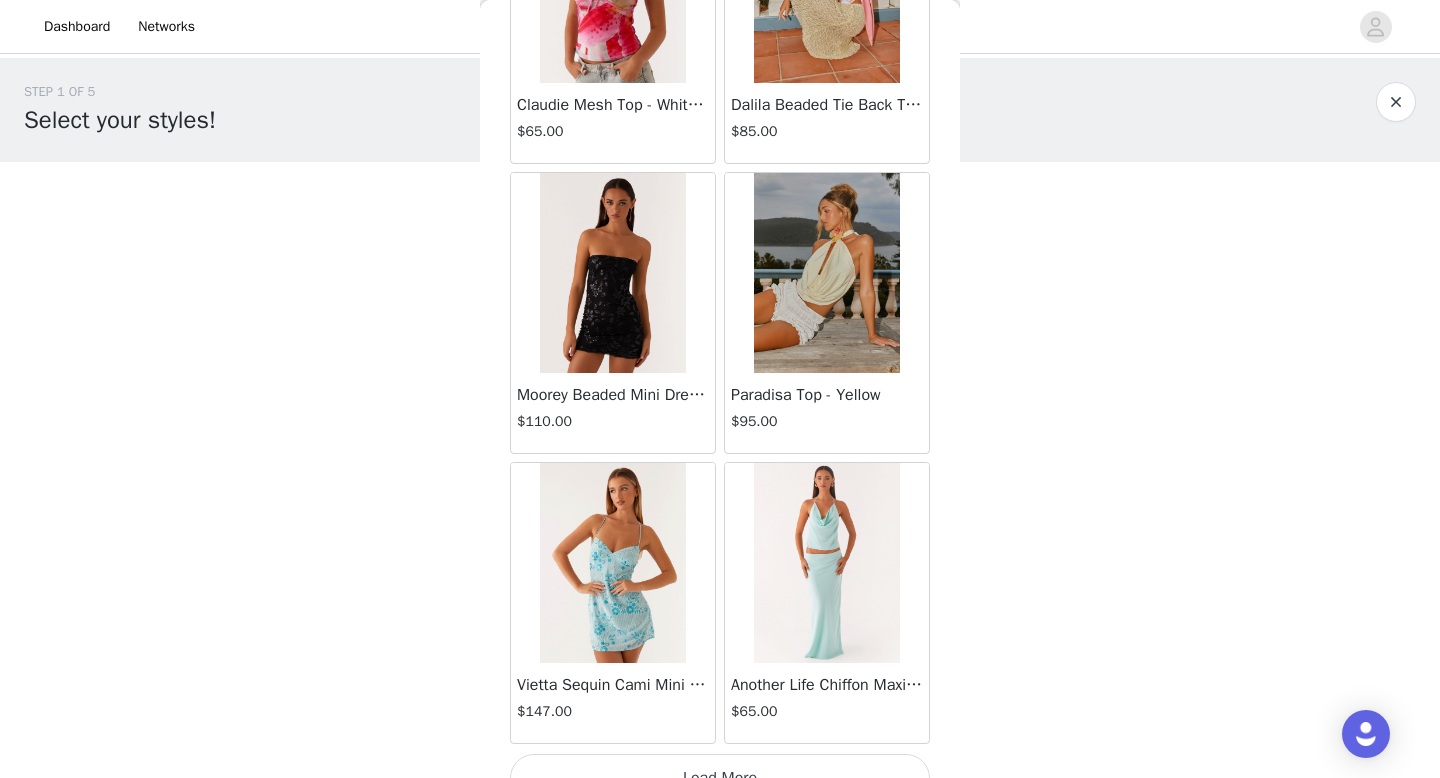 scroll, scrollTop: 28382, scrollLeft: 0, axis: vertical 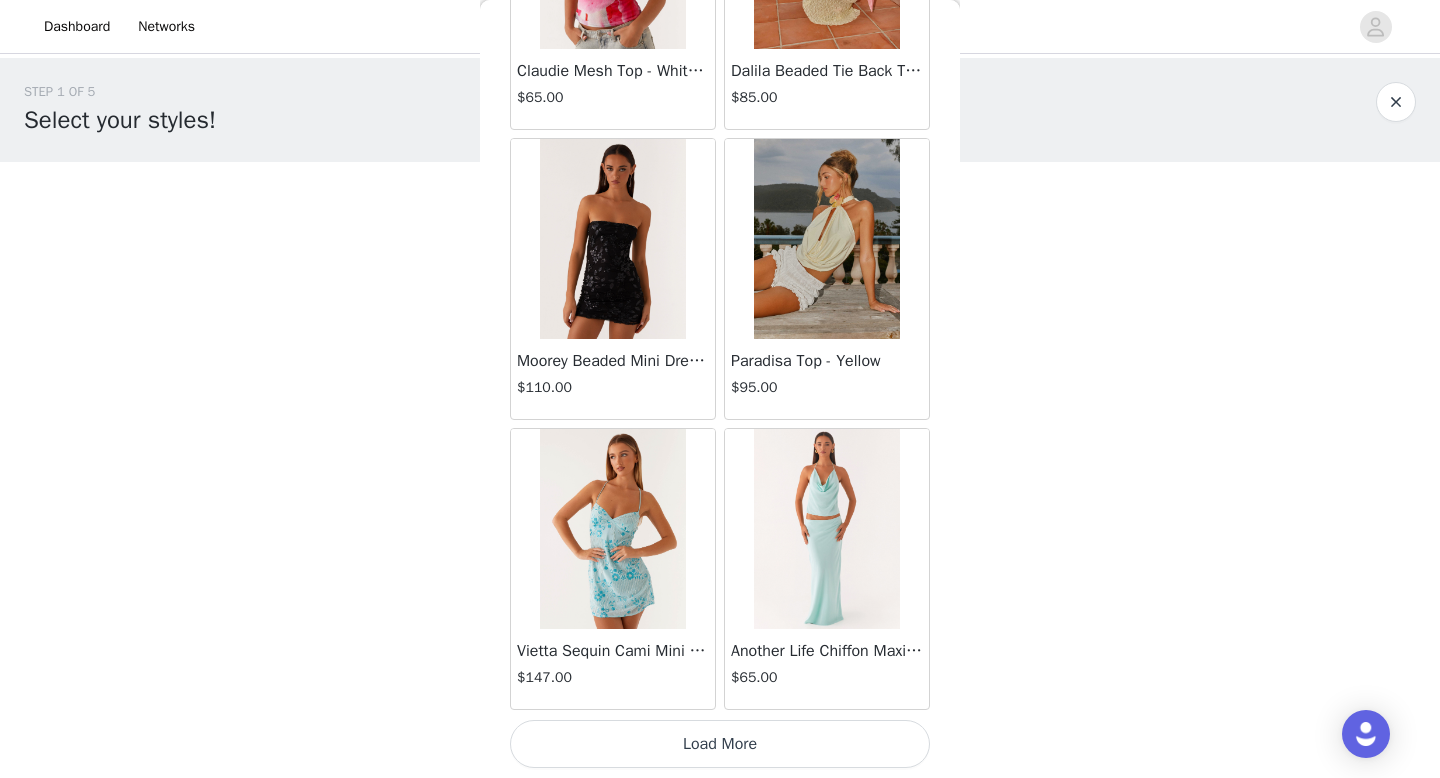 click on "Load More" at bounding box center (720, 744) 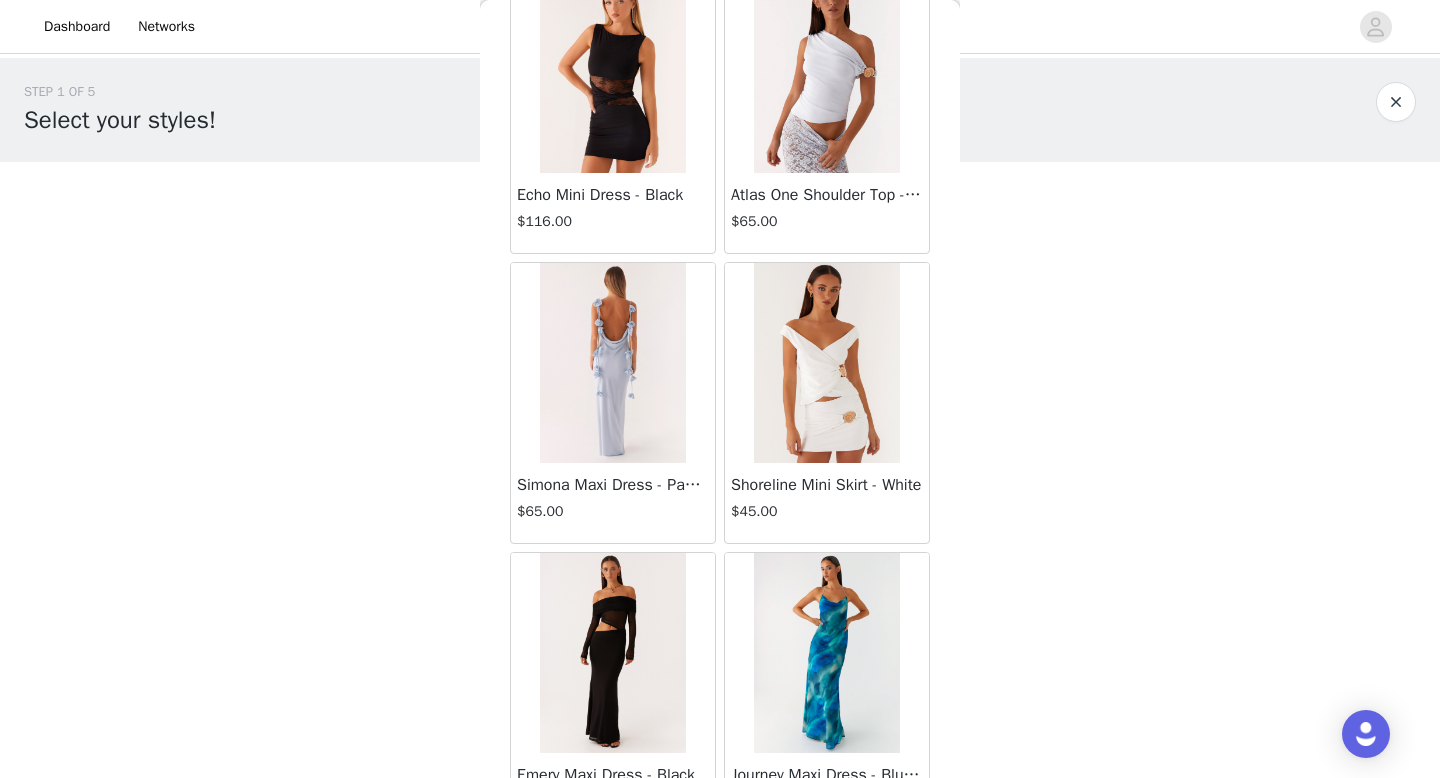 scroll, scrollTop: 31282, scrollLeft: 0, axis: vertical 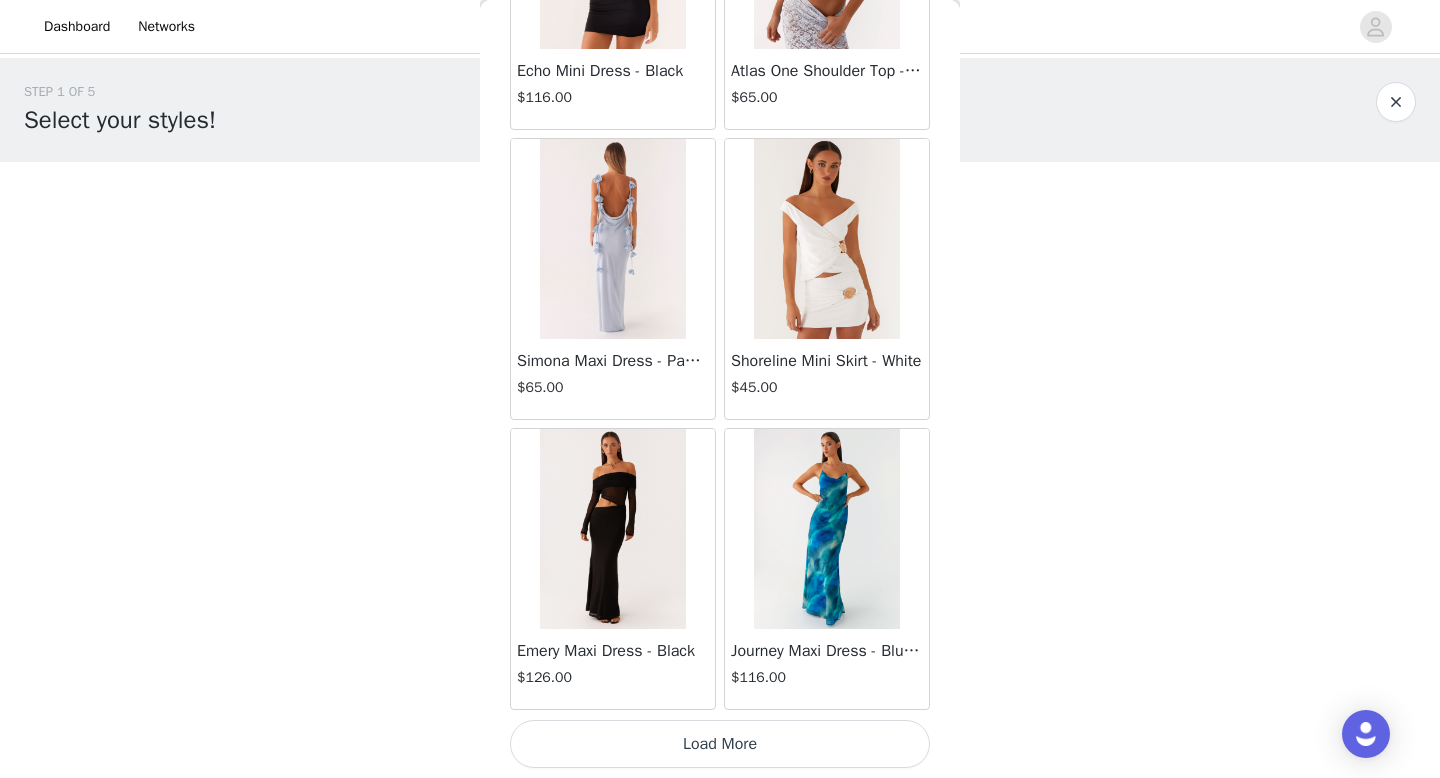 click on "Load More" at bounding box center [720, 744] 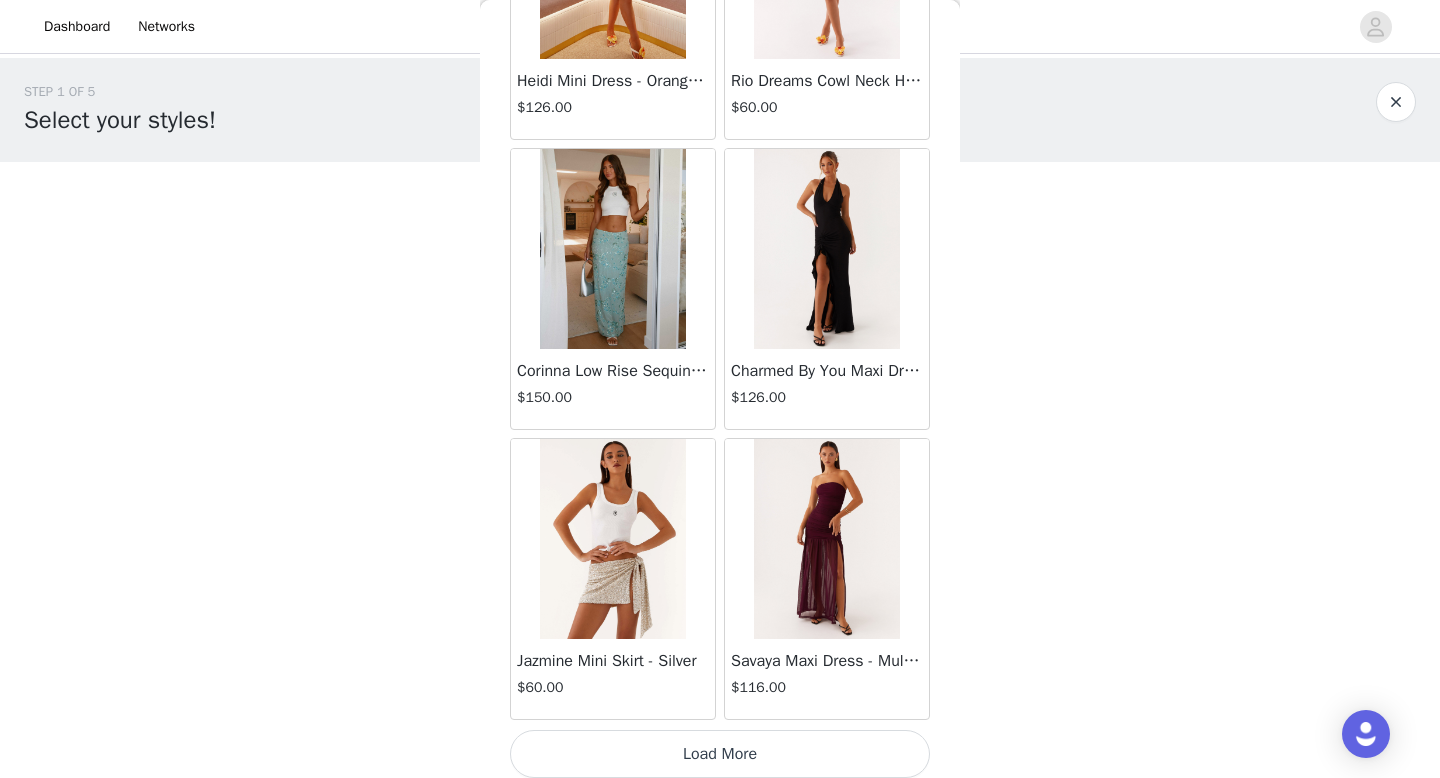 scroll, scrollTop: 34182, scrollLeft: 0, axis: vertical 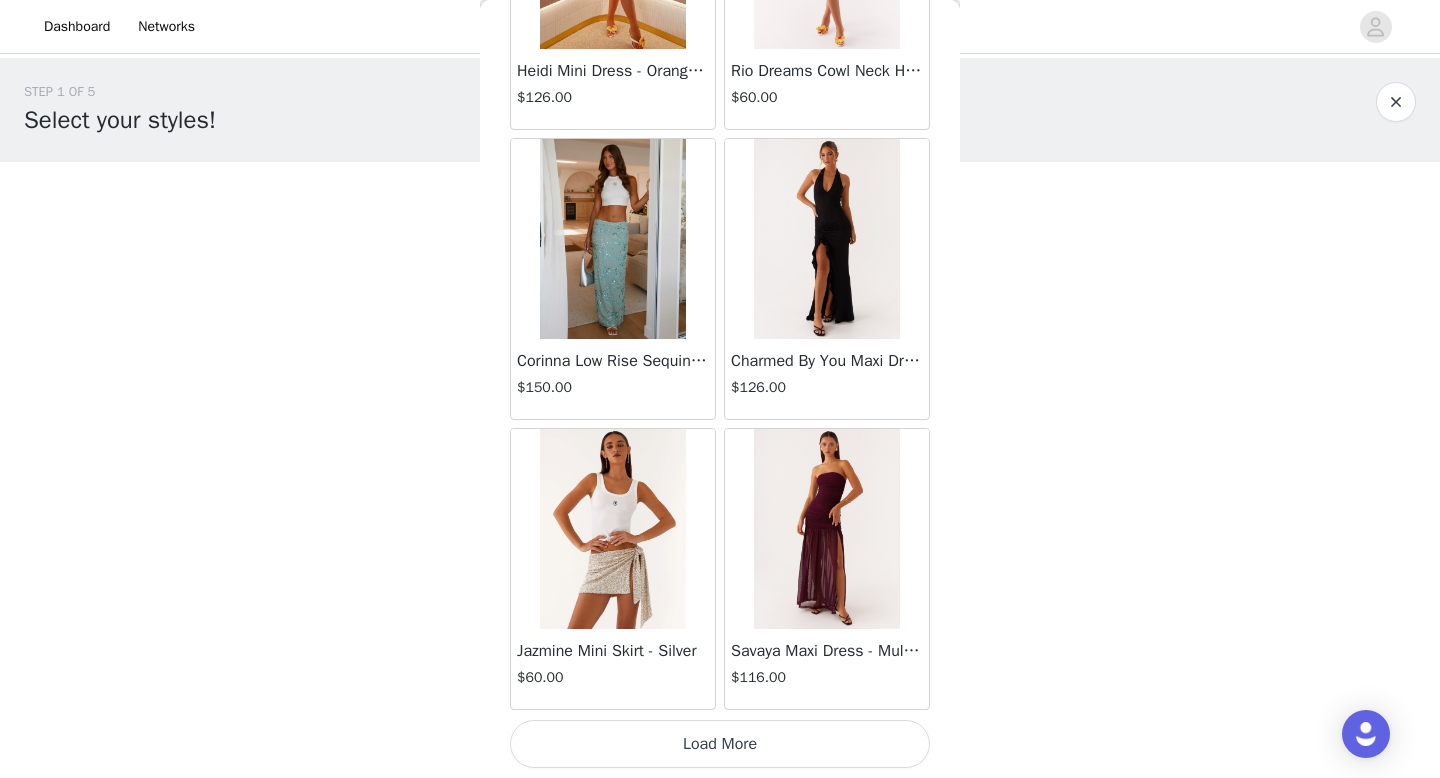 click on "Load More" at bounding box center (720, 744) 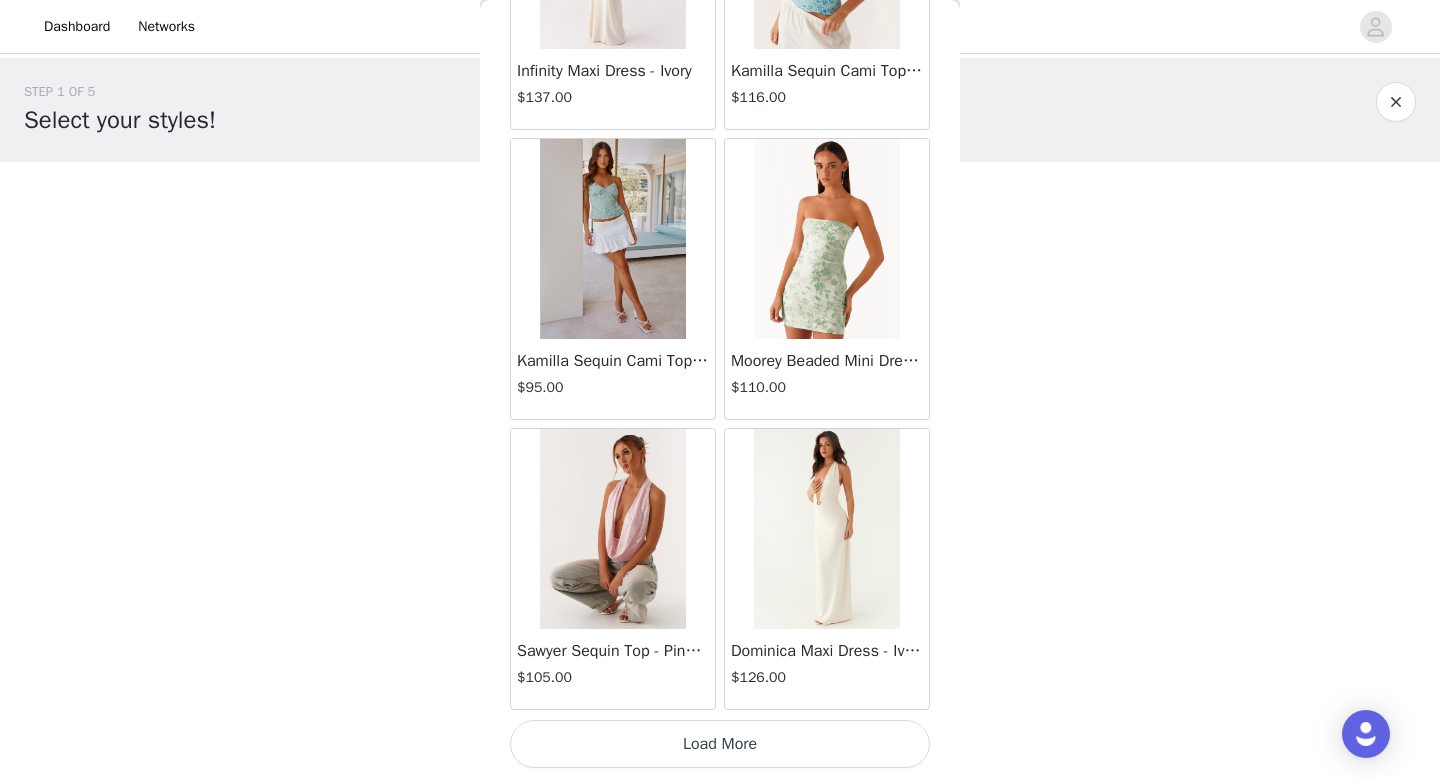 scroll, scrollTop: 37081, scrollLeft: 0, axis: vertical 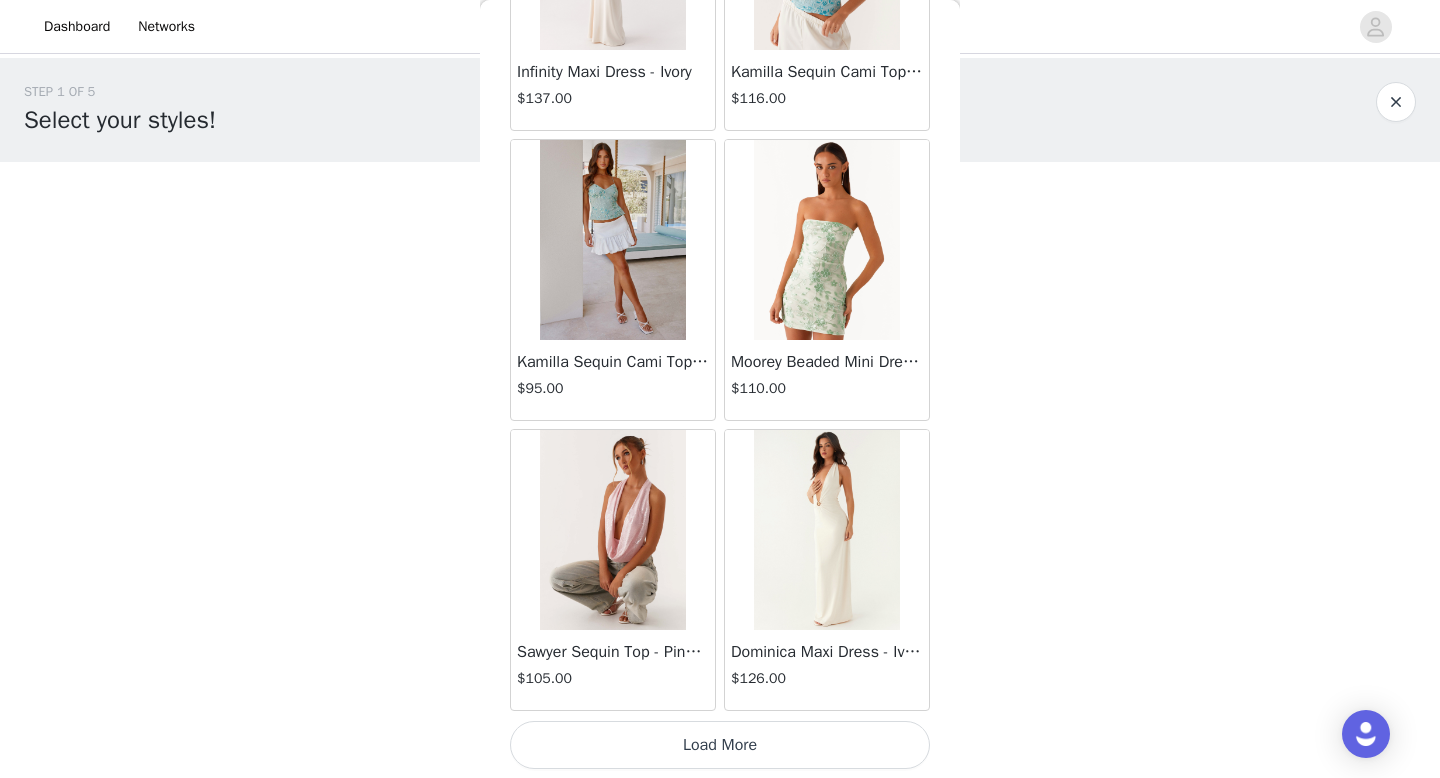 click on "Load More" at bounding box center (720, 745) 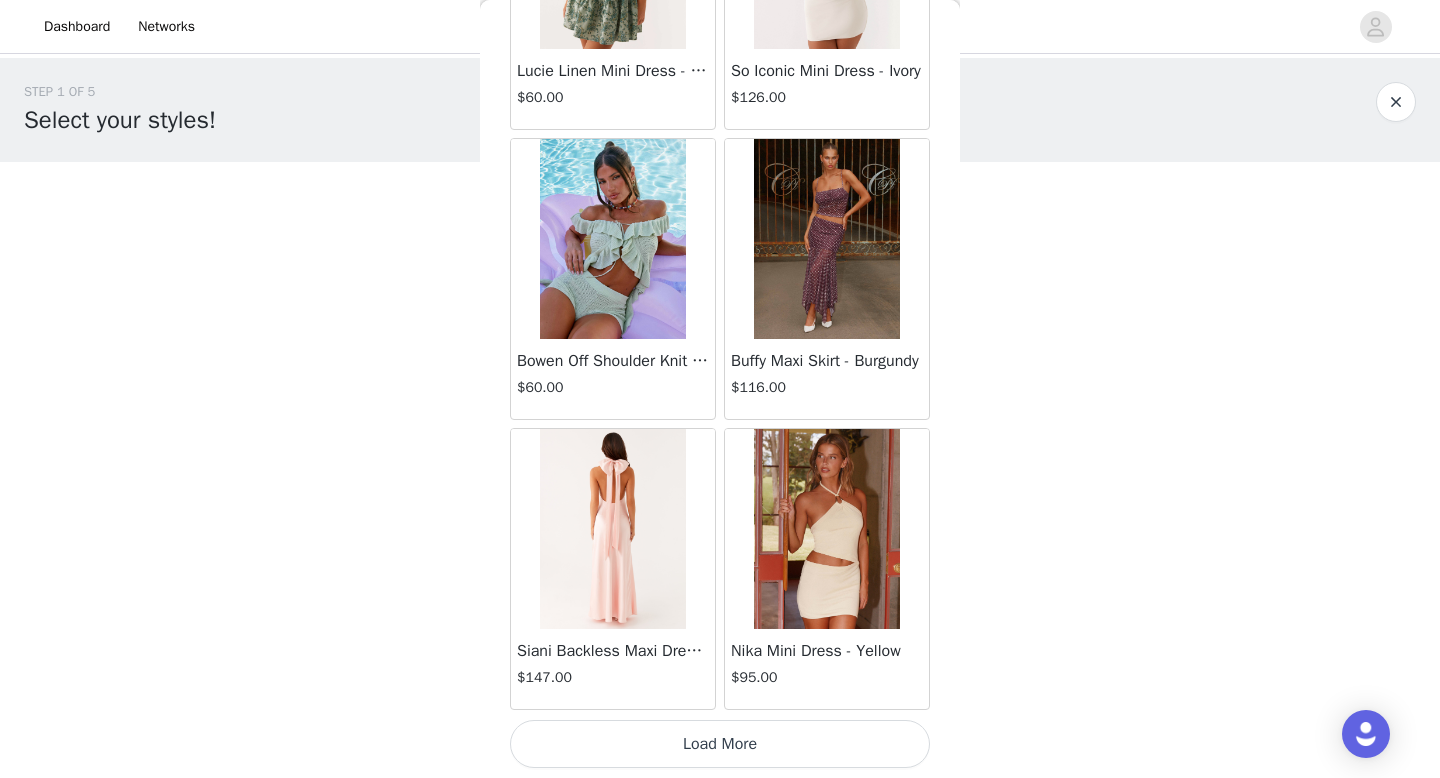 scroll, scrollTop: 39981, scrollLeft: 0, axis: vertical 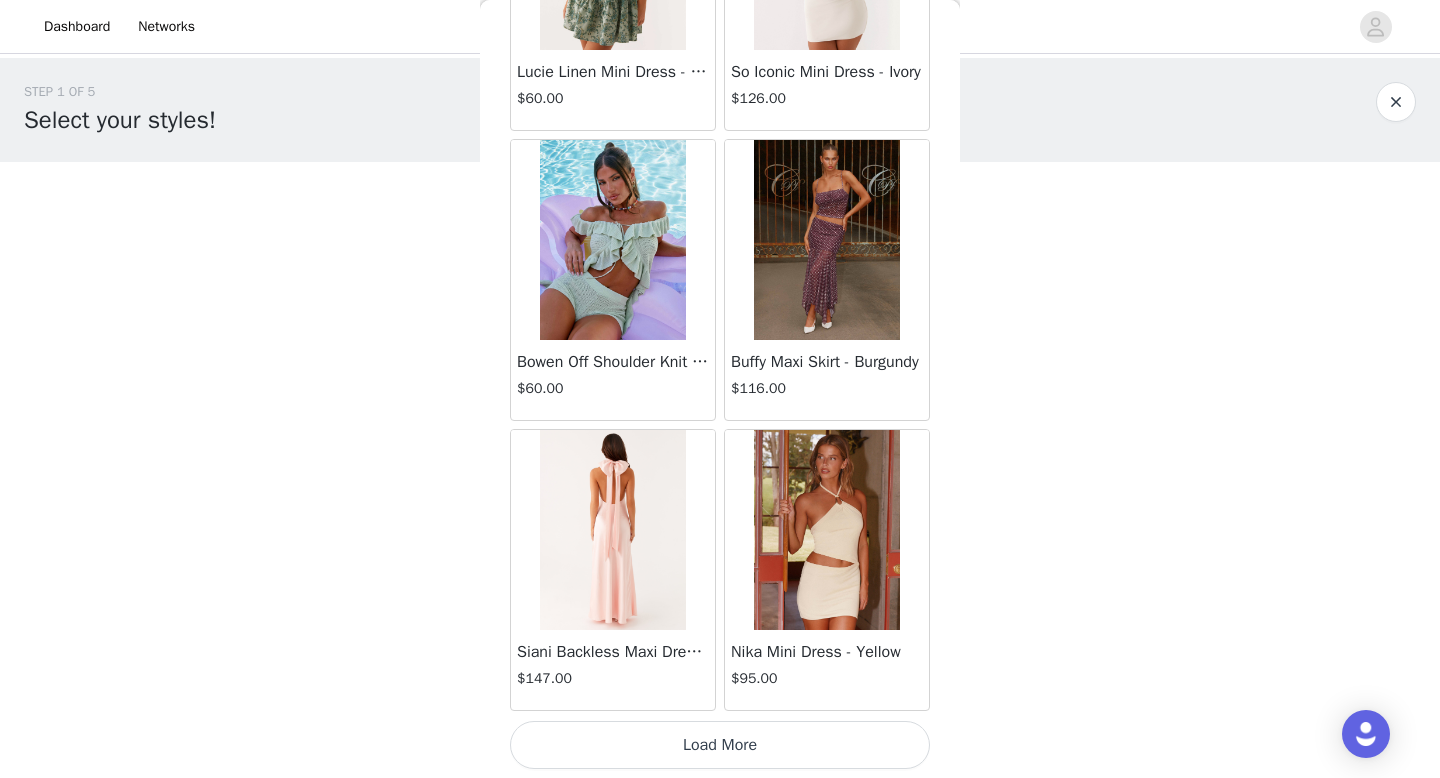 click on "Load More" at bounding box center [720, 745] 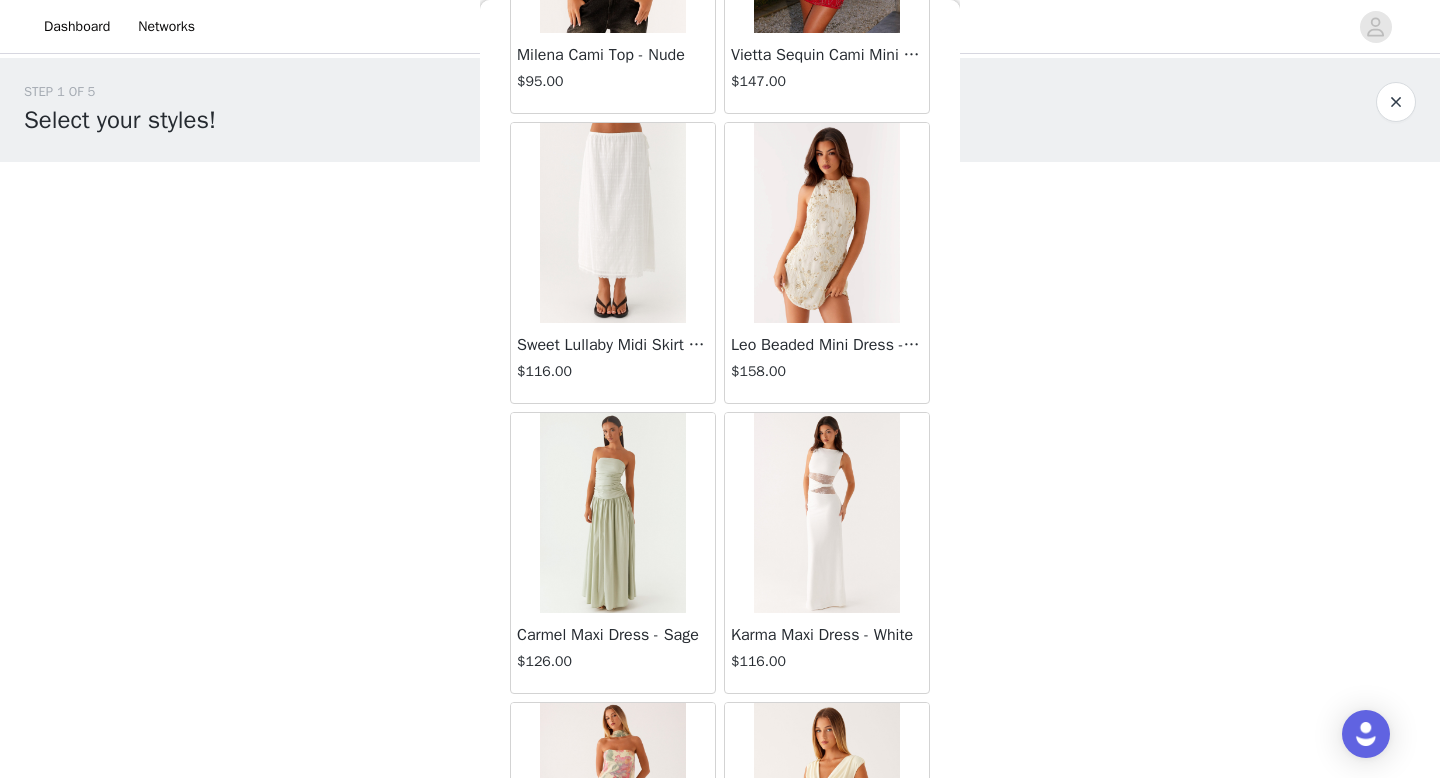 scroll, scrollTop: 41152, scrollLeft: 0, axis: vertical 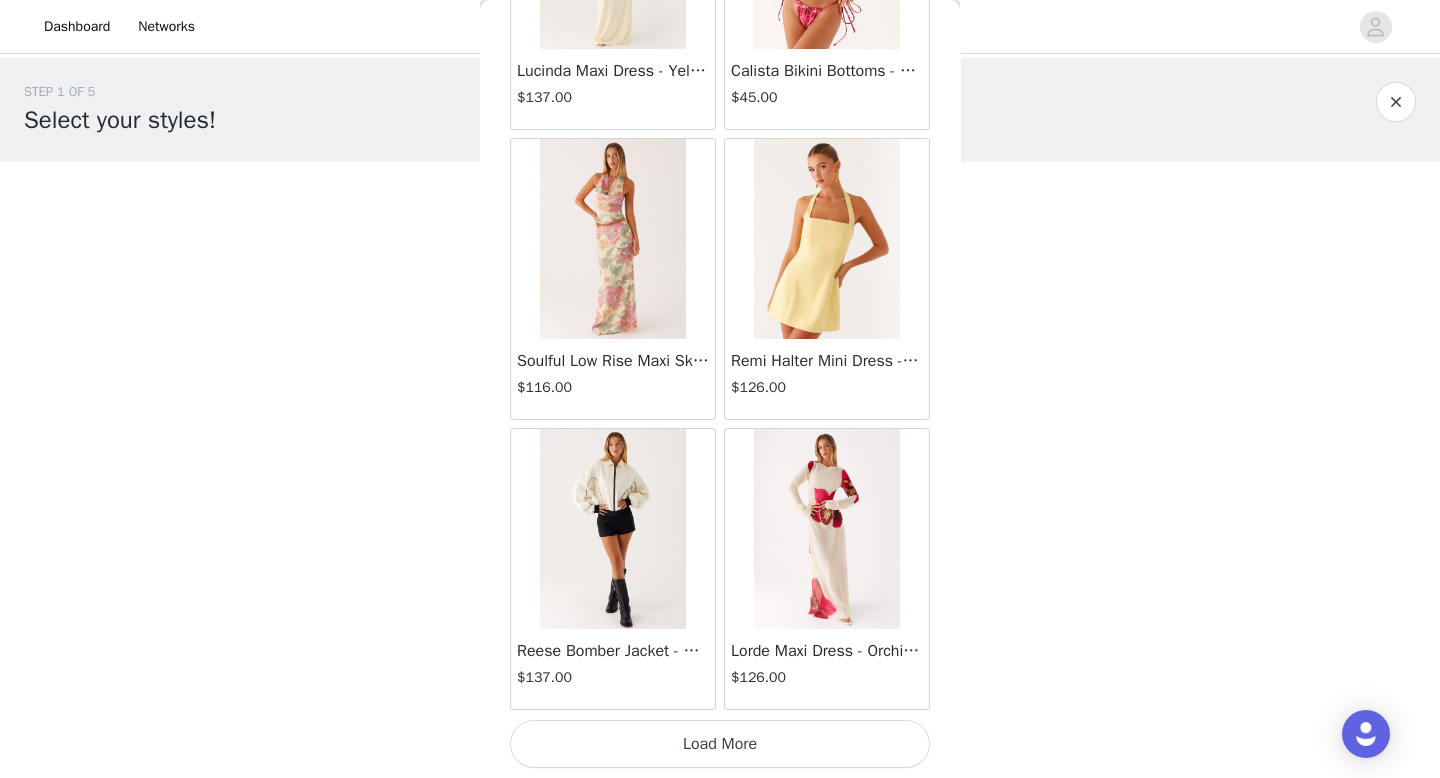 click on "Load More" at bounding box center [720, 744] 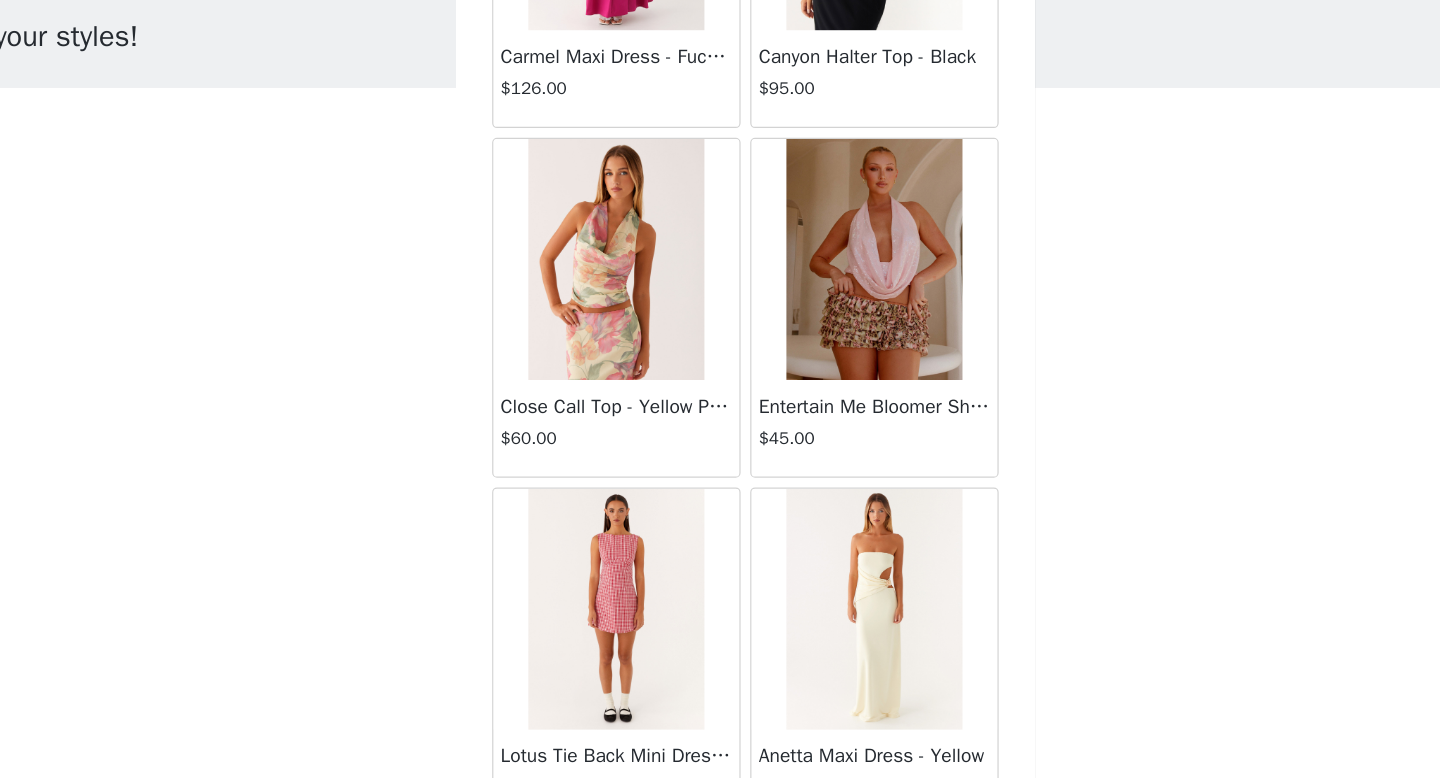 scroll, scrollTop: 45782, scrollLeft: 0, axis: vertical 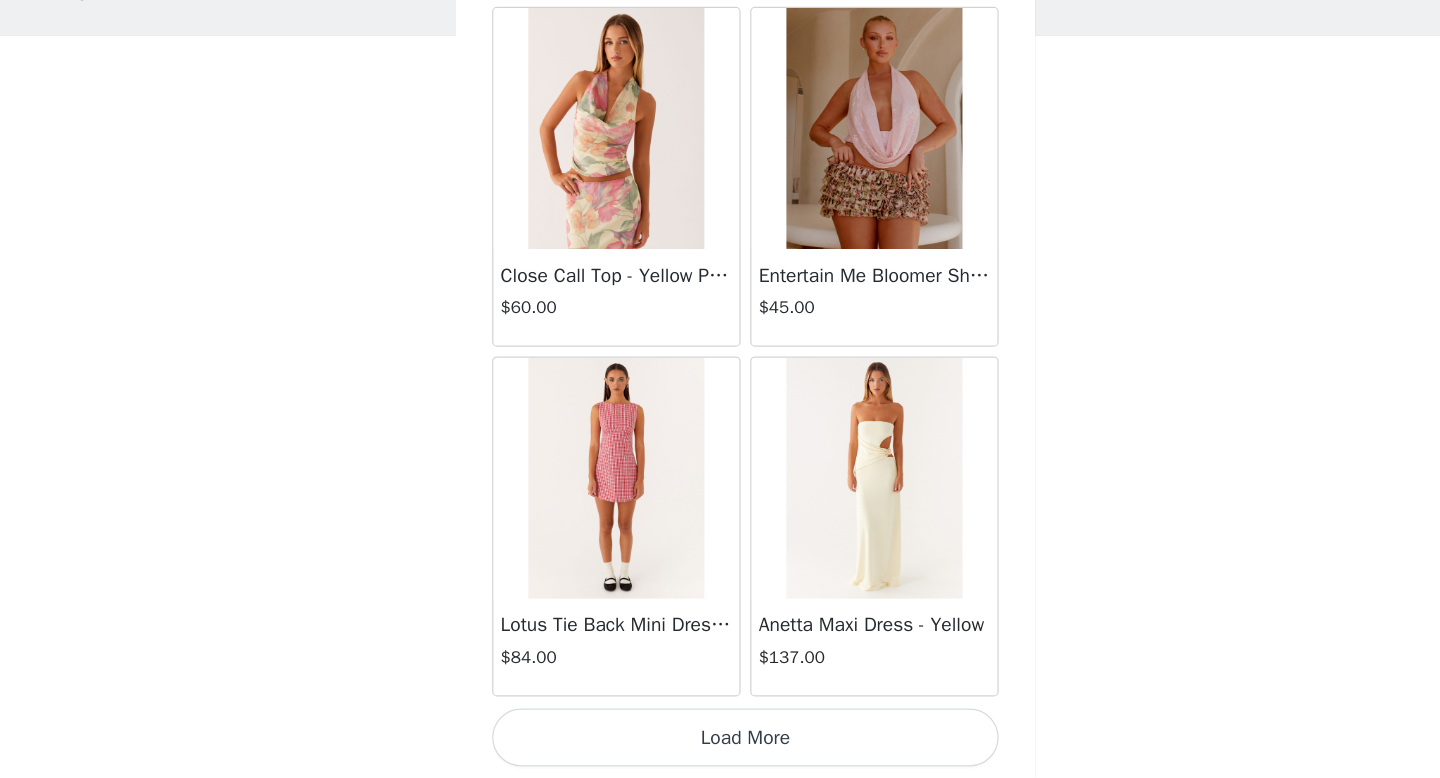 click on "Load More" at bounding box center [720, 744] 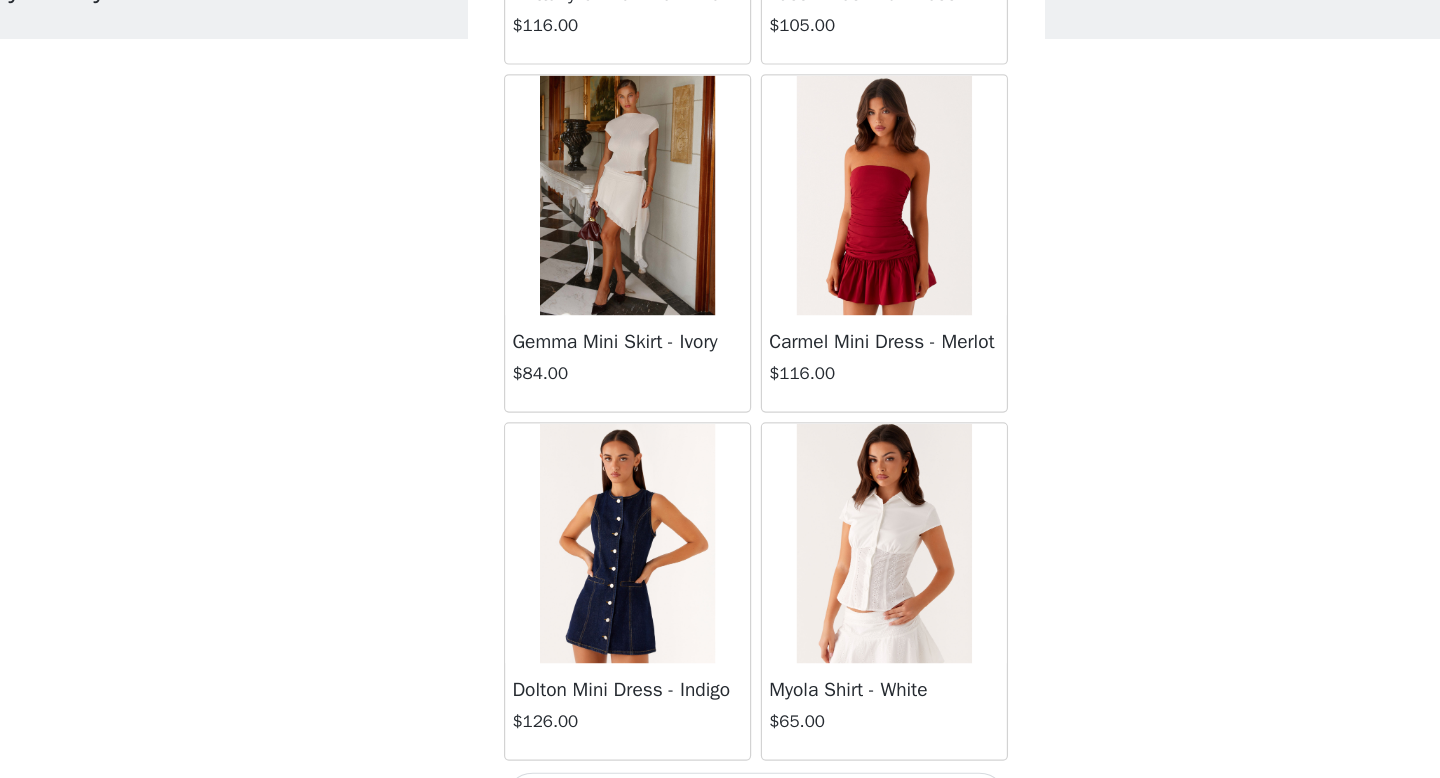 scroll, scrollTop: 48682, scrollLeft: 0, axis: vertical 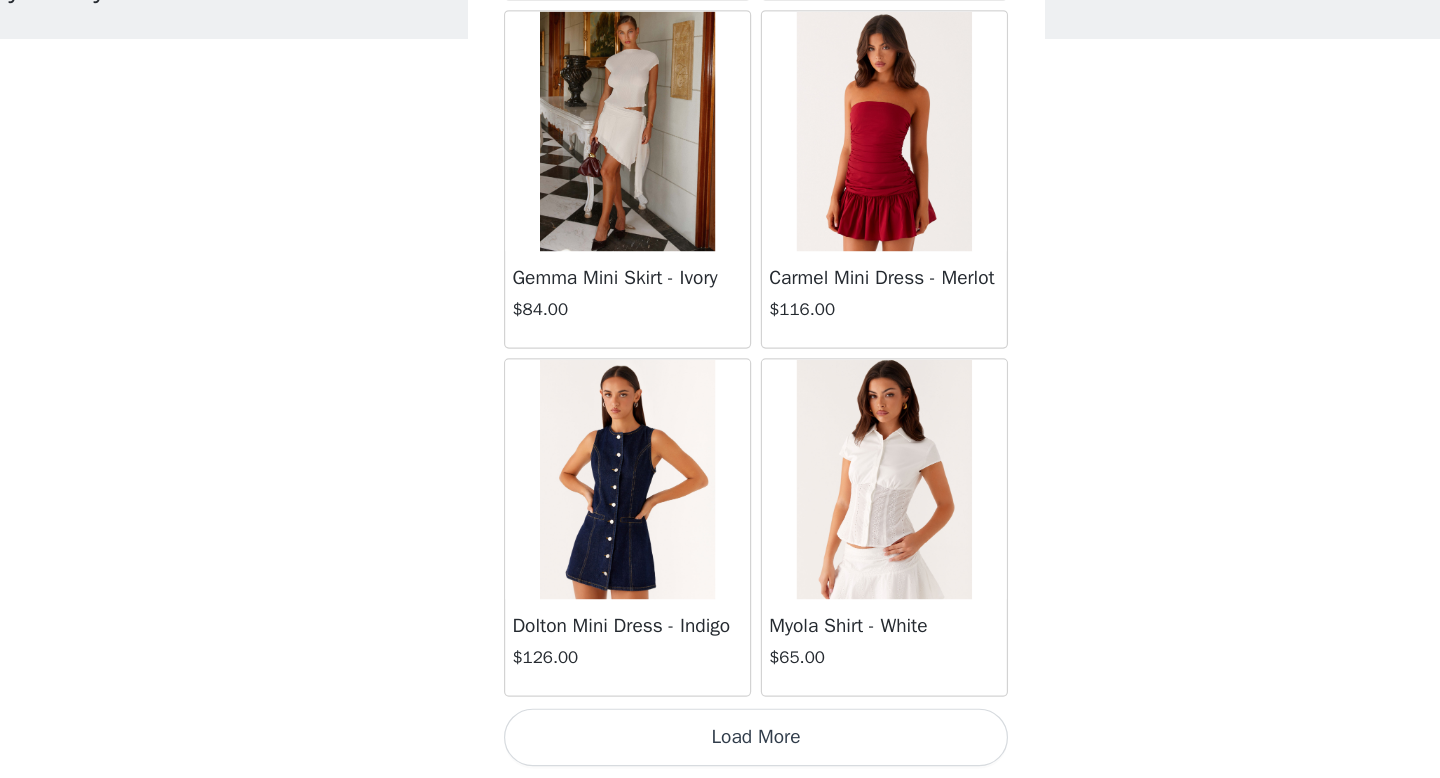 click on "Load More" at bounding box center [720, 744] 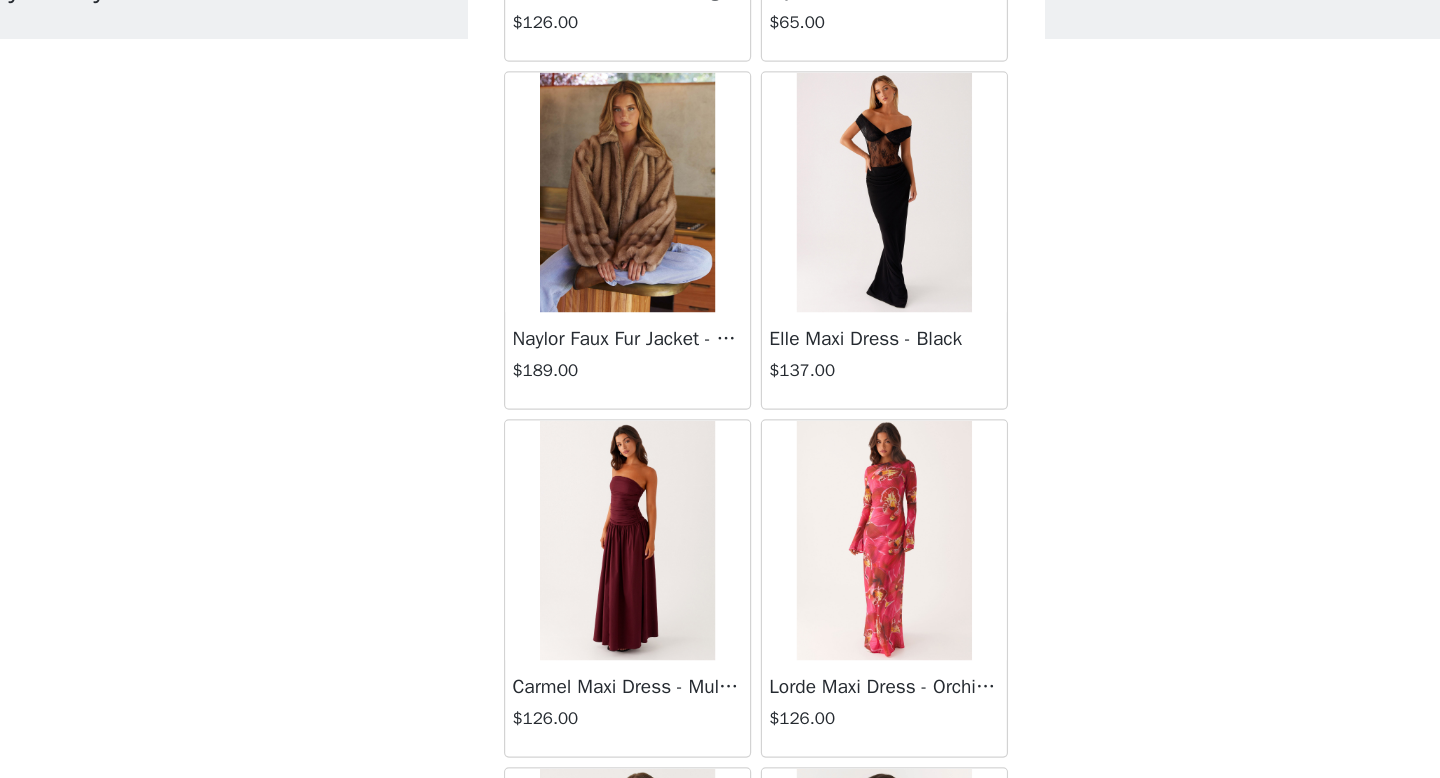 scroll, scrollTop: 49215, scrollLeft: 0, axis: vertical 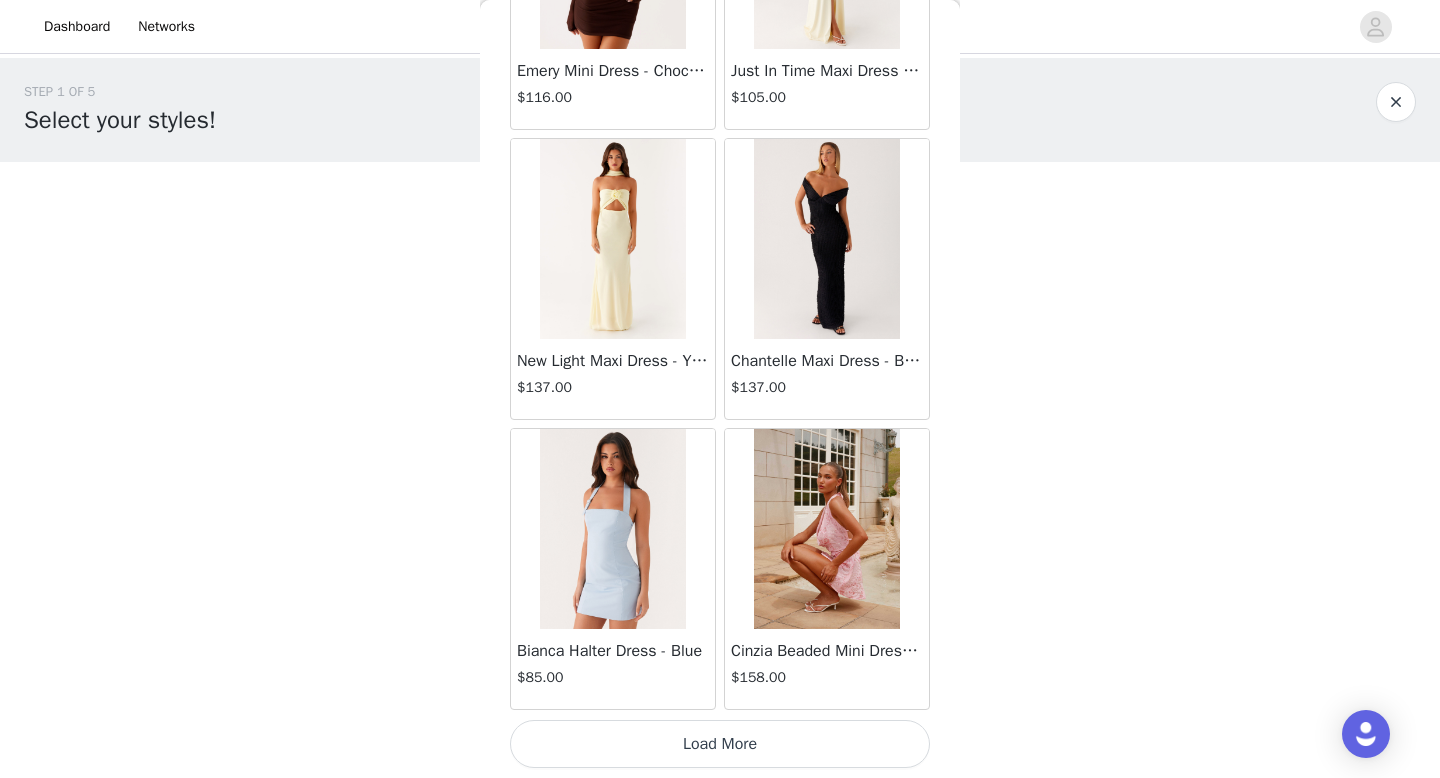 click on "Load More" at bounding box center (720, 744) 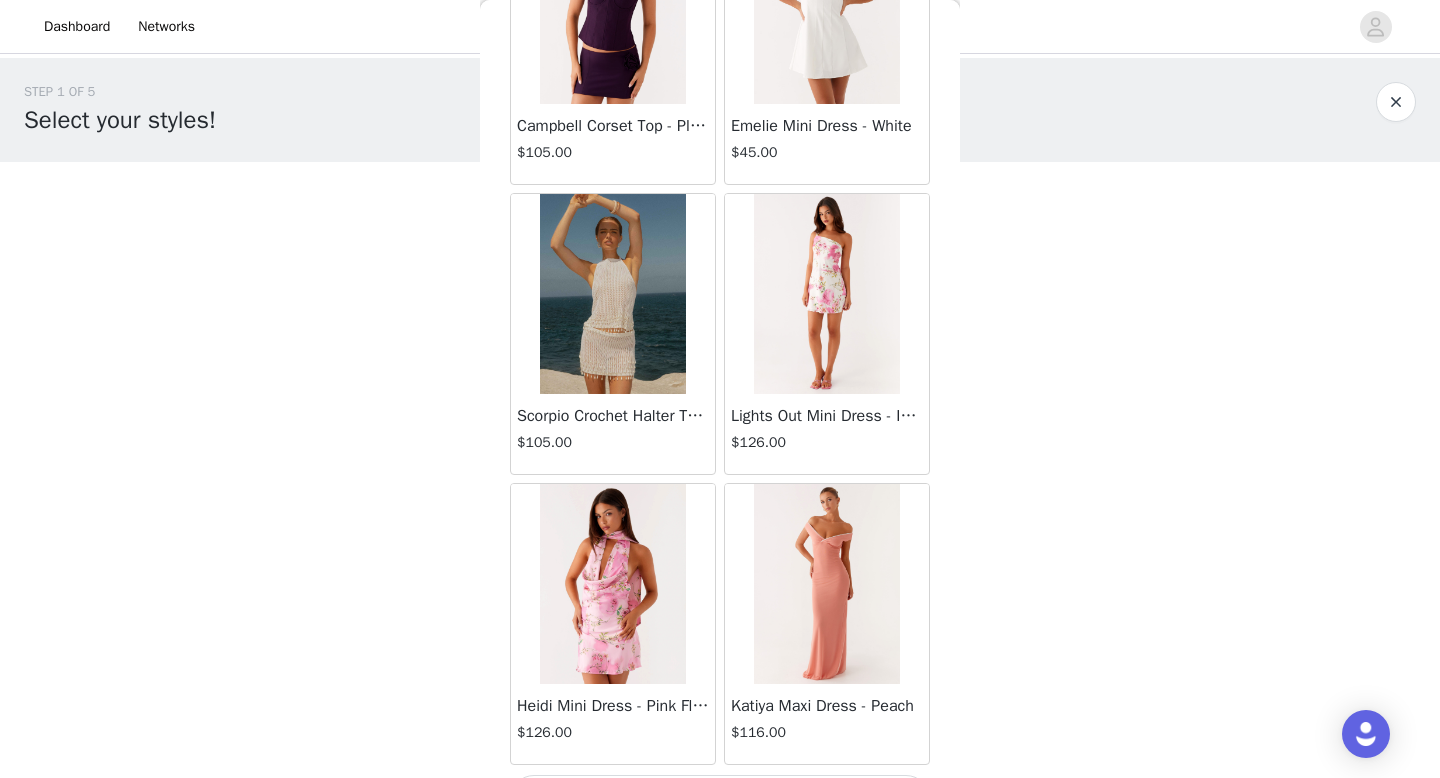 scroll, scrollTop: 54482, scrollLeft: 0, axis: vertical 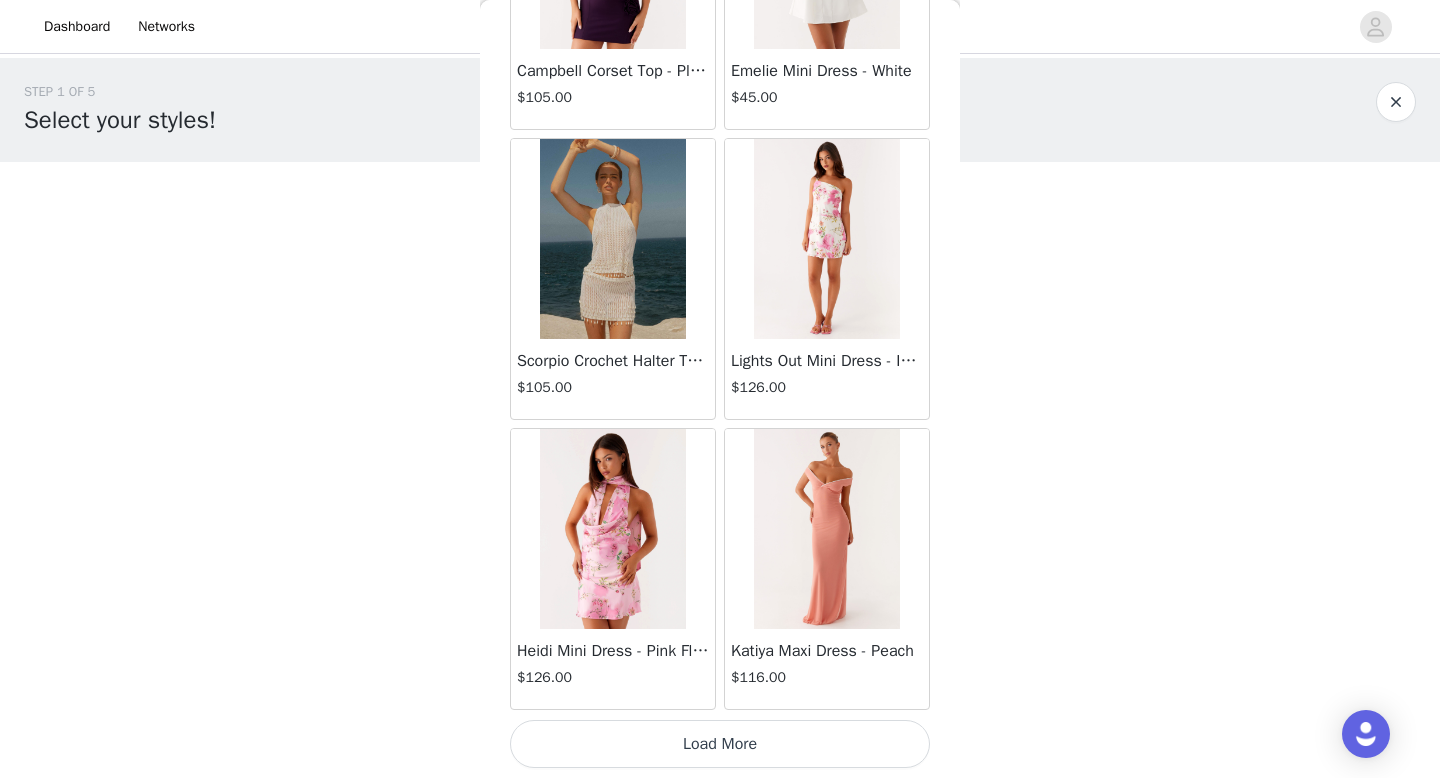 click on "Load More" at bounding box center [720, 744] 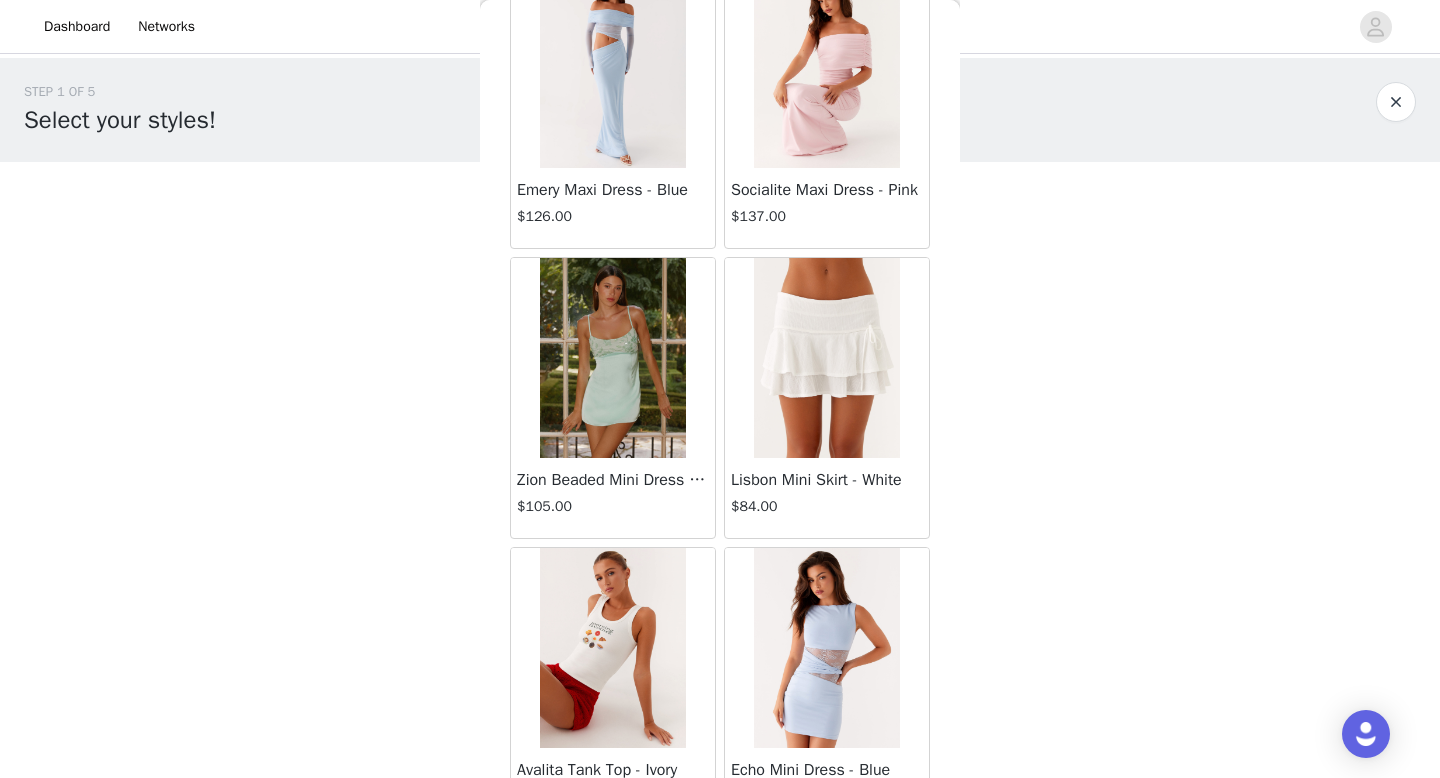 scroll, scrollTop: 57382, scrollLeft: 0, axis: vertical 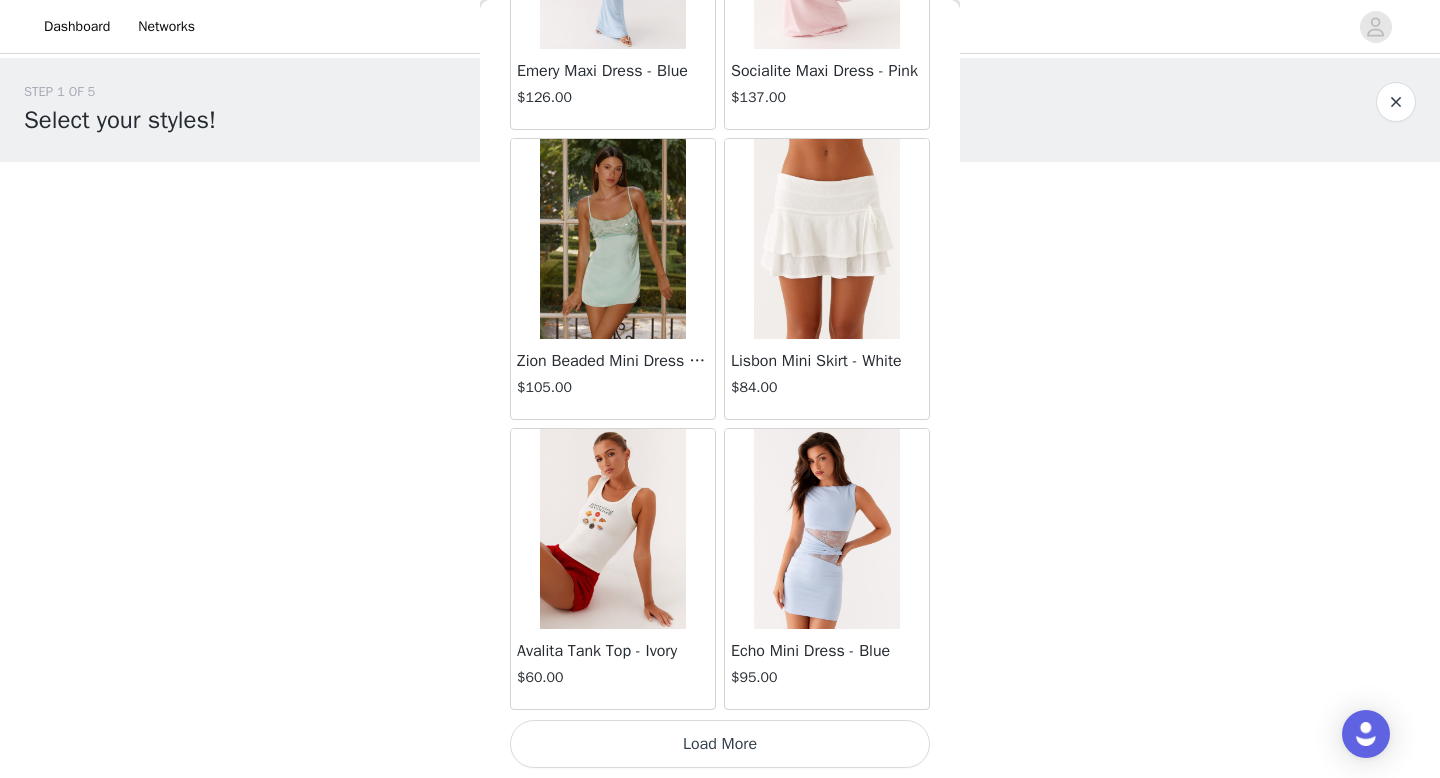 click on "Load More" at bounding box center (720, 744) 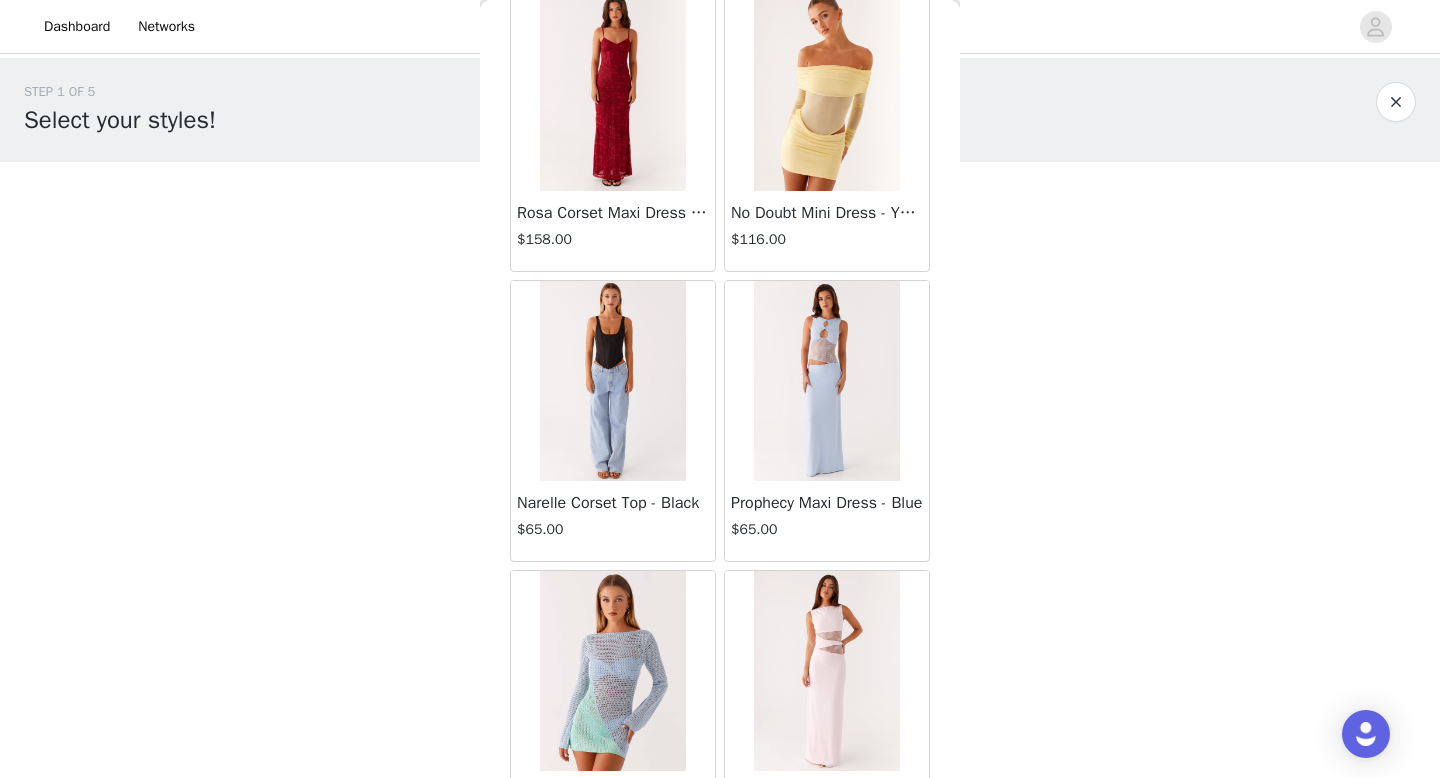 scroll, scrollTop: 60282, scrollLeft: 0, axis: vertical 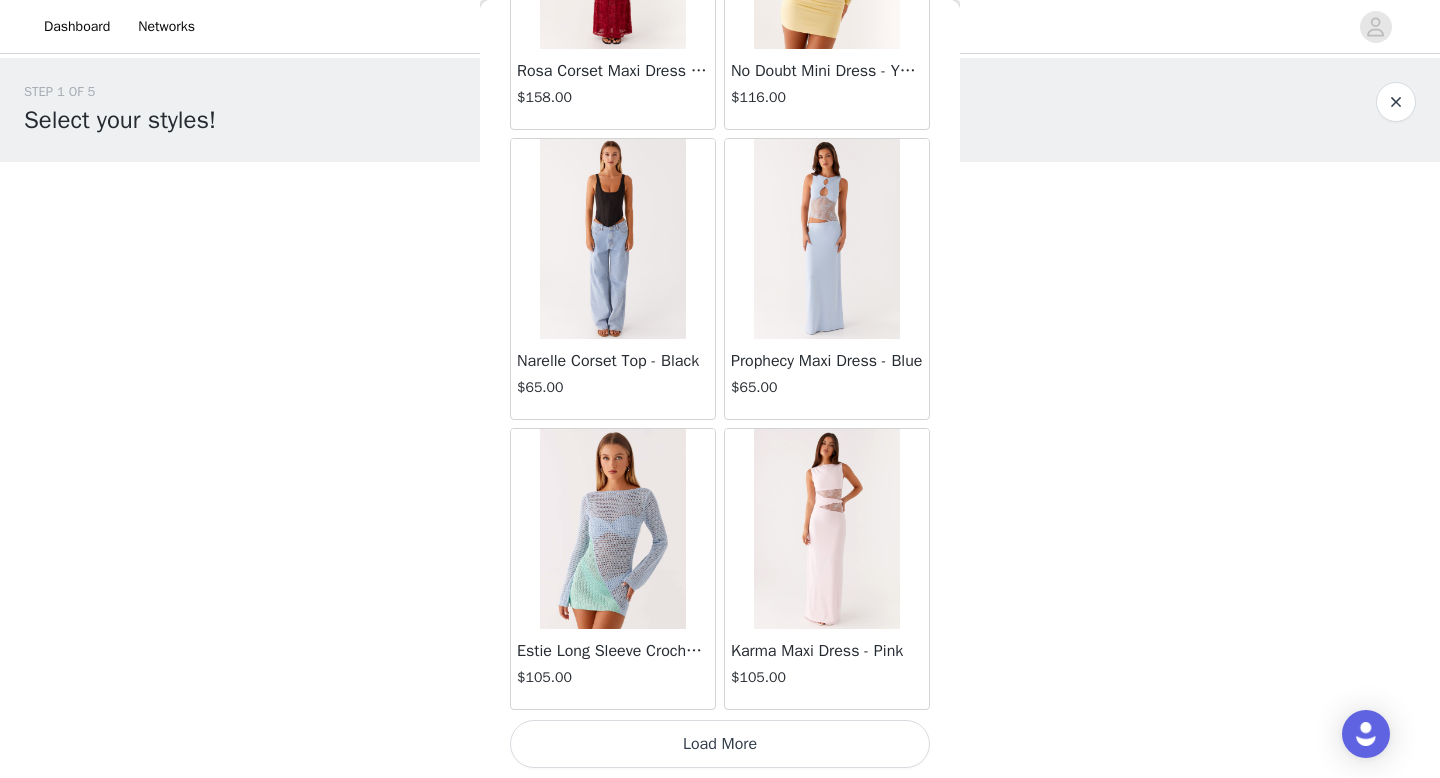 click on "Load More" at bounding box center [720, 744] 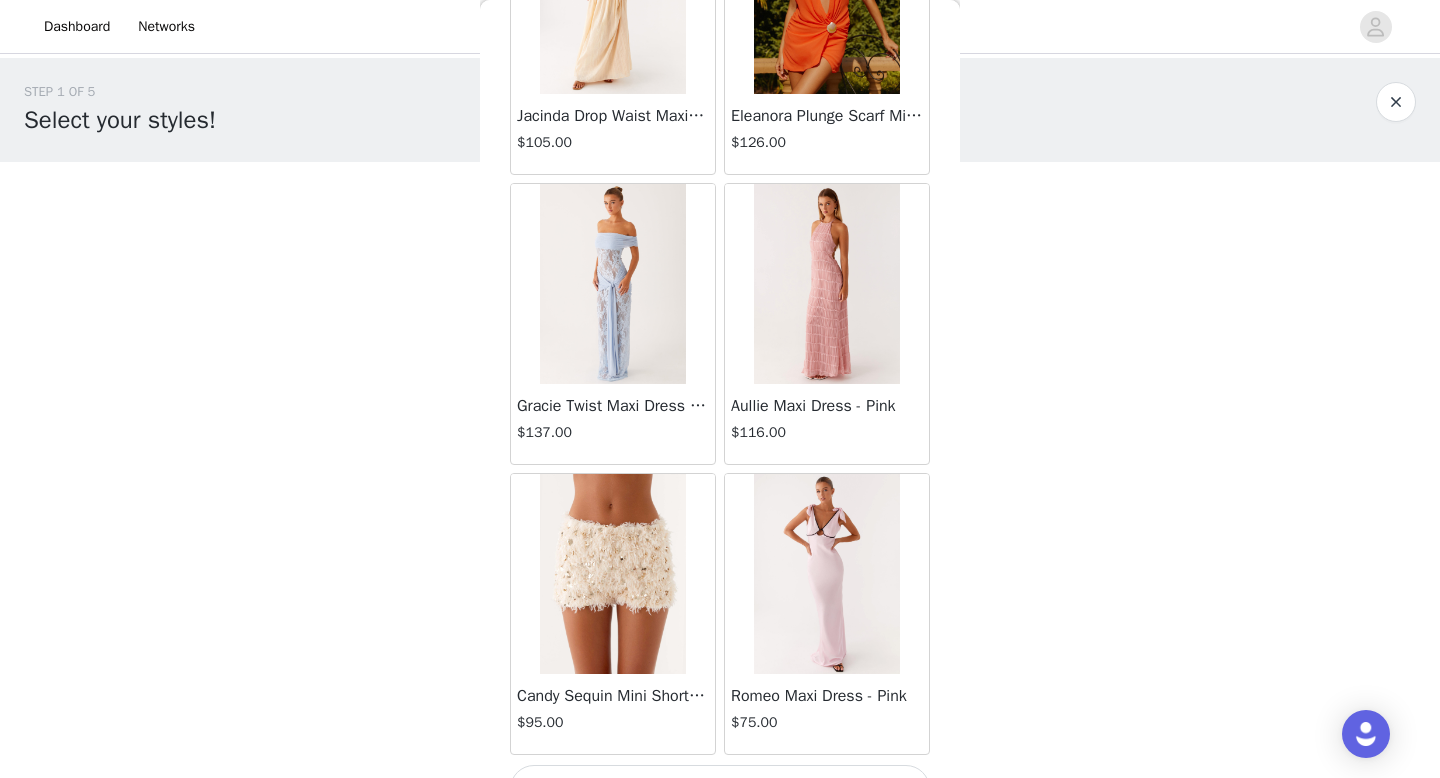 scroll, scrollTop: 63182, scrollLeft: 0, axis: vertical 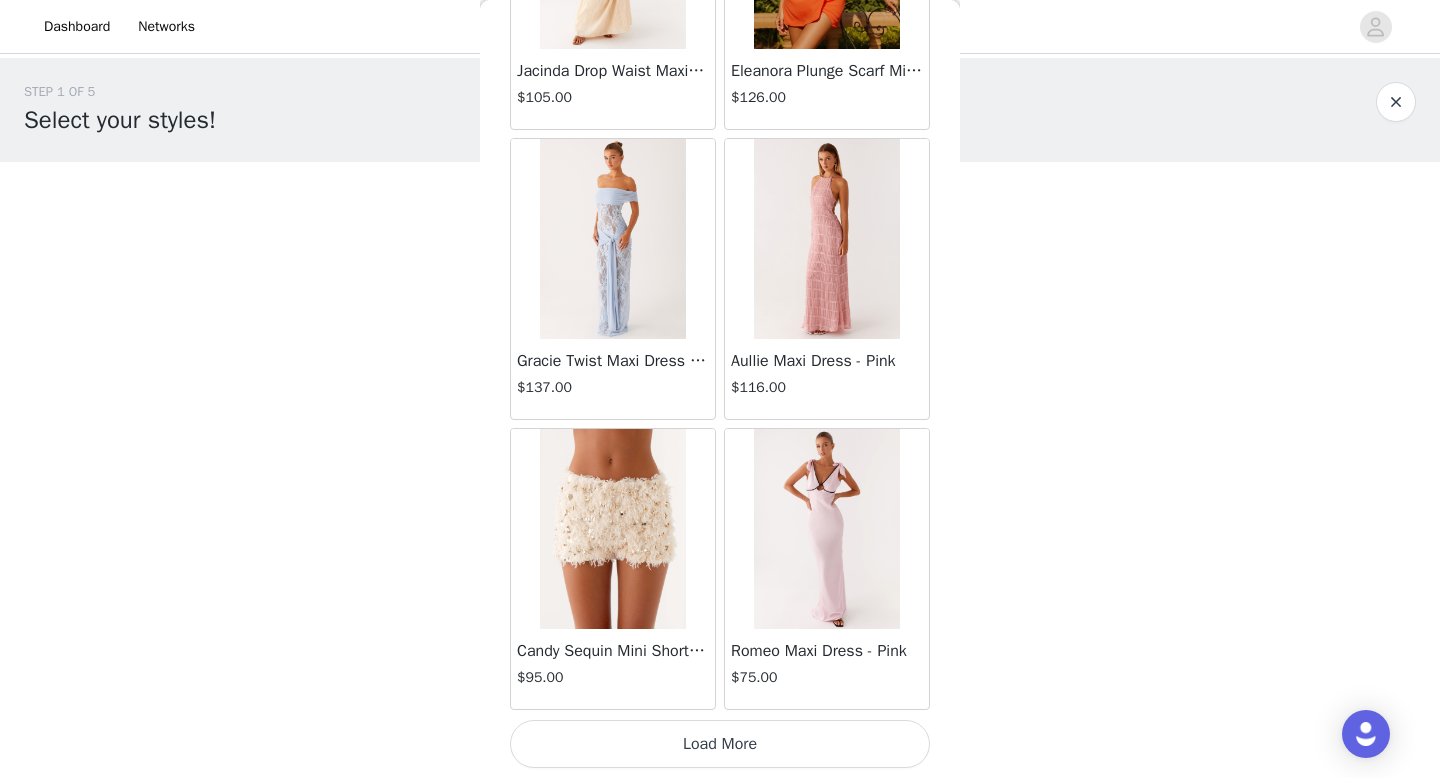 click on "Load More" at bounding box center [720, 744] 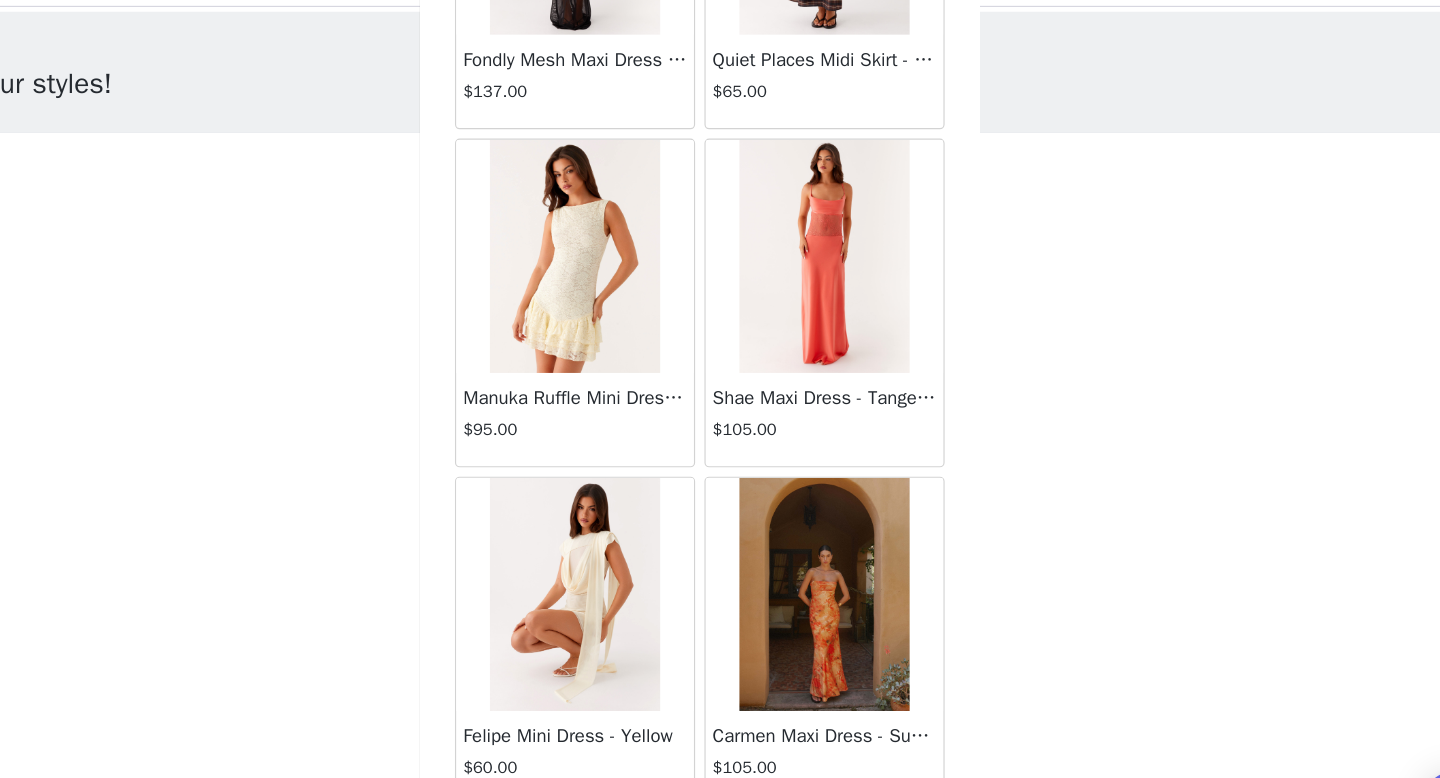 scroll, scrollTop: 64329, scrollLeft: 0, axis: vertical 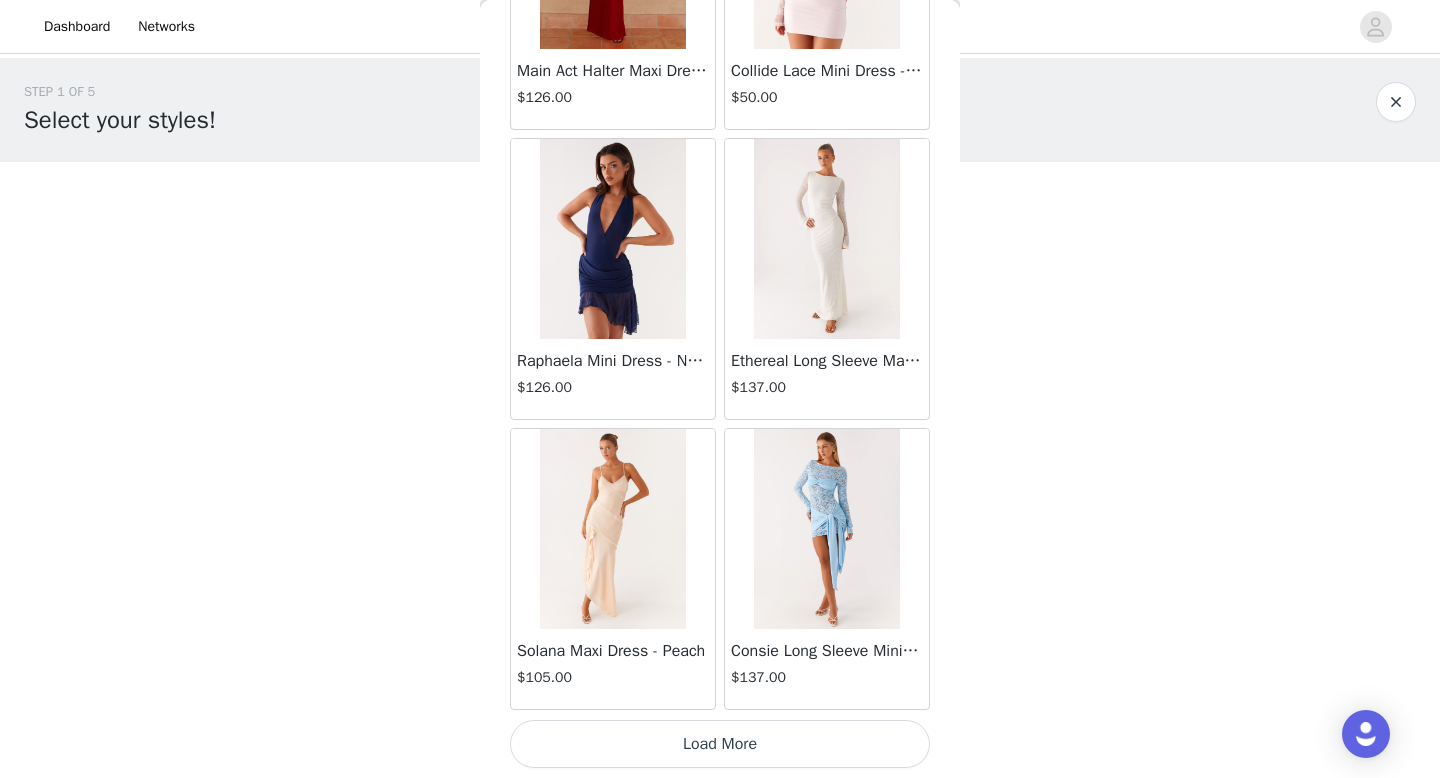 click on "Load More" at bounding box center (720, 744) 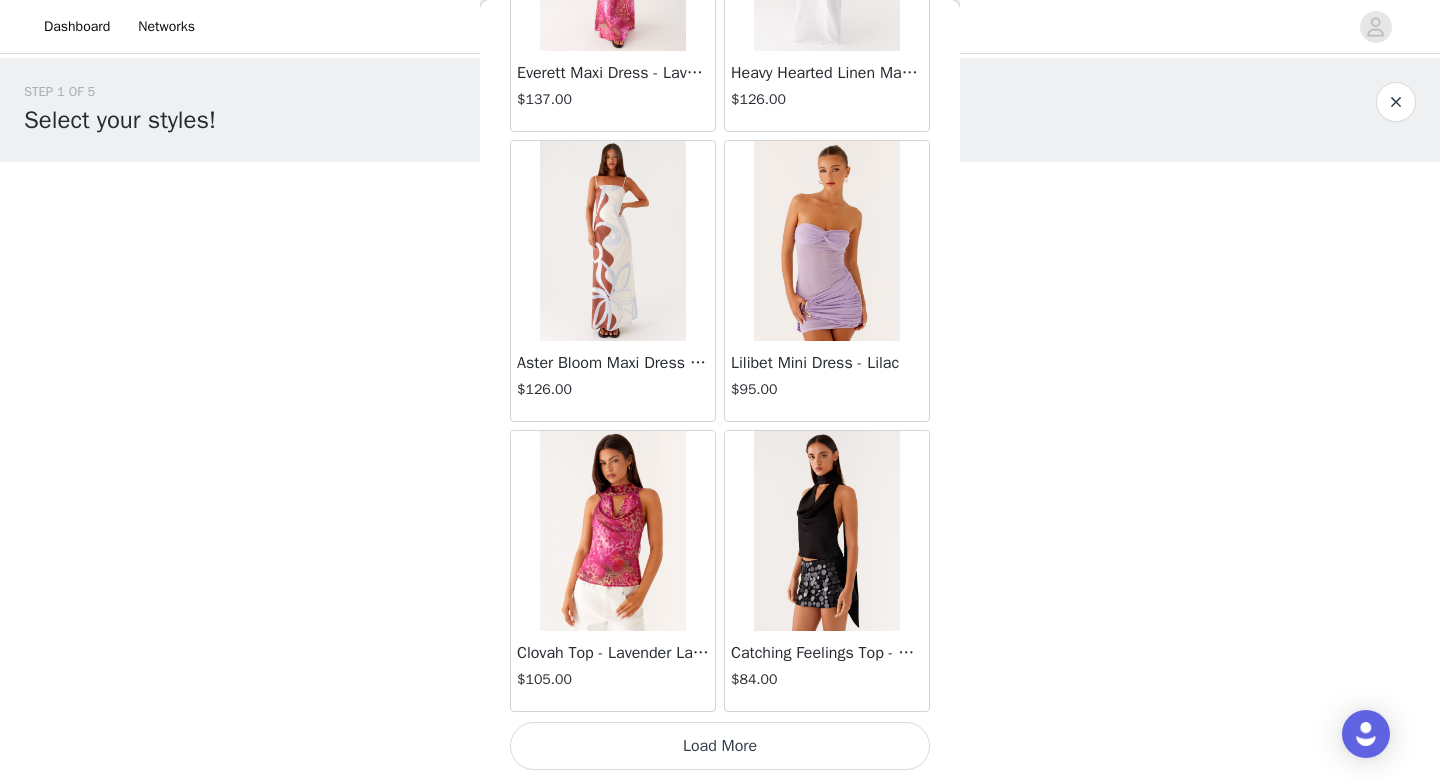 scroll, scrollTop: 68982, scrollLeft: 0, axis: vertical 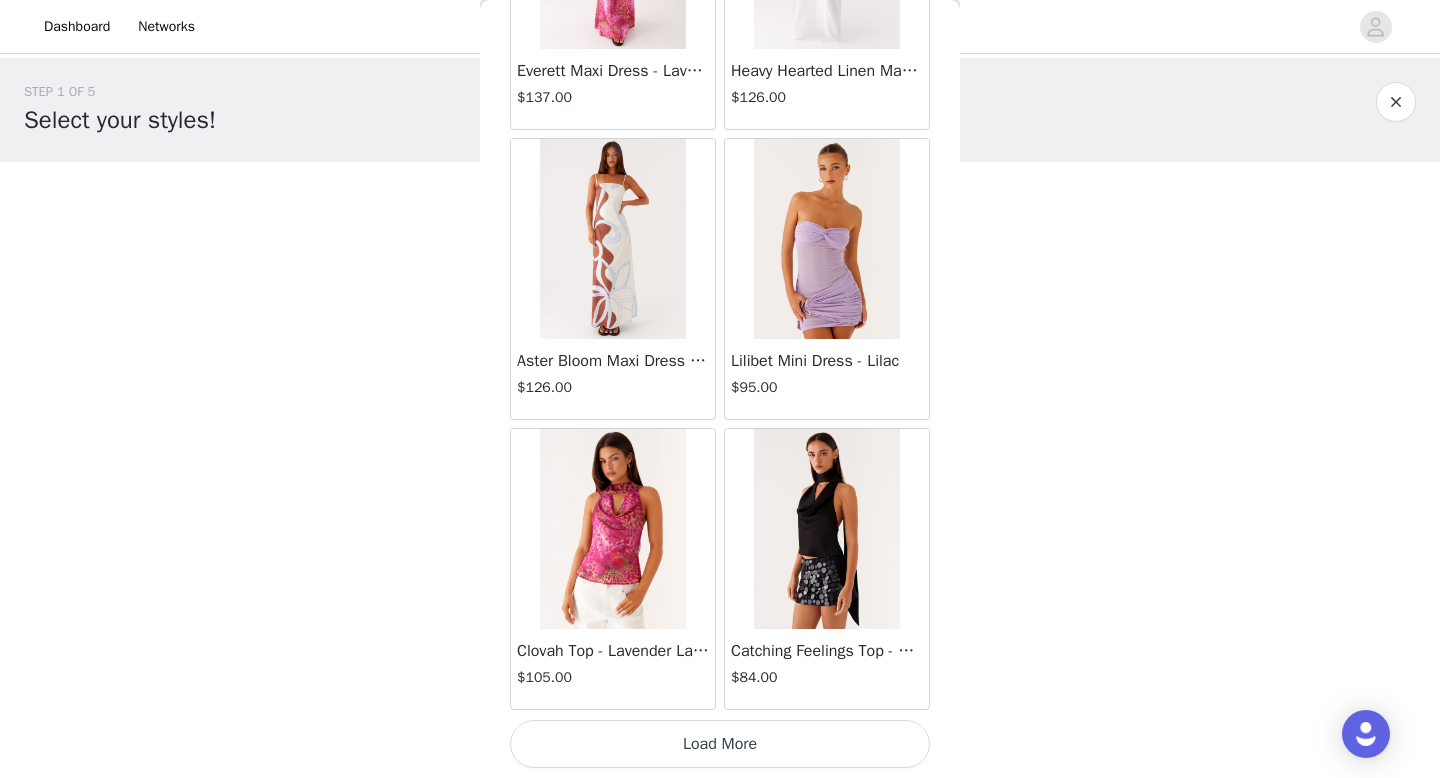 click on "Load More" at bounding box center (720, 744) 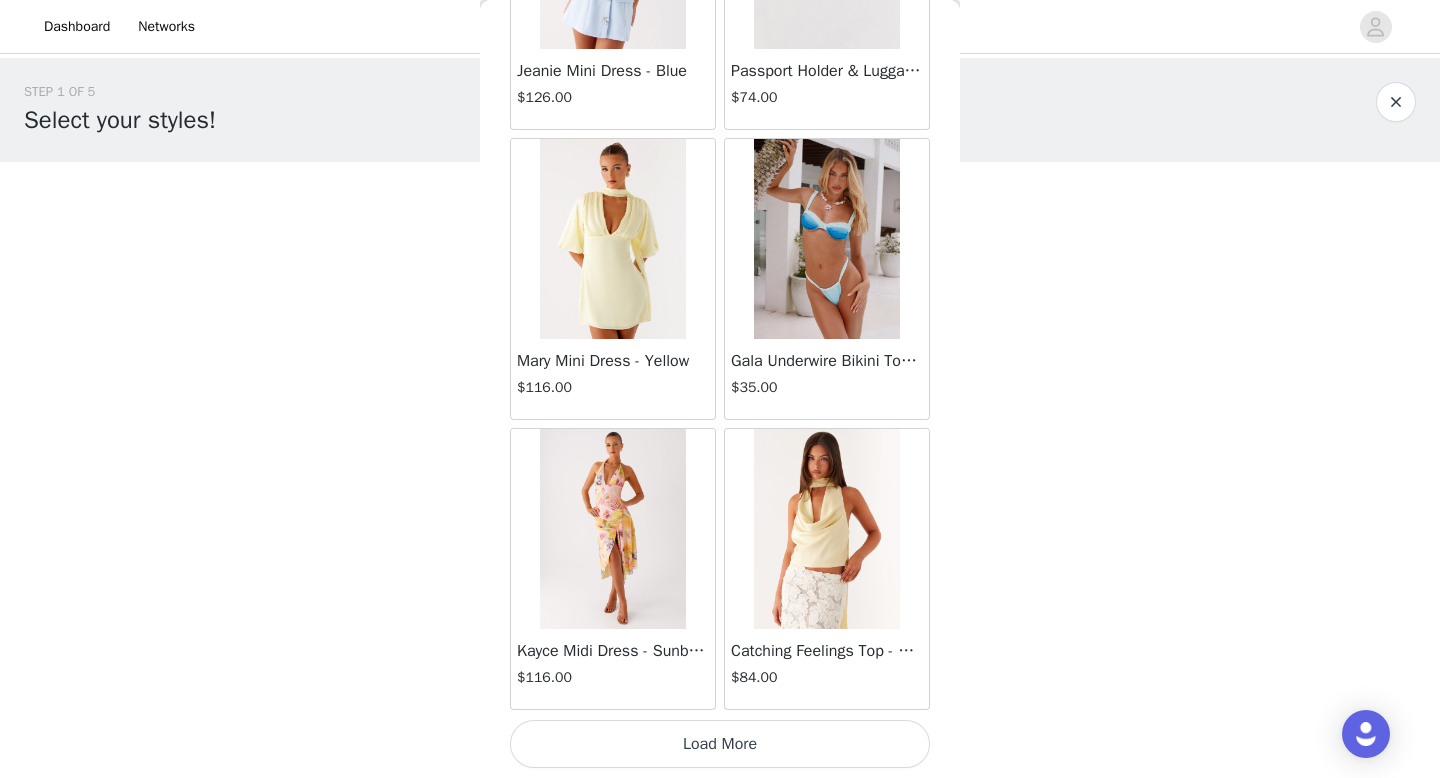 scroll, scrollTop: 71881, scrollLeft: 0, axis: vertical 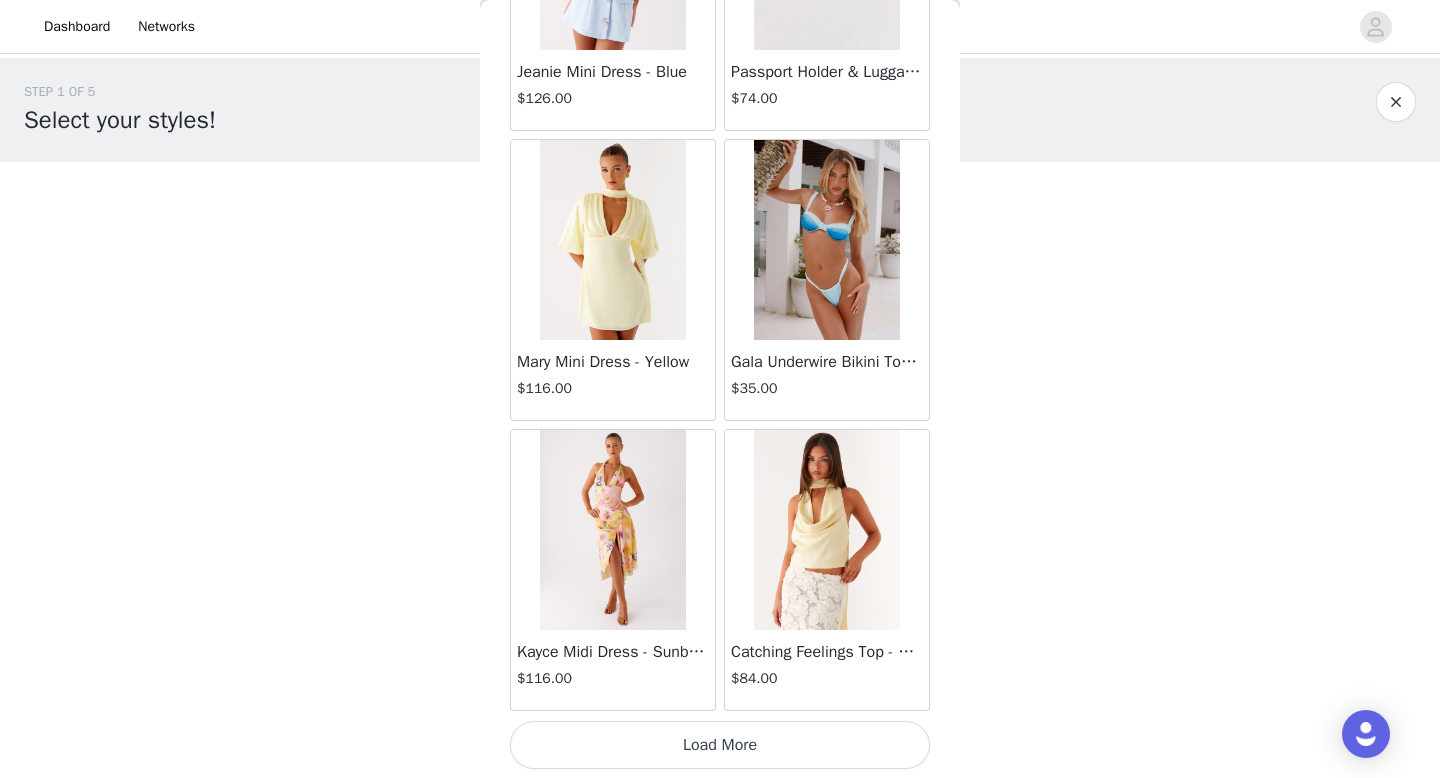 click on "Load More" at bounding box center [720, 745] 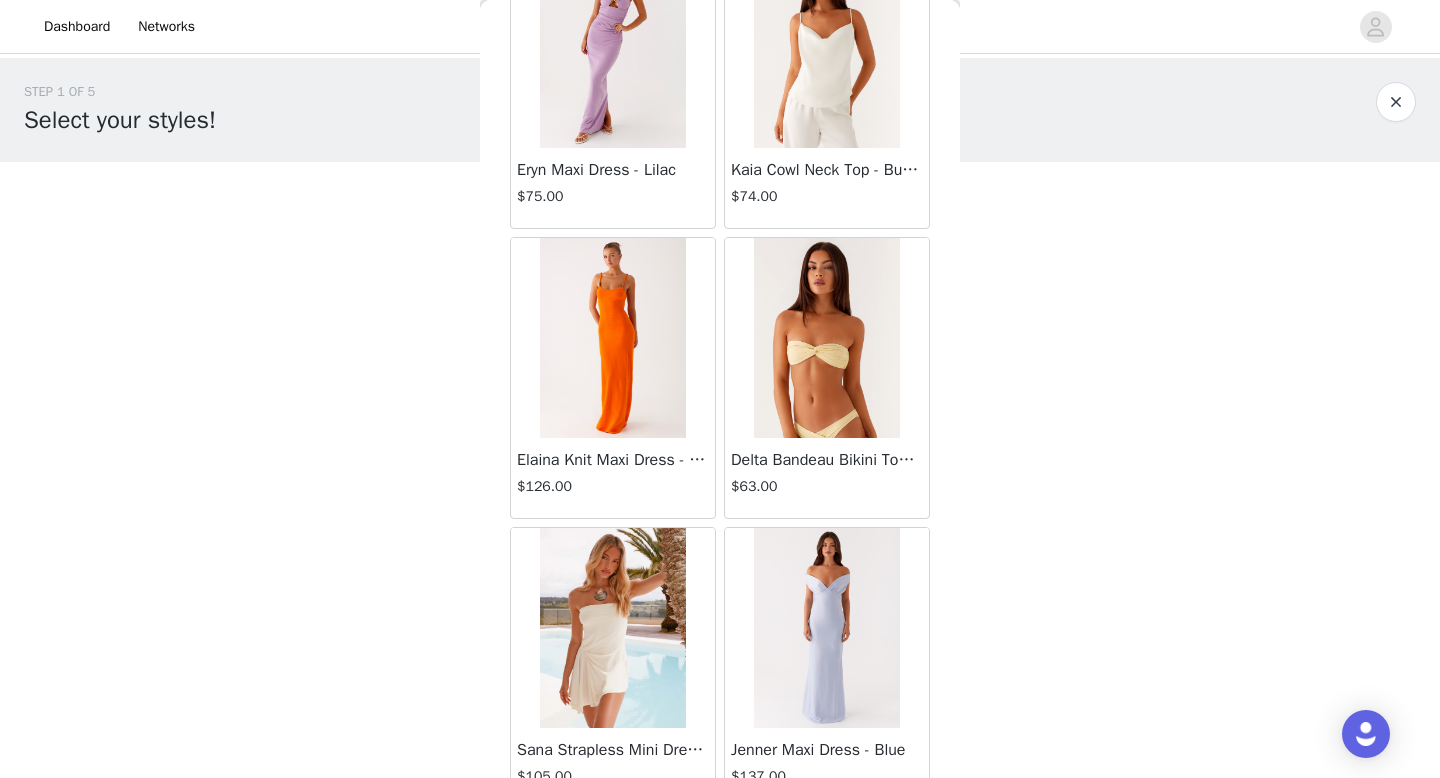scroll, scrollTop: 74782, scrollLeft: 0, axis: vertical 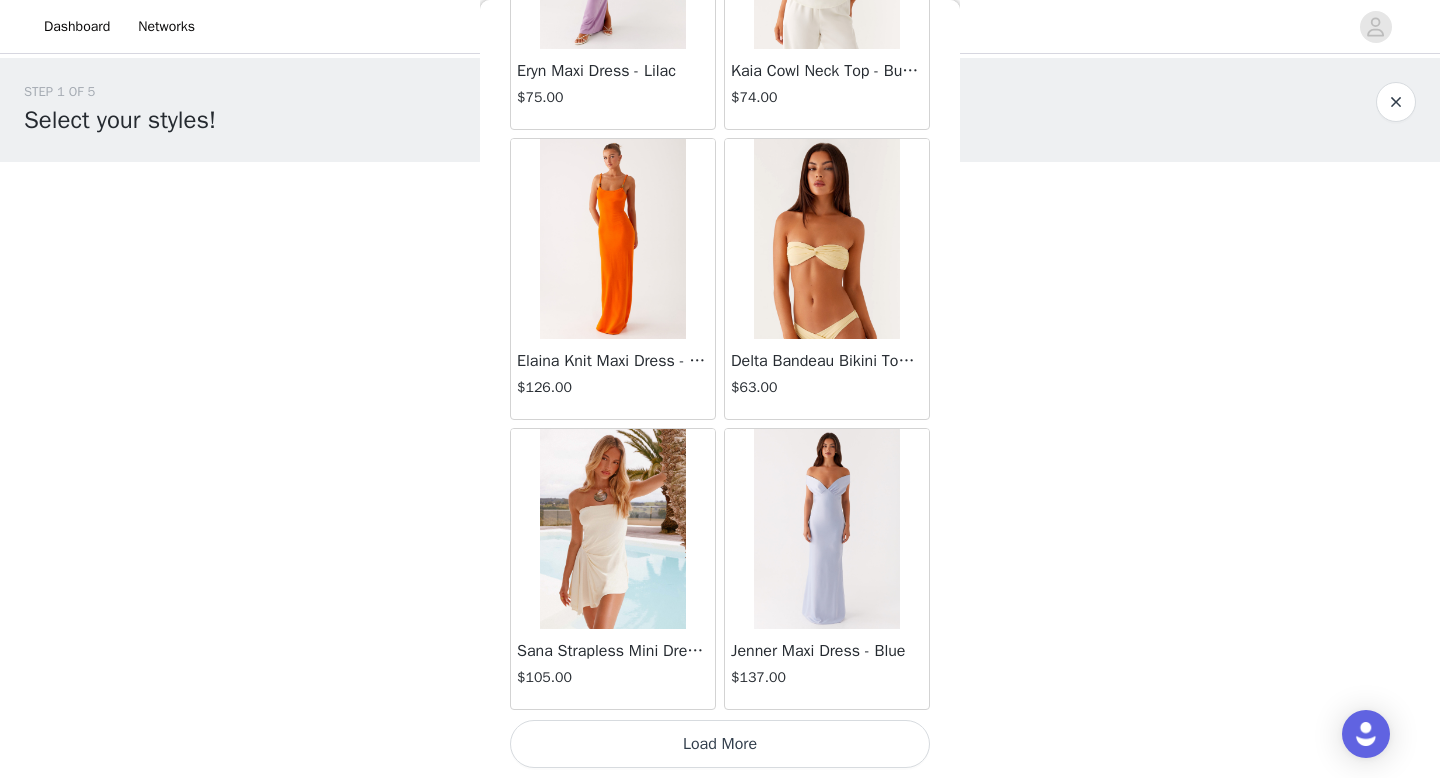 click on "Load More" at bounding box center (720, 744) 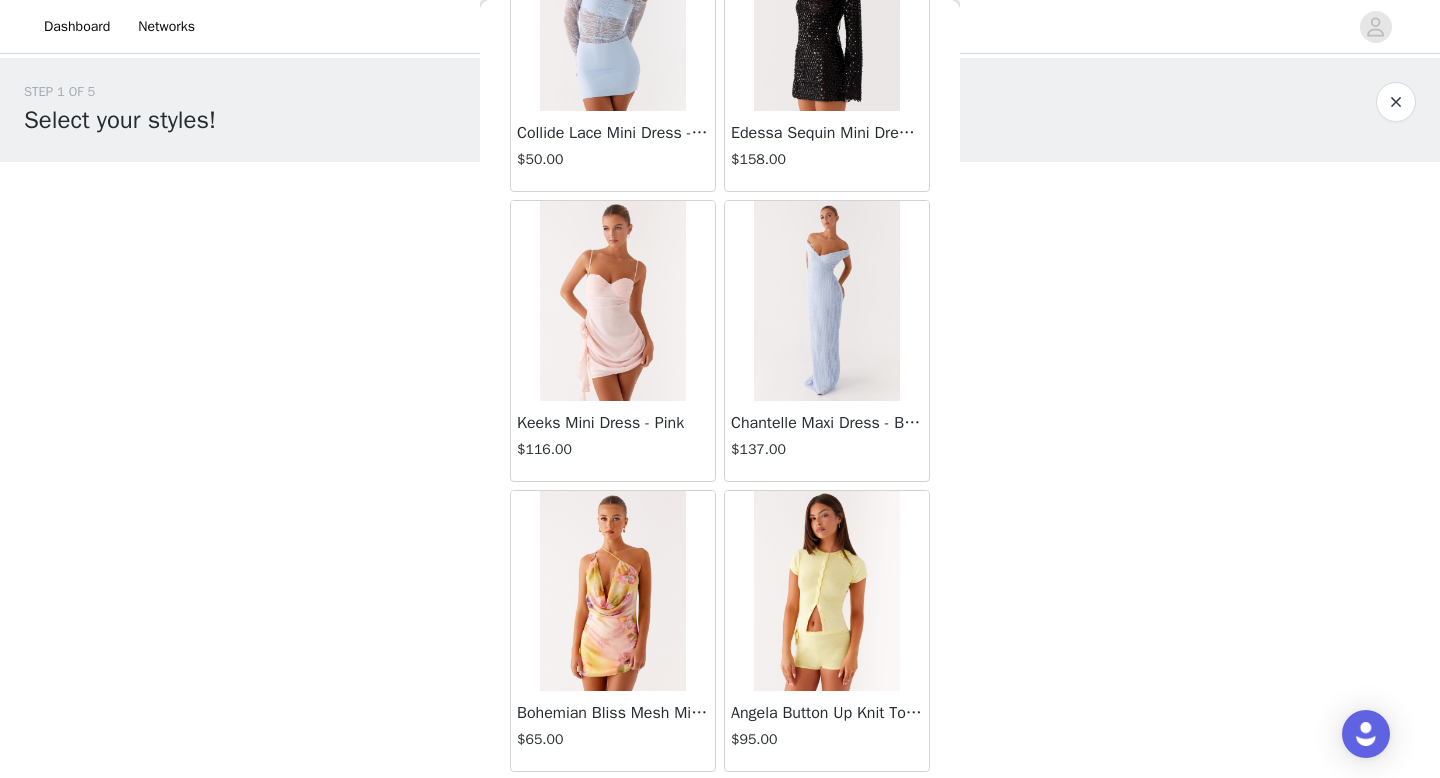 scroll, scrollTop: 77682, scrollLeft: 0, axis: vertical 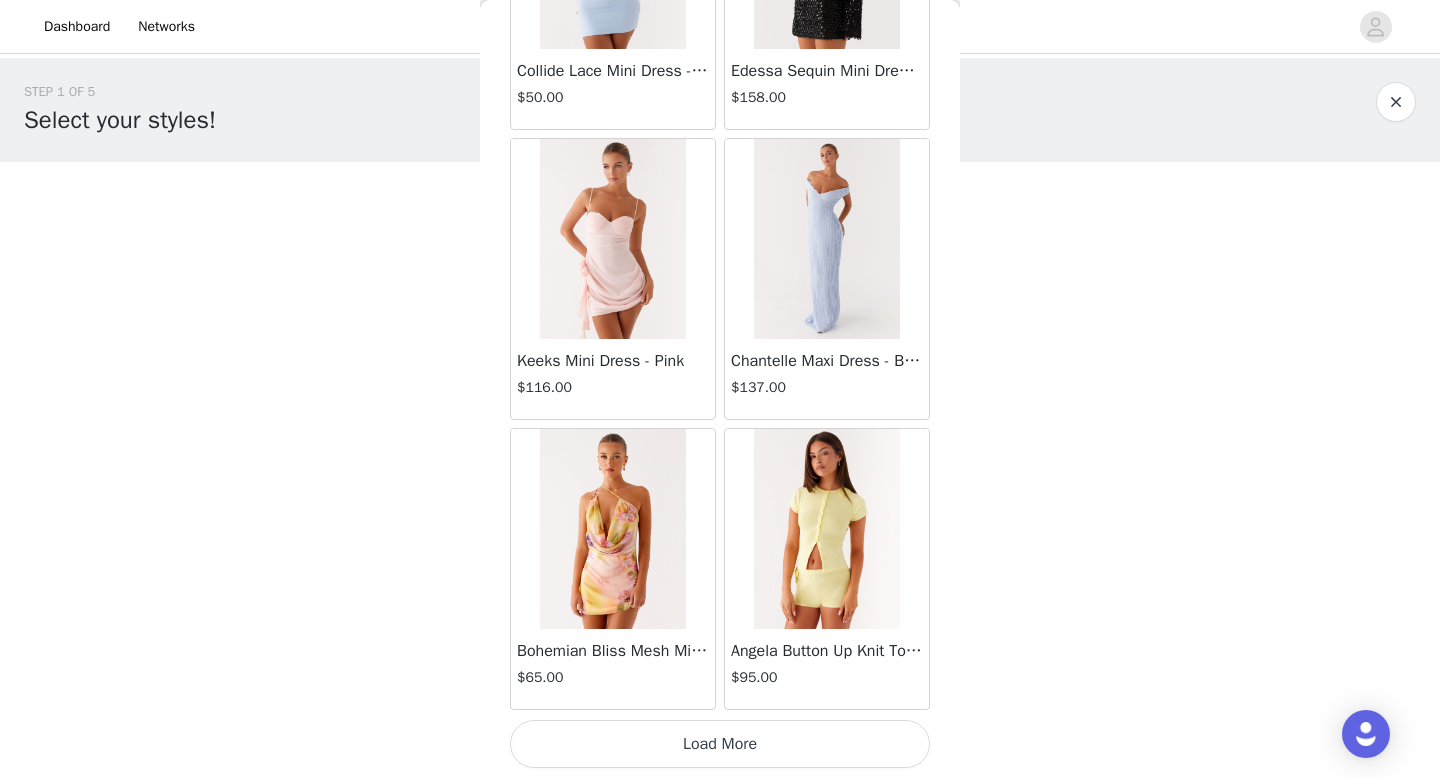 click on "Load More" at bounding box center [720, 744] 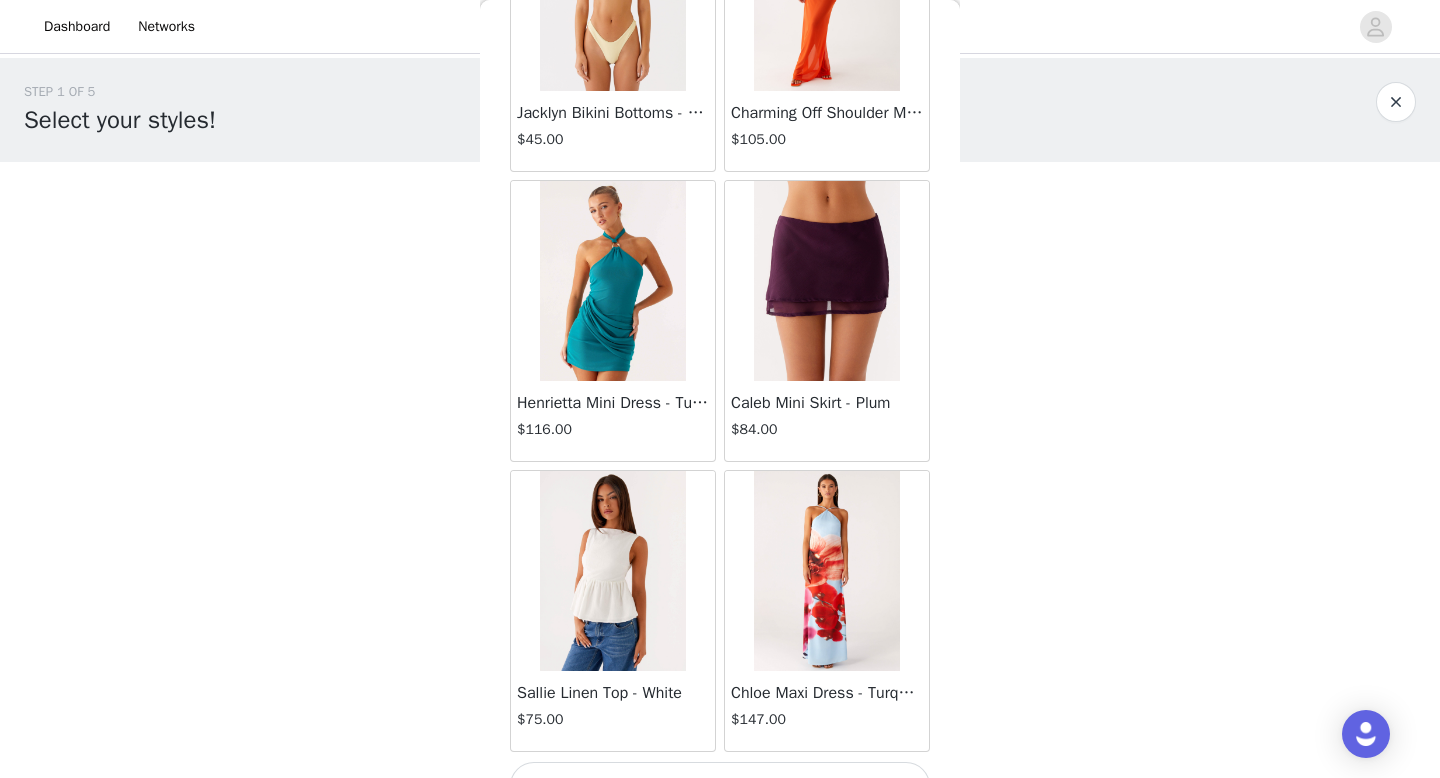 scroll, scrollTop: 80582, scrollLeft: 0, axis: vertical 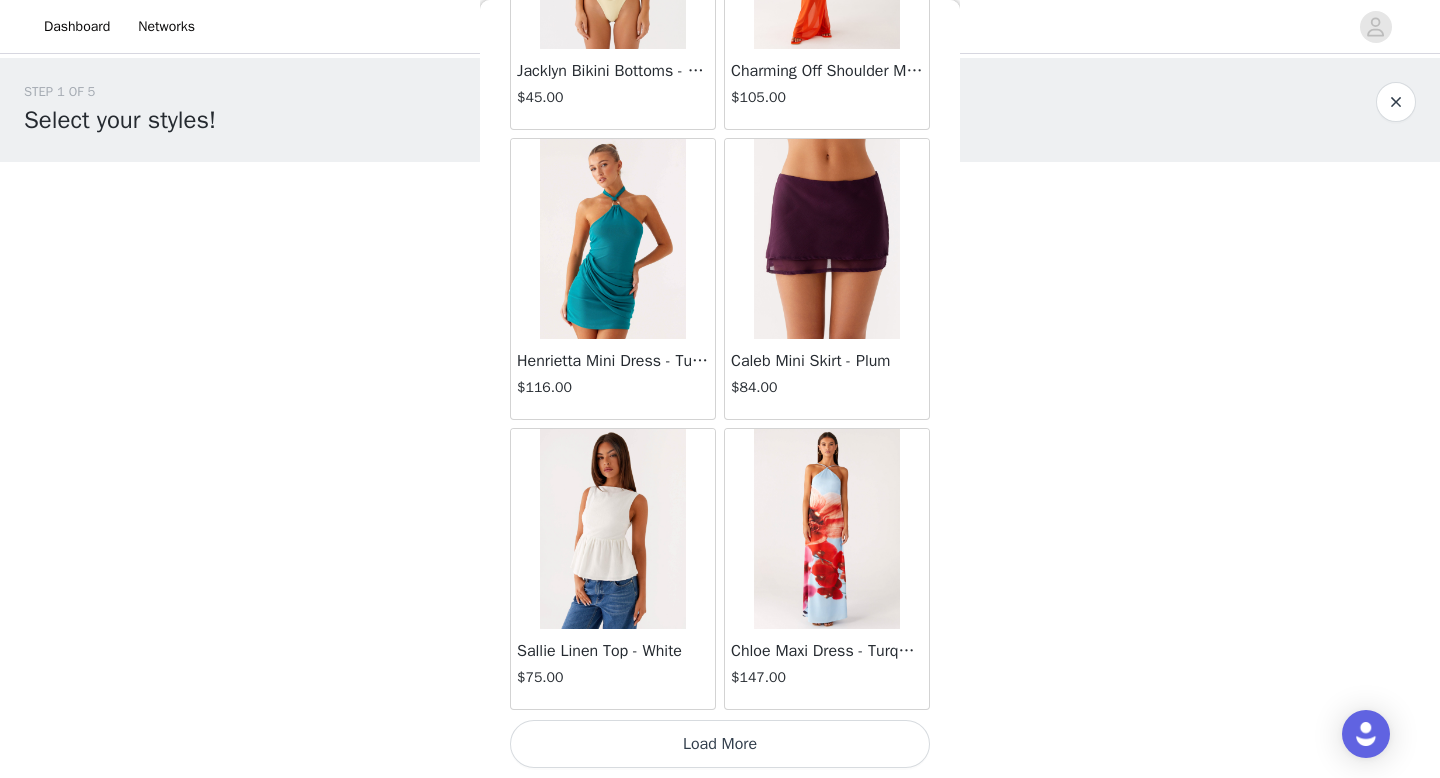 click on "Load More" at bounding box center [720, 744] 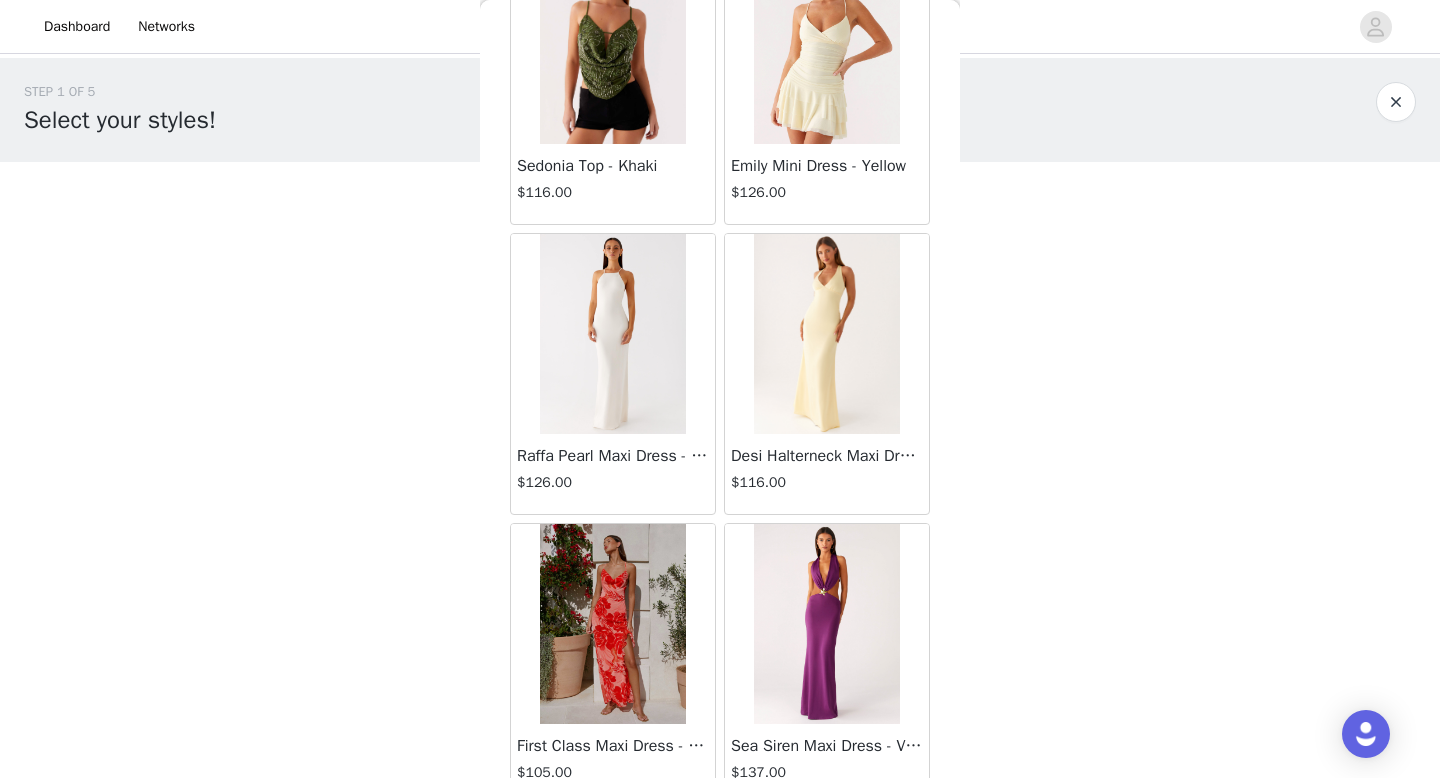 scroll, scrollTop: 83482, scrollLeft: 0, axis: vertical 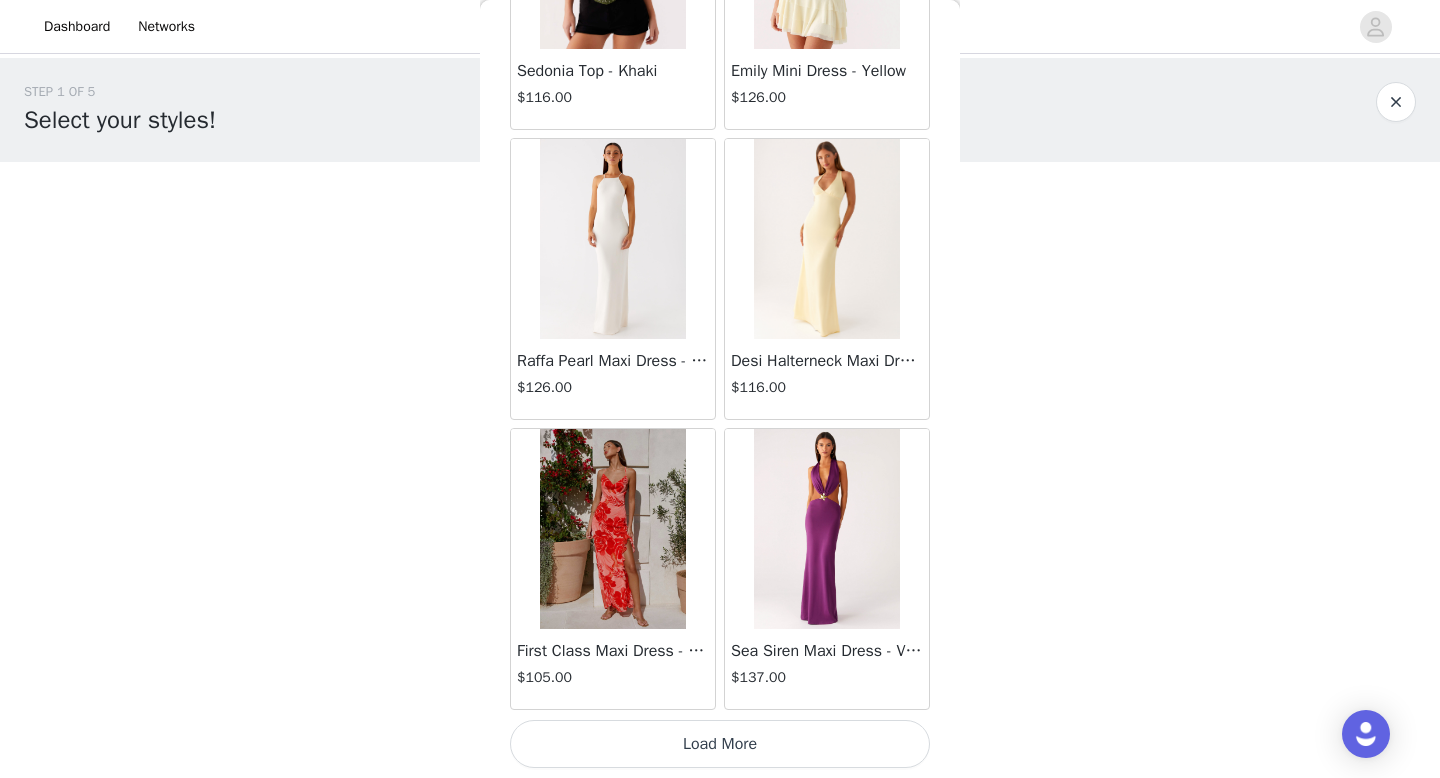 click on "Load More" at bounding box center (720, 744) 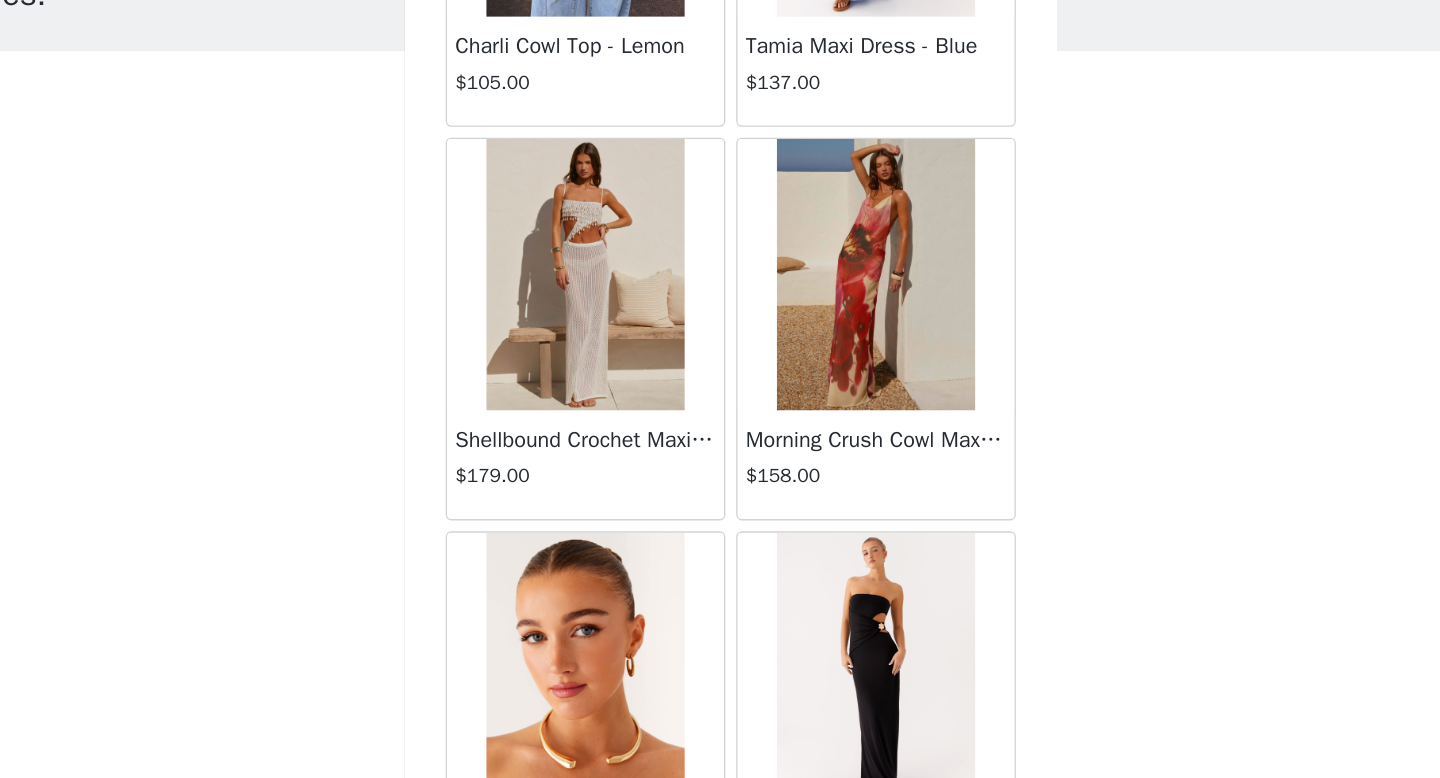 scroll, scrollTop: 86382, scrollLeft: 0, axis: vertical 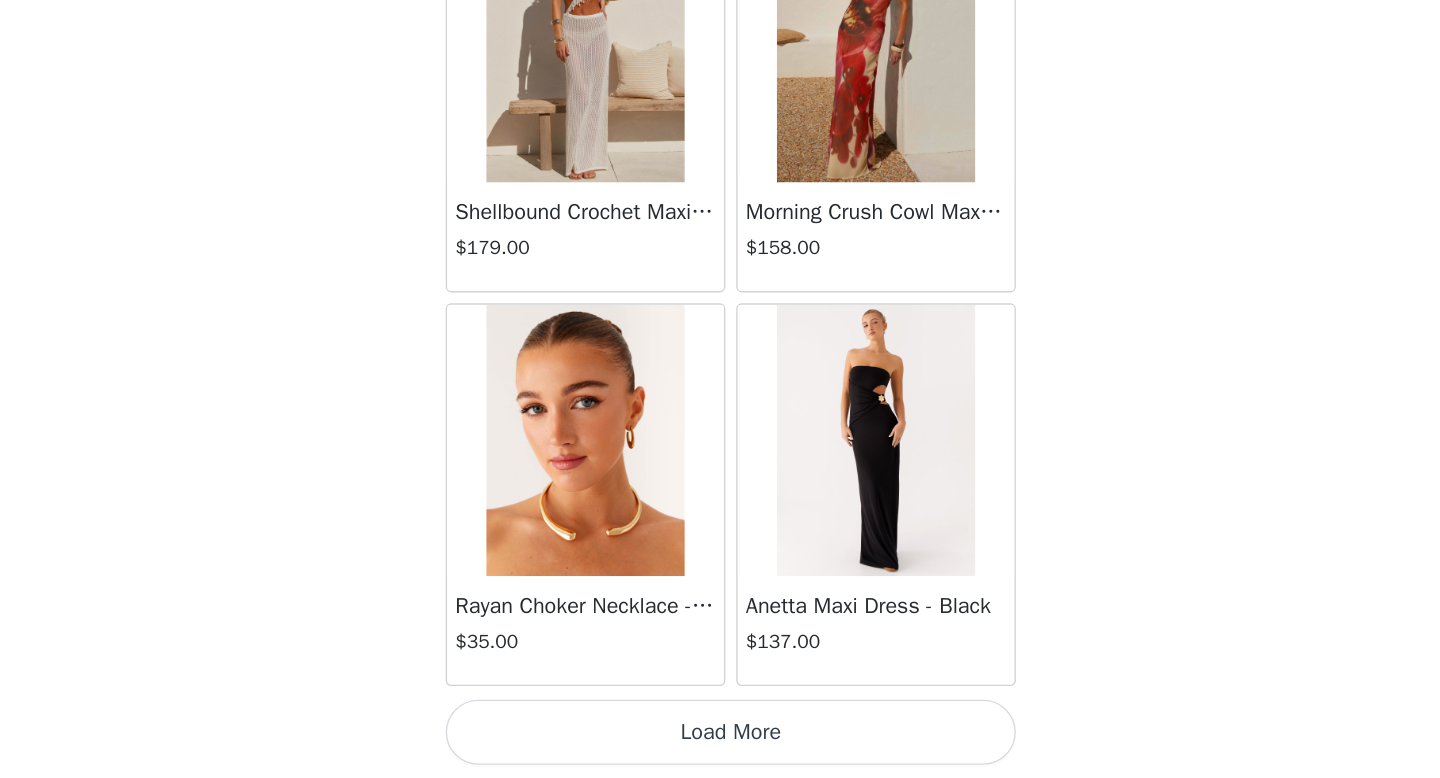 click on "Load More" at bounding box center (720, 744) 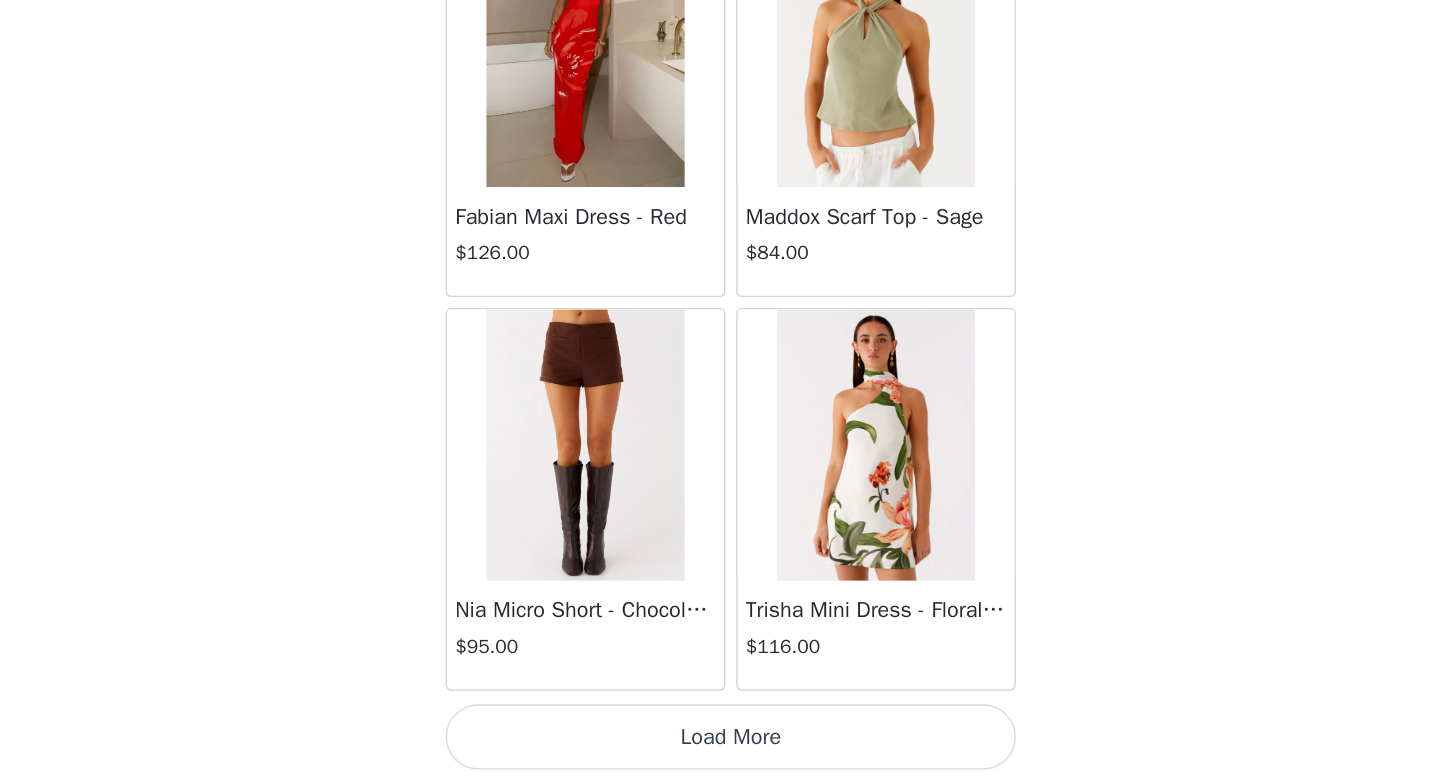 scroll, scrollTop: 89282, scrollLeft: 0, axis: vertical 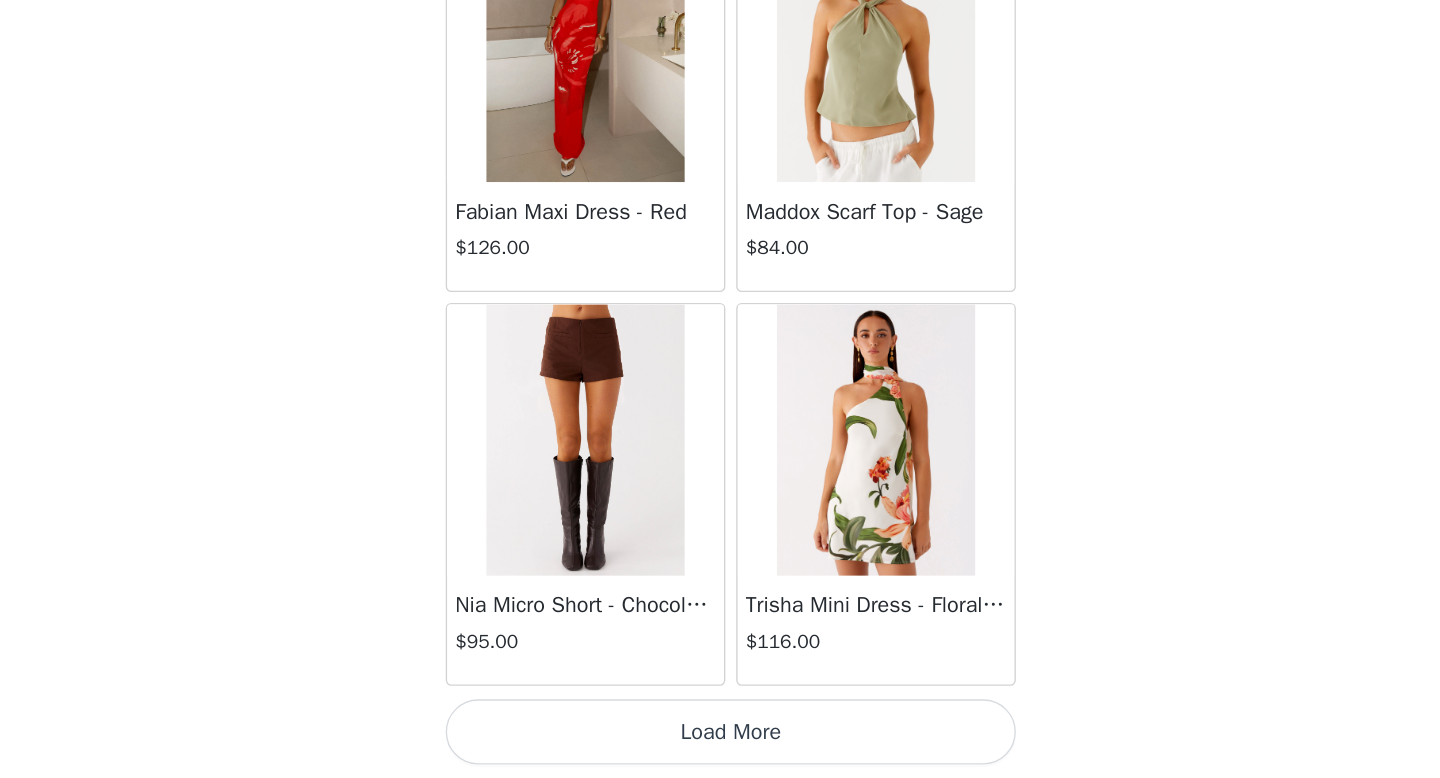click on "Load More" at bounding box center (720, 744) 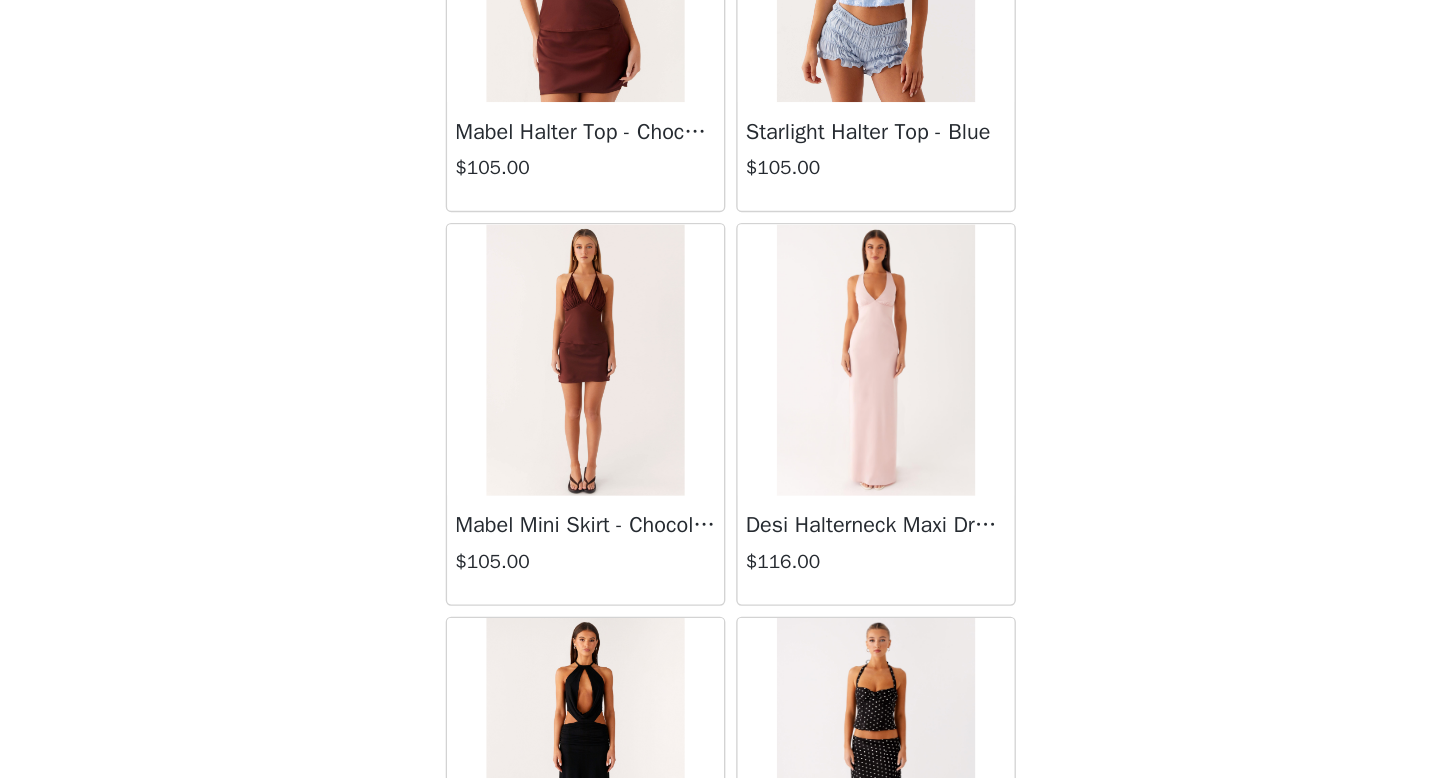 scroll, scrollTop: 92182, scrollLeft: 0, axis: vertical 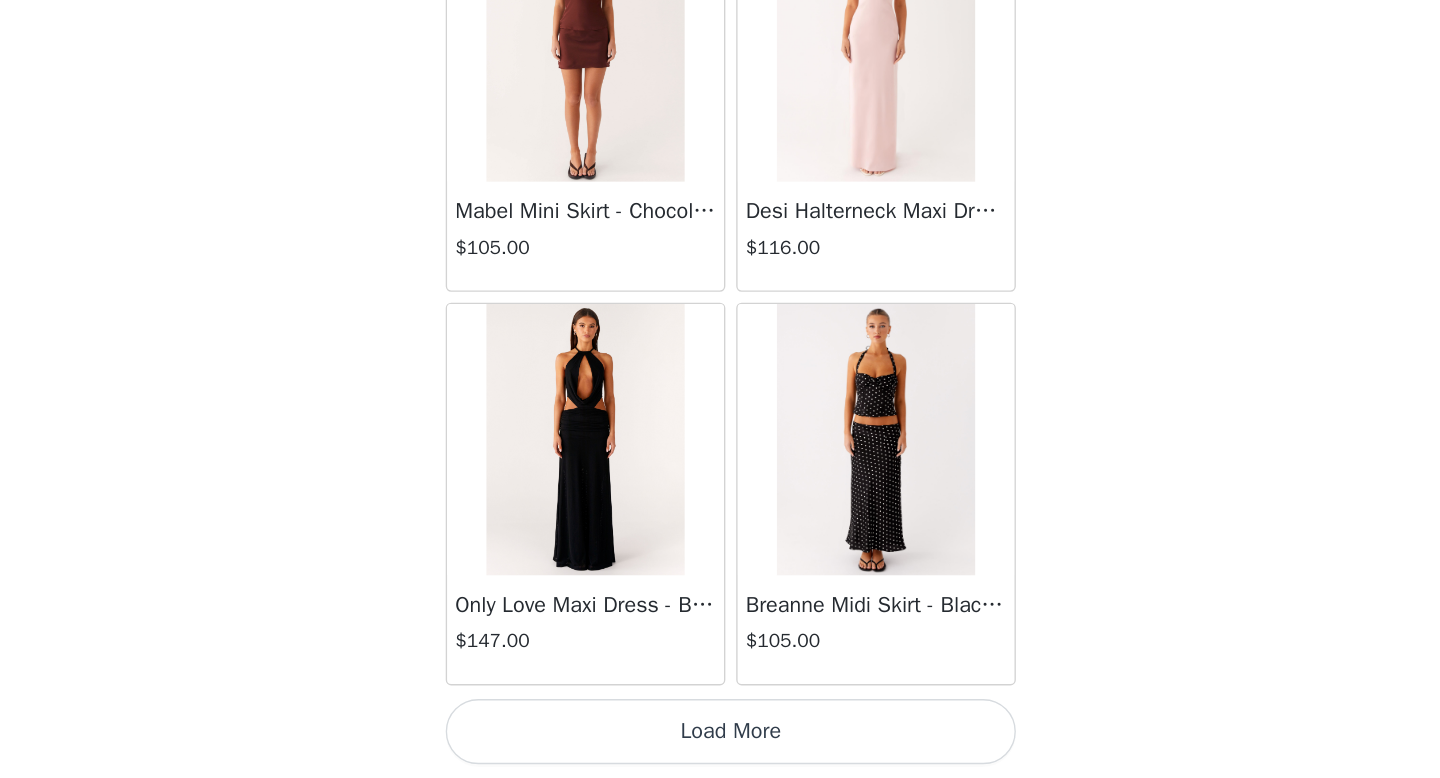 click on "Load More" at bounding box center (720, 744) 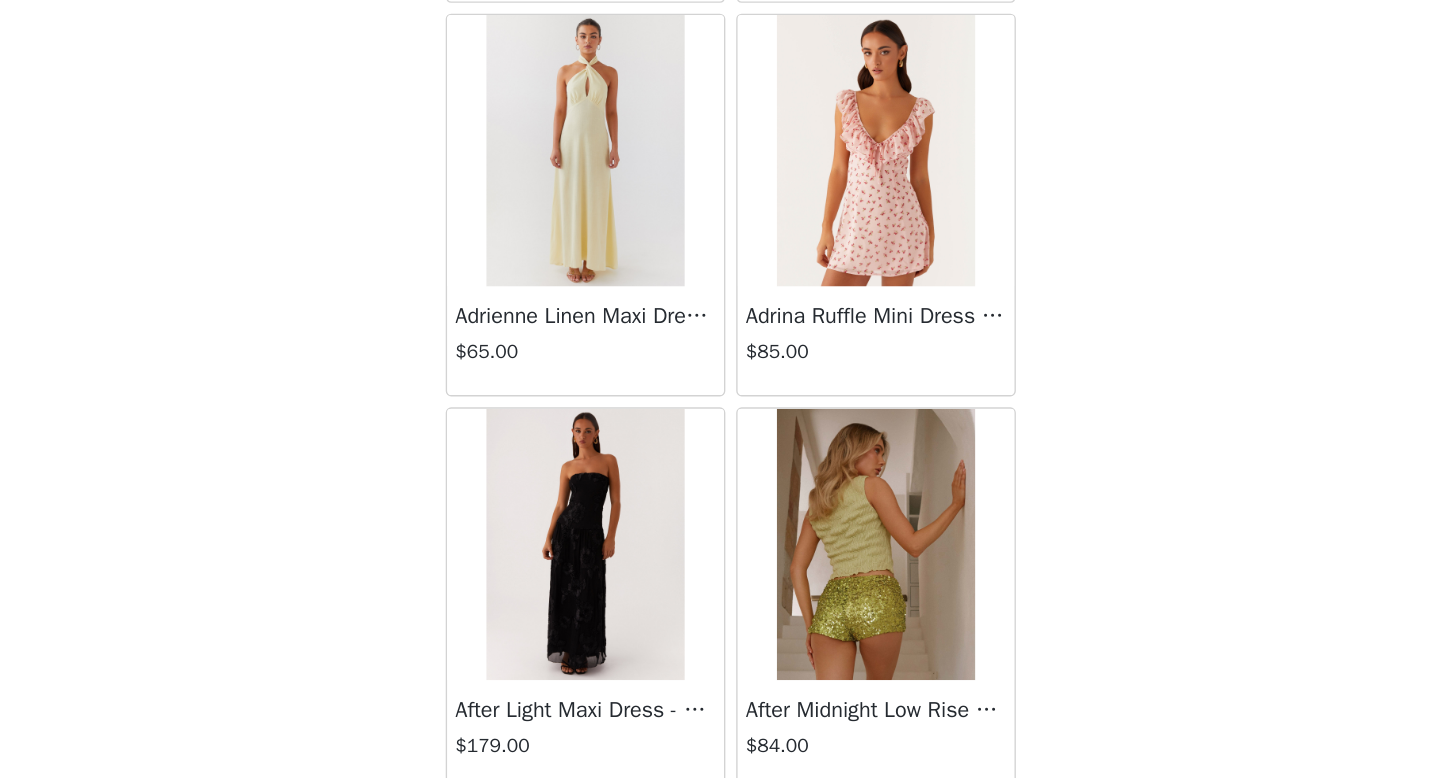 scroll, scrollTop: 95005, scrollLeft: 0, axis: vertical 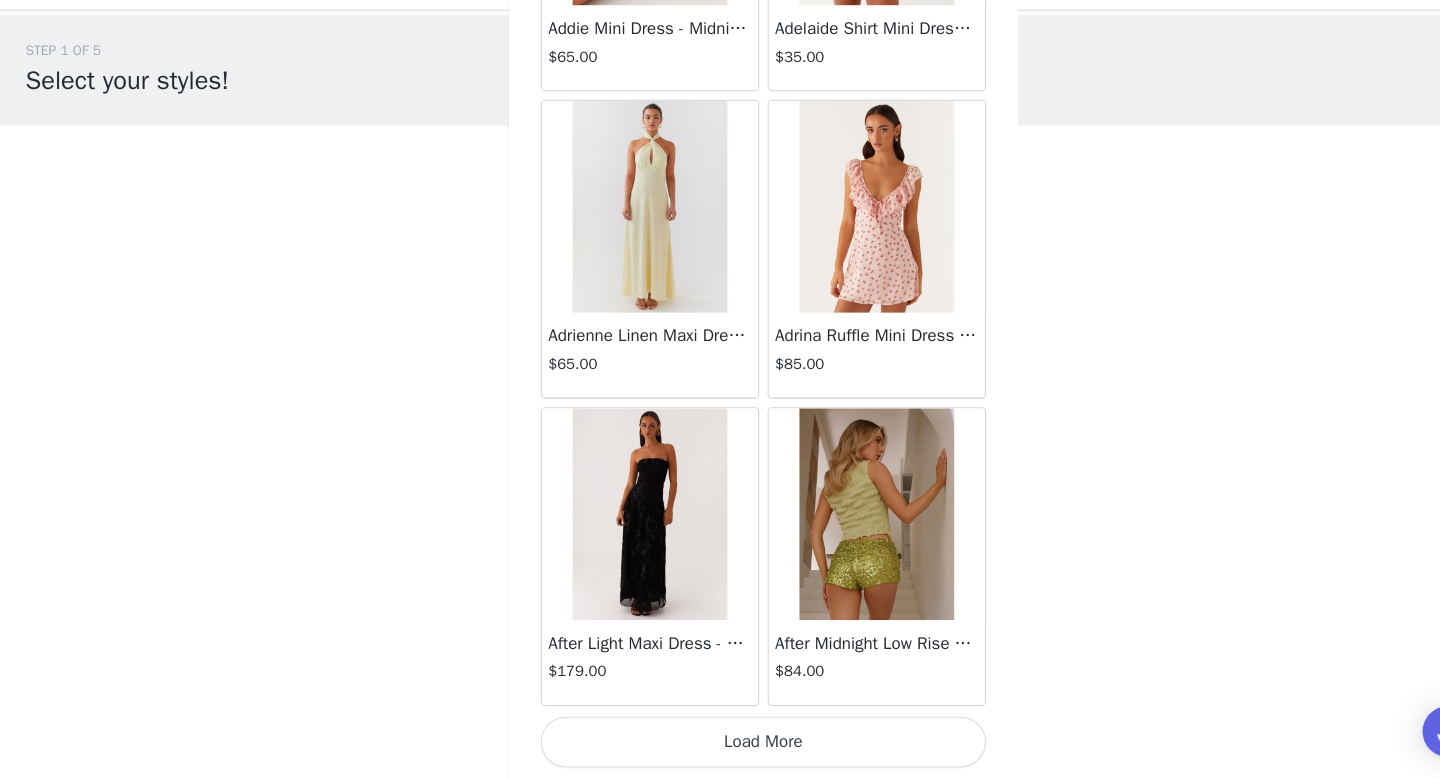 click on "Load More" at bounding box center [720, 744] 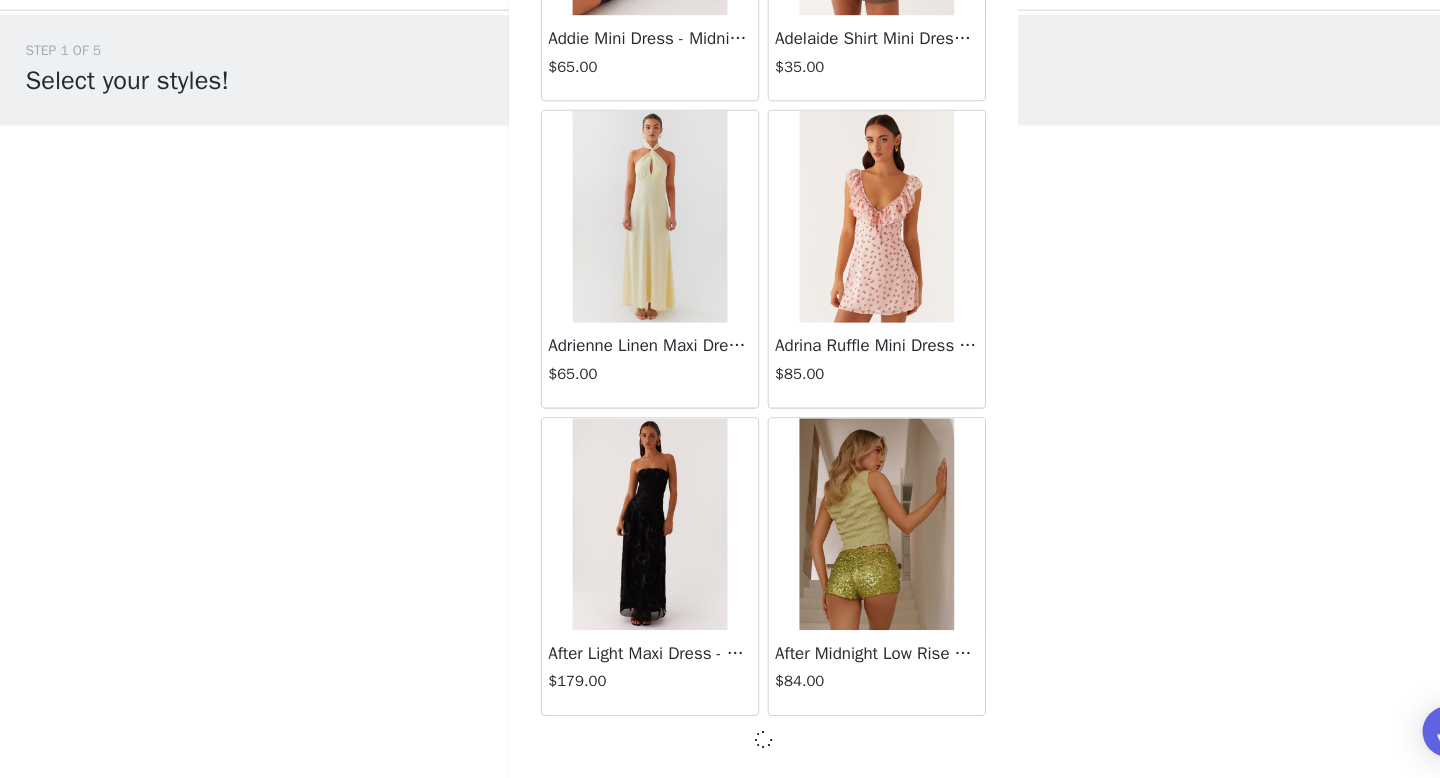 scroll, scrollTop: 95073, scrollLeft: 0, axis: vertical 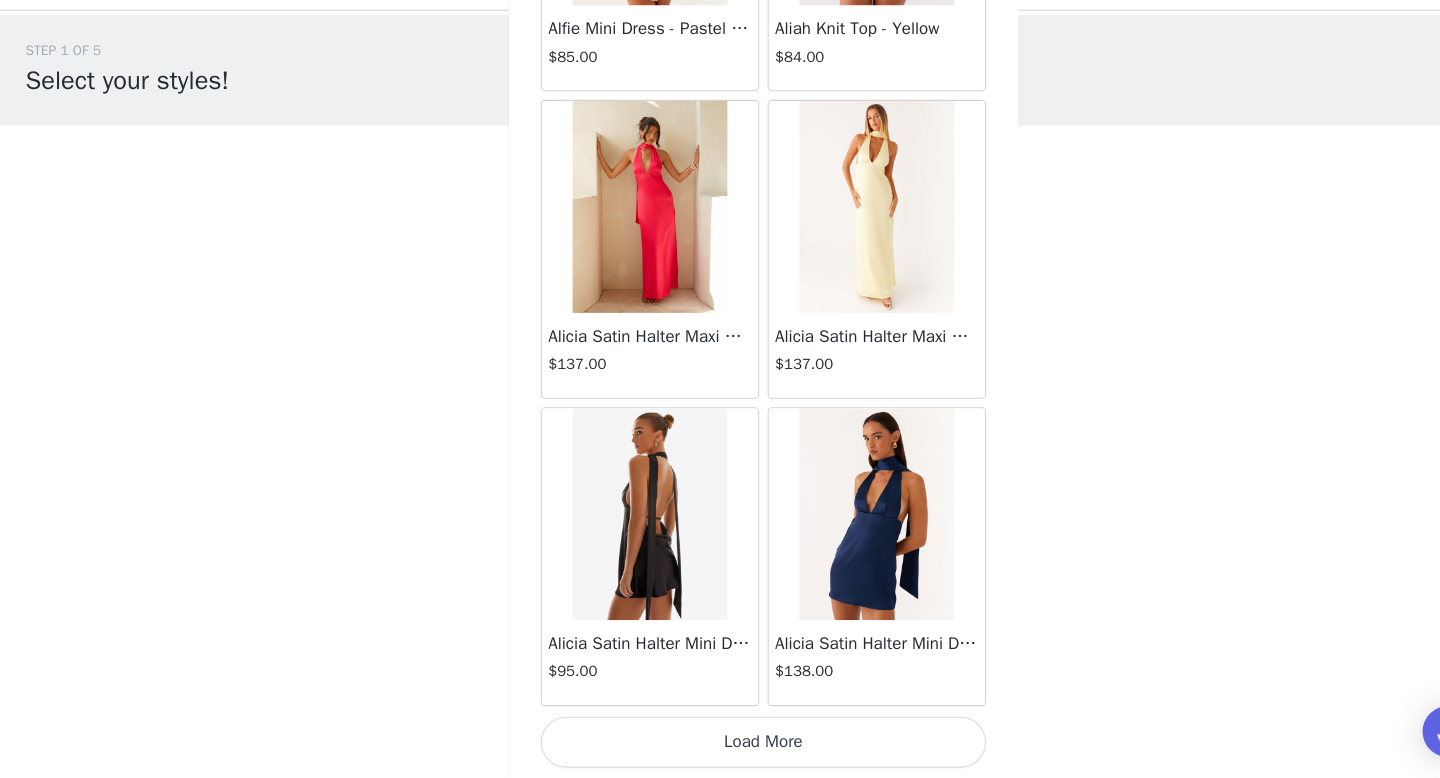 click on "Load More" at bounding box center [720, 744] 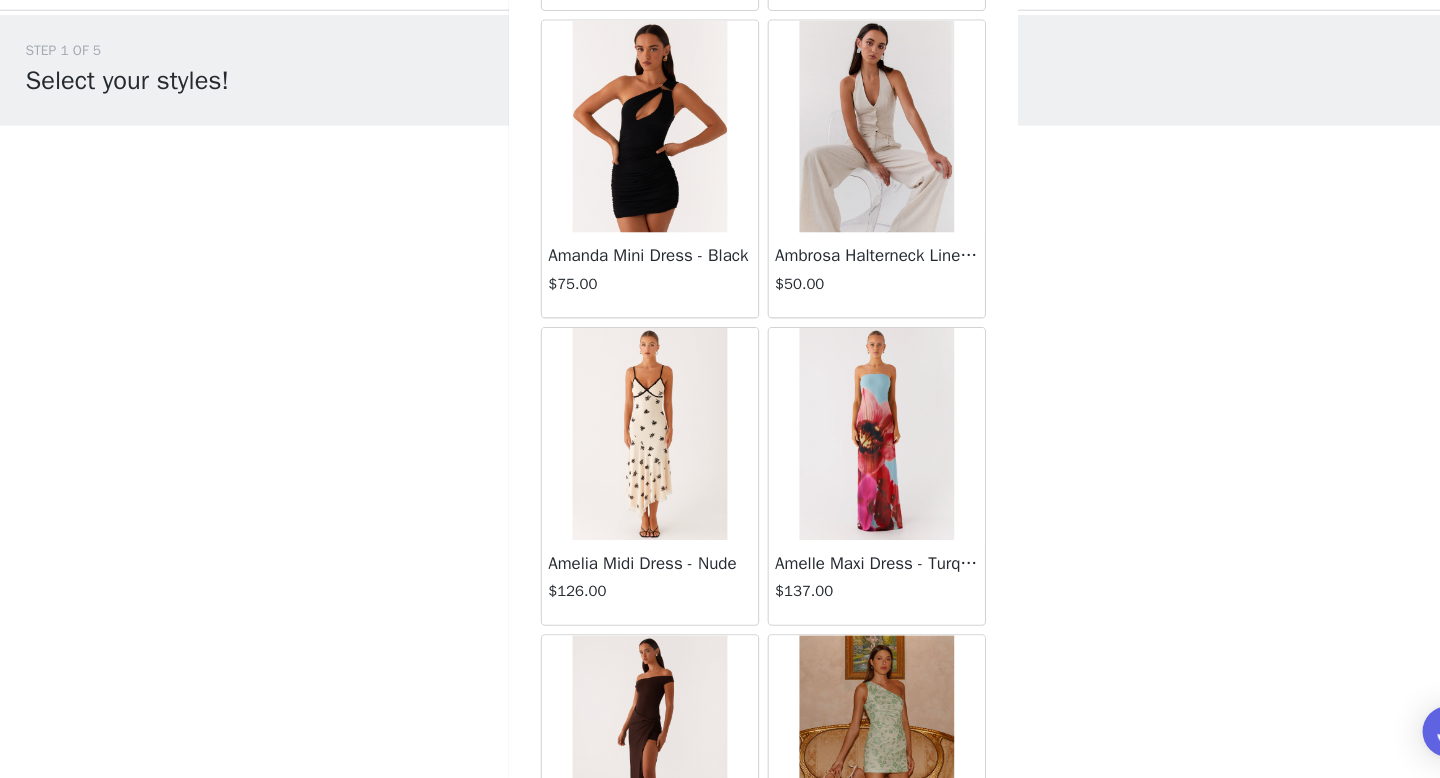 scroll, scrollTop: 100882, scrollLeft: 0, axis: vertical 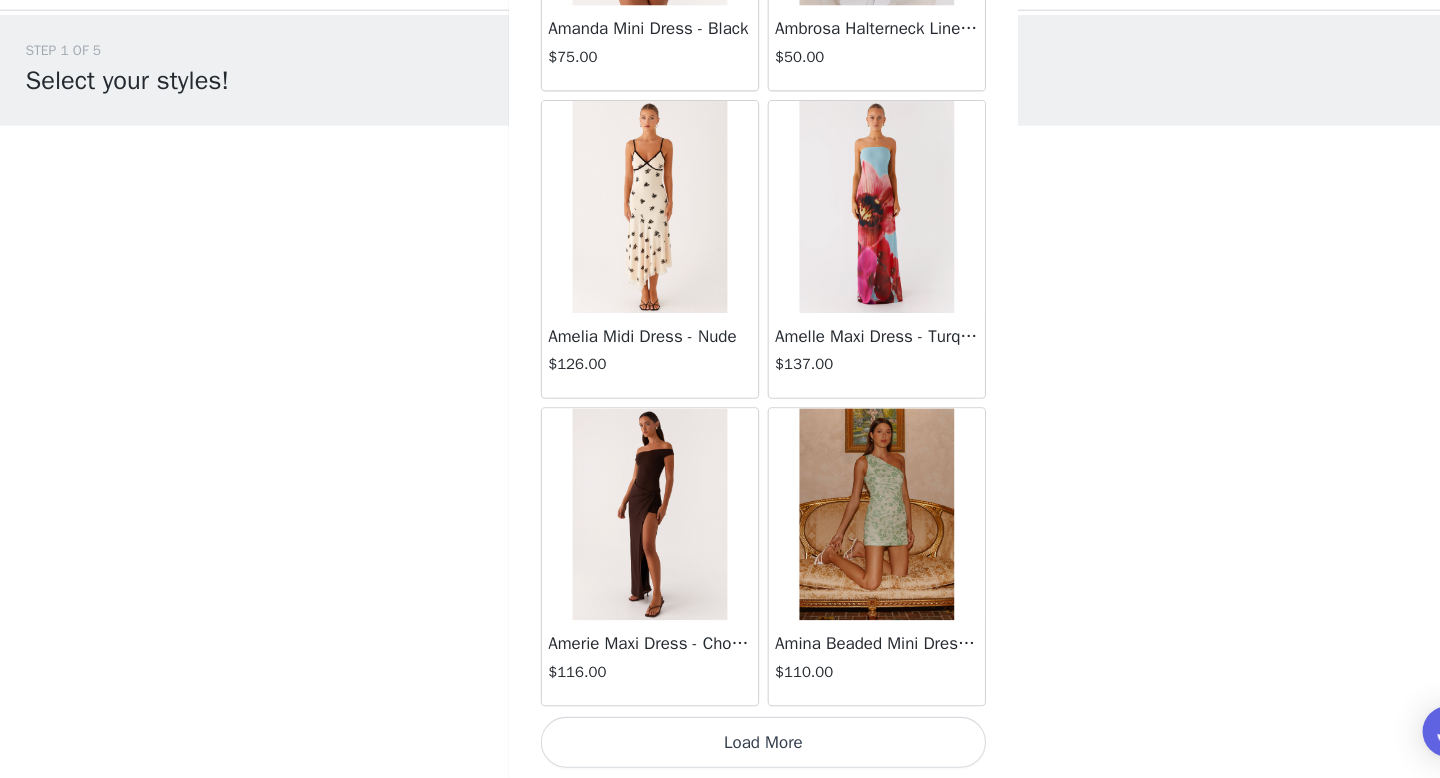 click on "Load More" at bounding box center [720, 744] 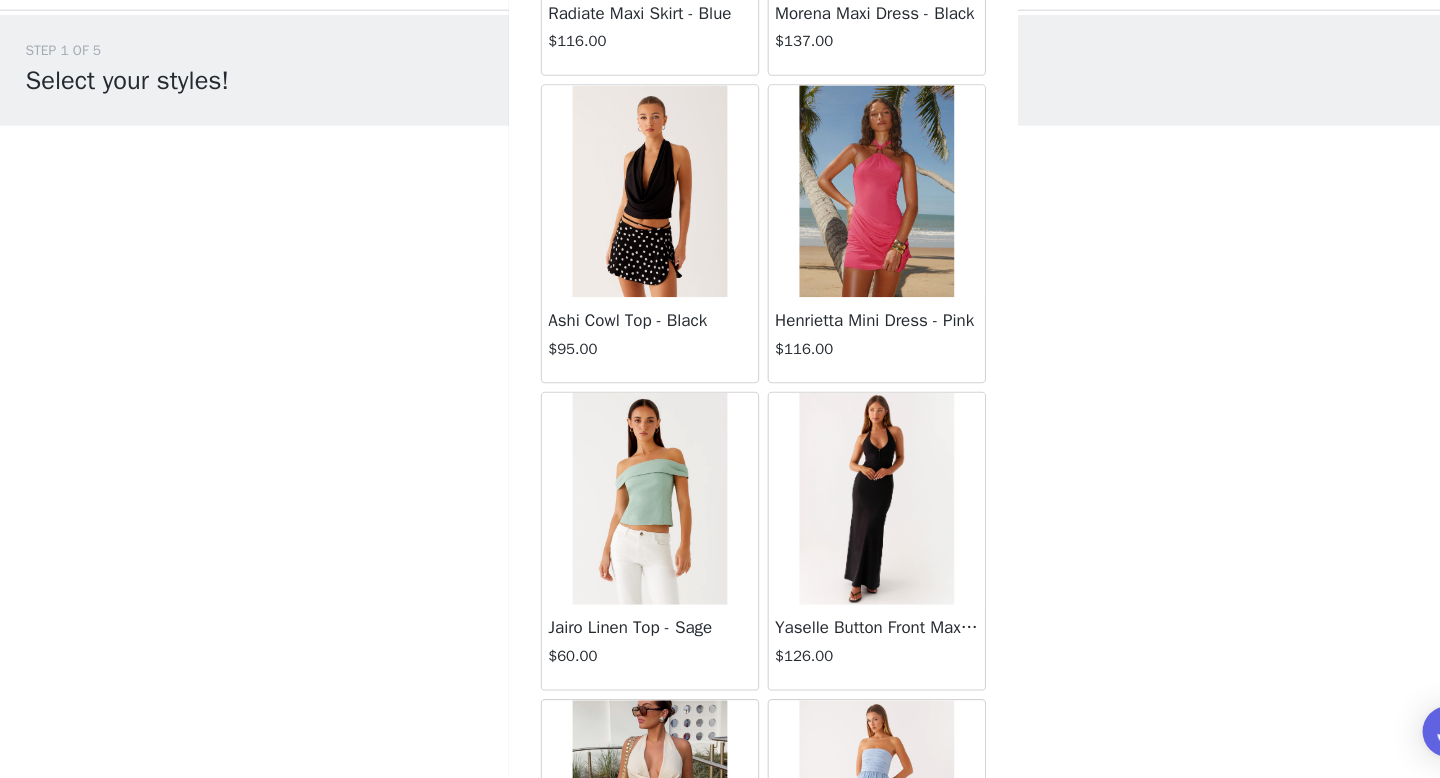 scroll, scrollTop: 82792, scrollLeft: 0, axis: vertical 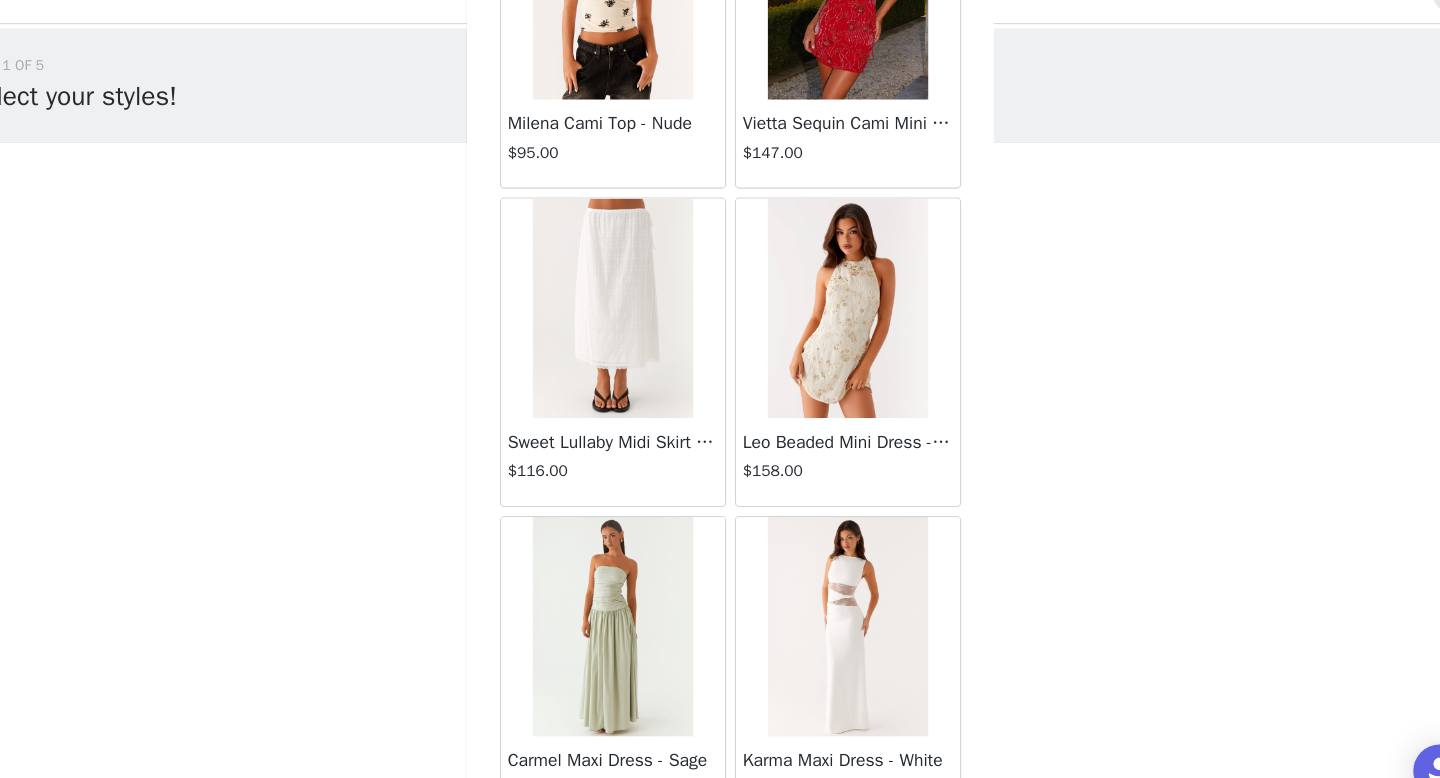 click at bounding box center [612, 313] 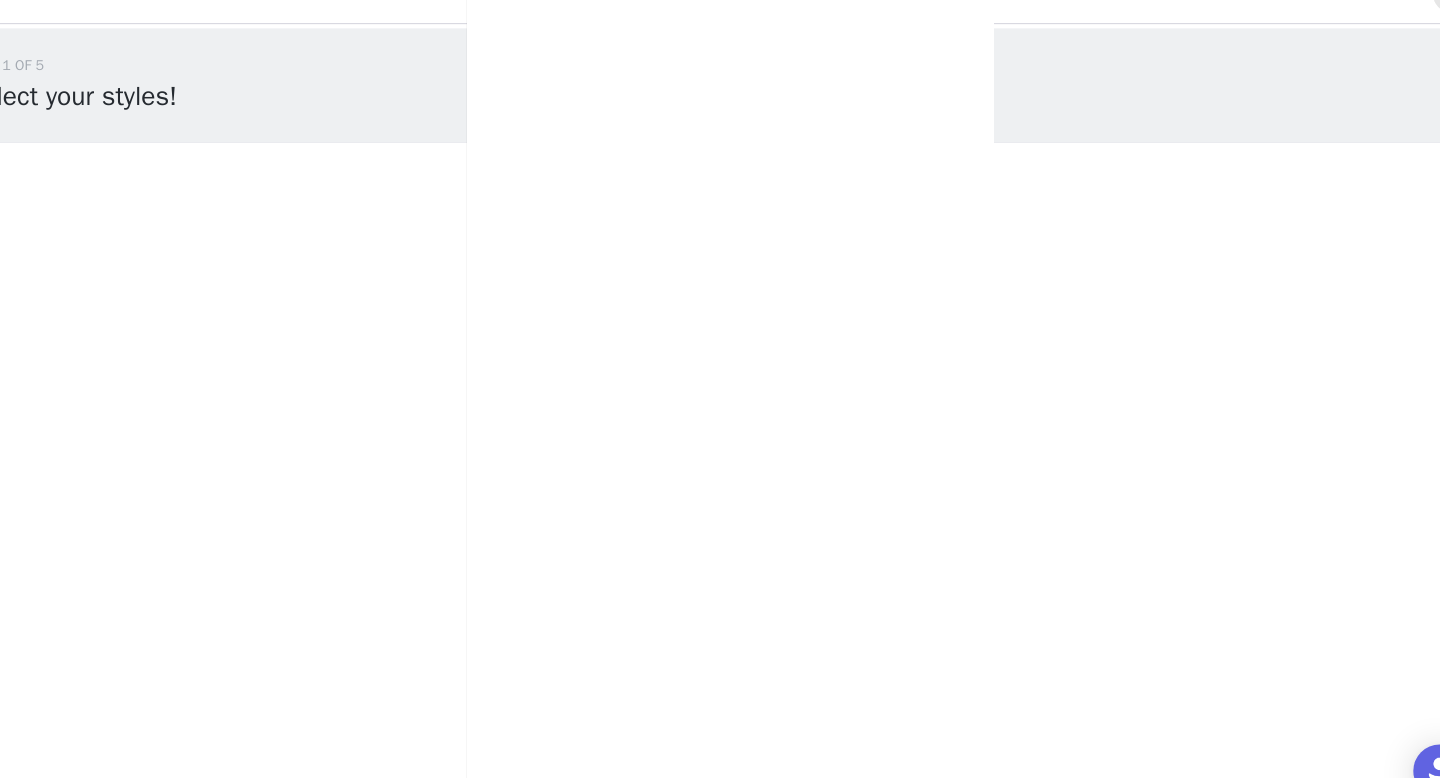 scroll, scrollTop: 237, scrollLeft: 0, axis: vertical 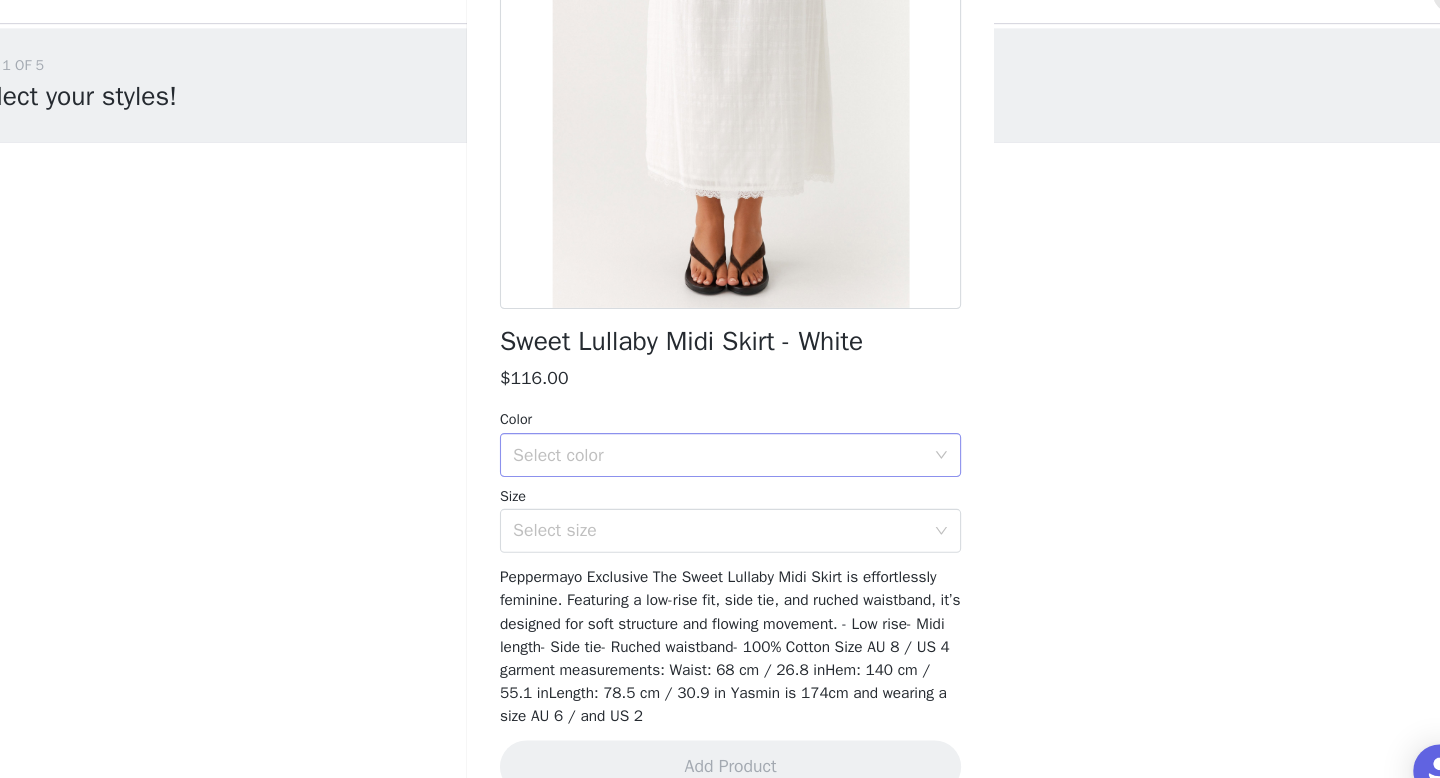click on "Select color" at bounding box center (713, 446) 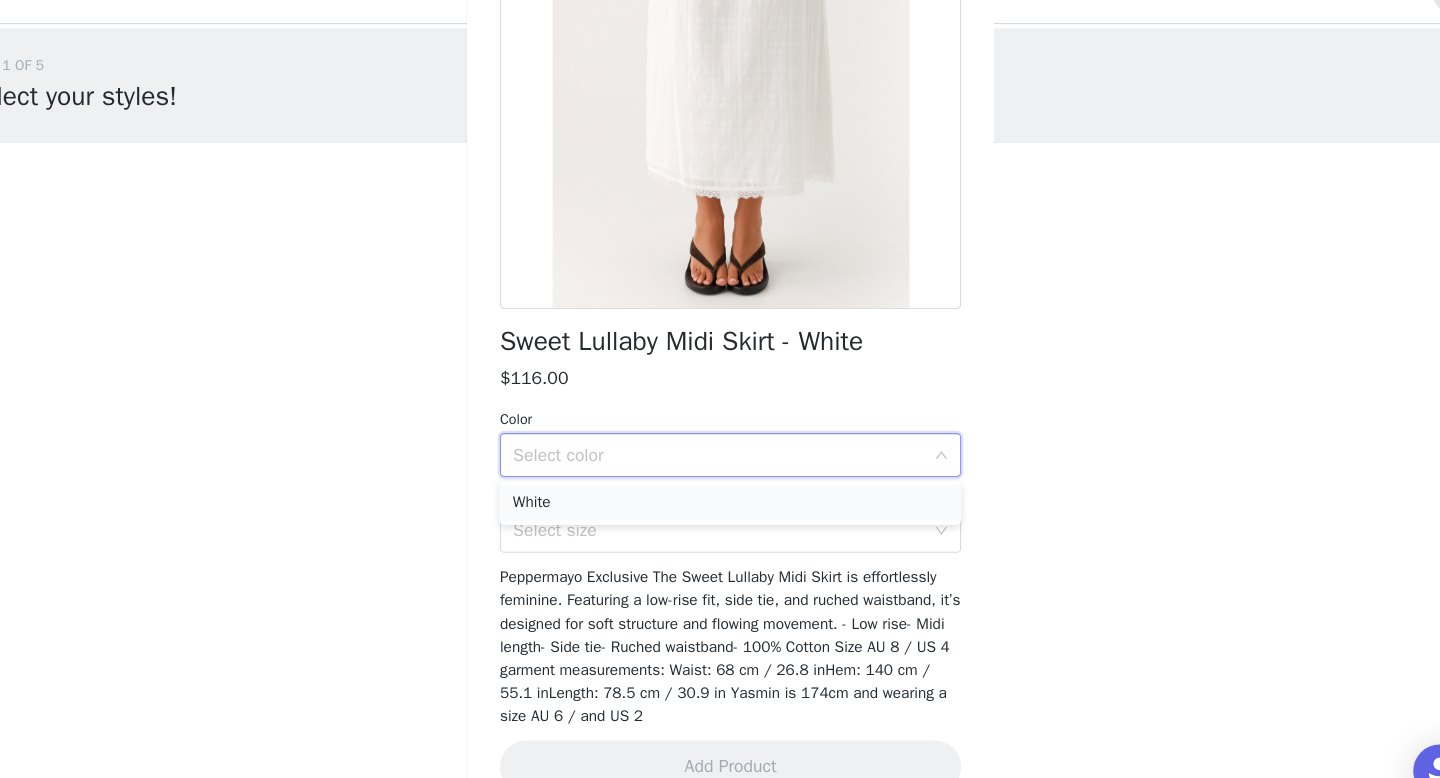 click on "White" at bounding box center [720, 490] 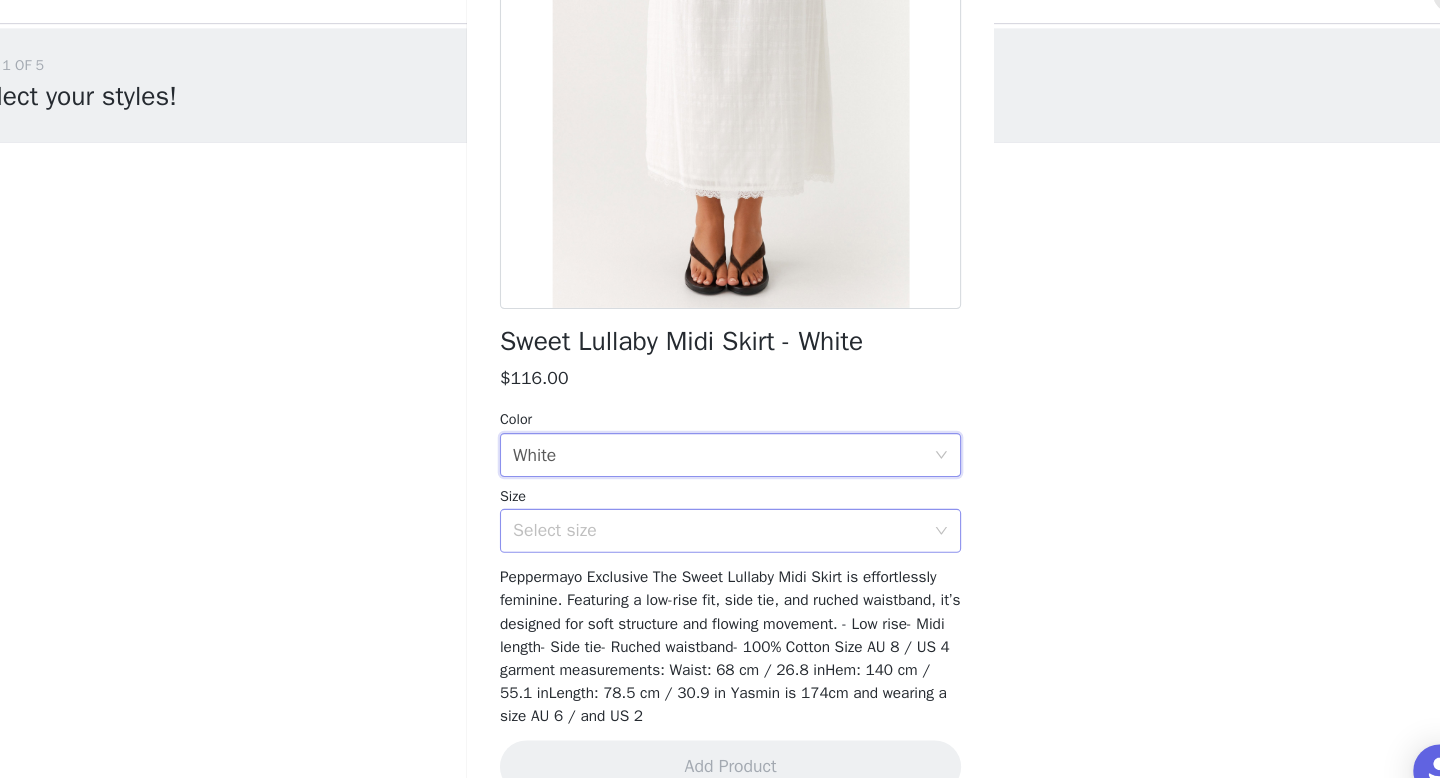 click on "Select size" at bounding box center (709, 515) 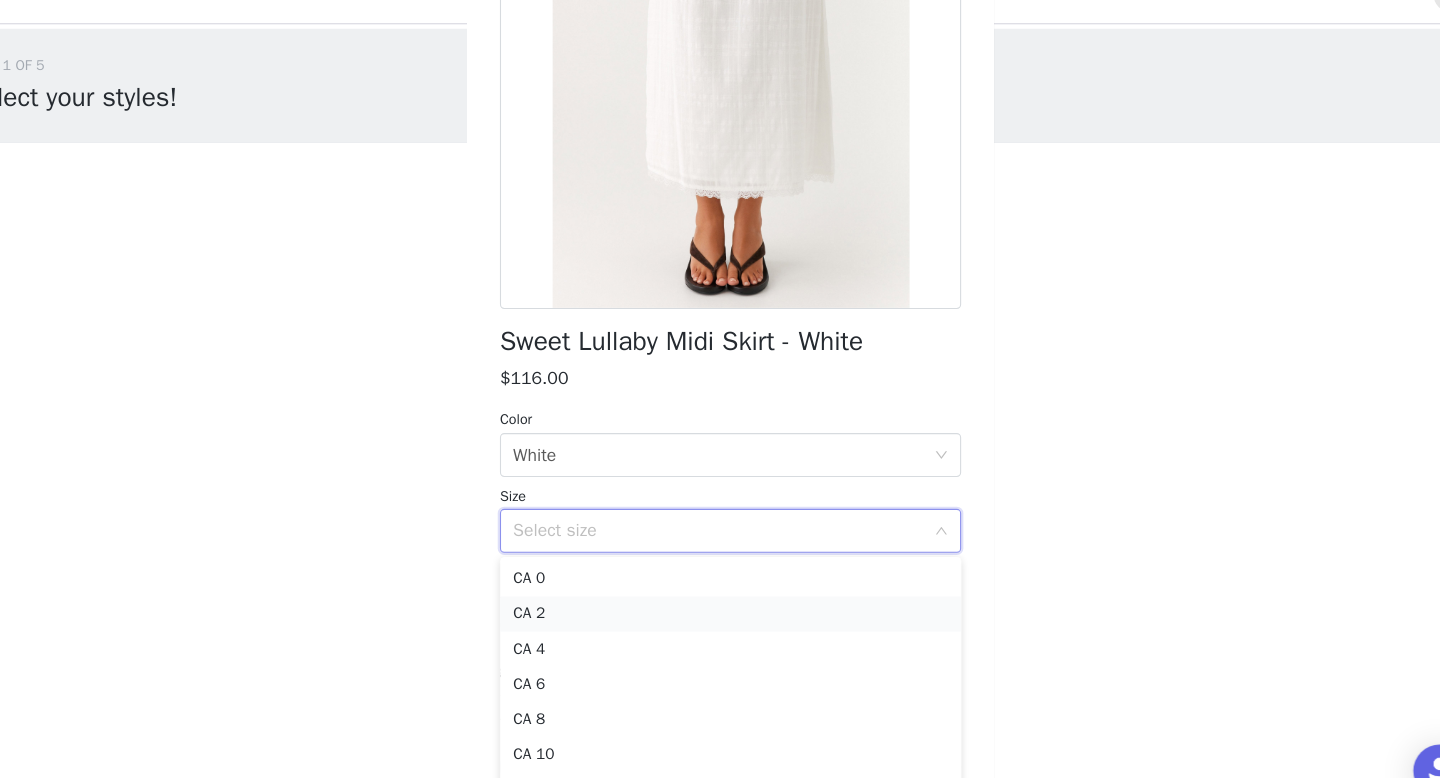 click on "CA 2" at bounding box center (720, 591) 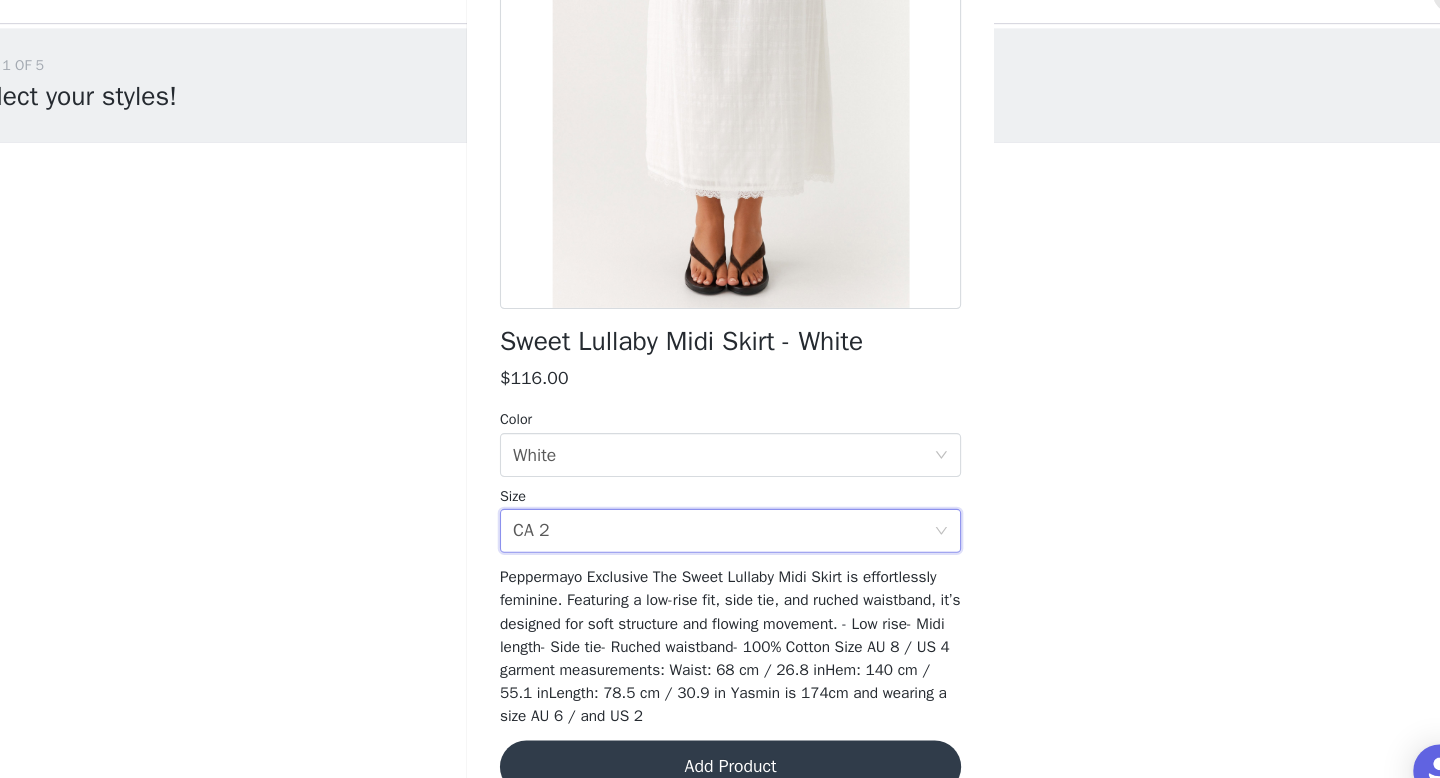 click on "Add Product" at bounding box center (720, 730) 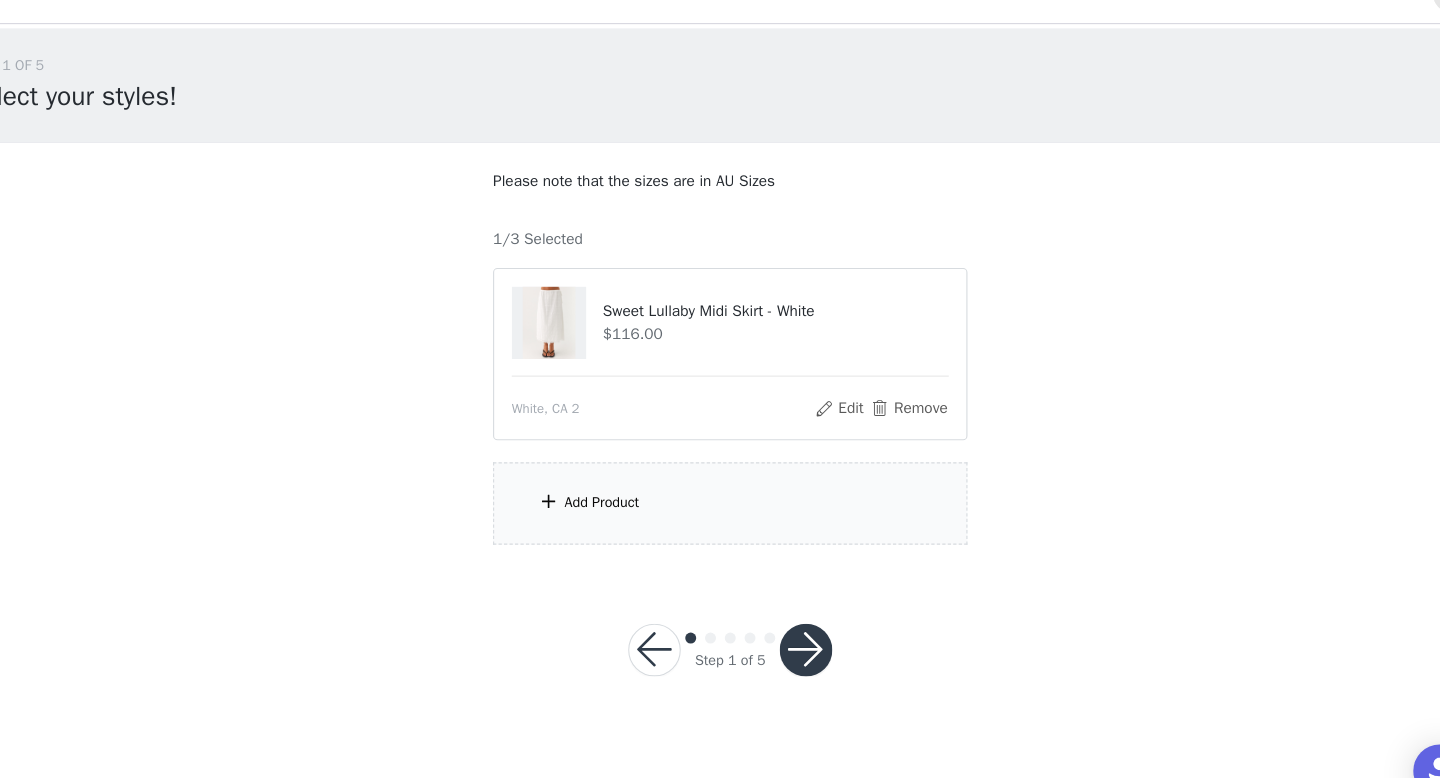 click on "Add Product" at bounding box center [720, 490] 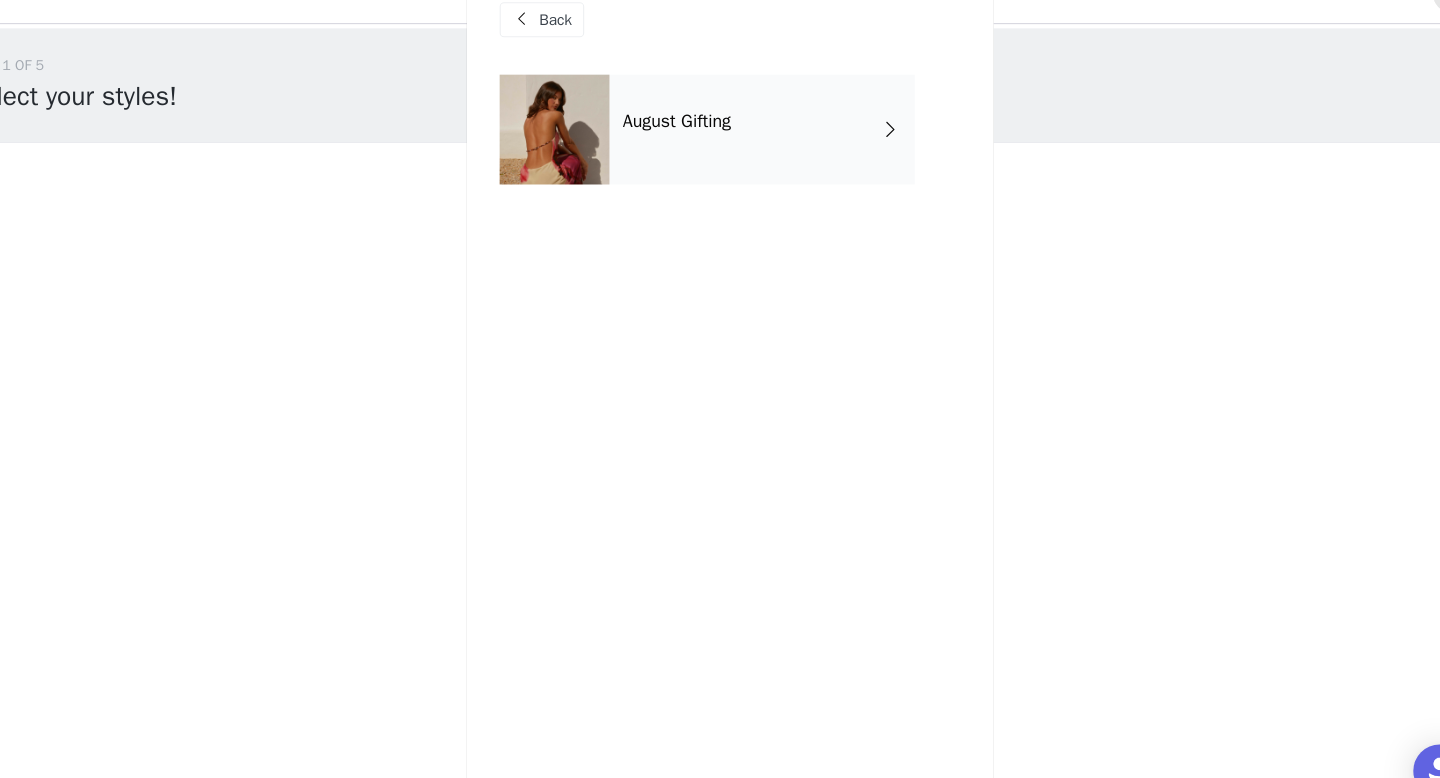 click on "August Gifting" at bounding box center [671, 143] 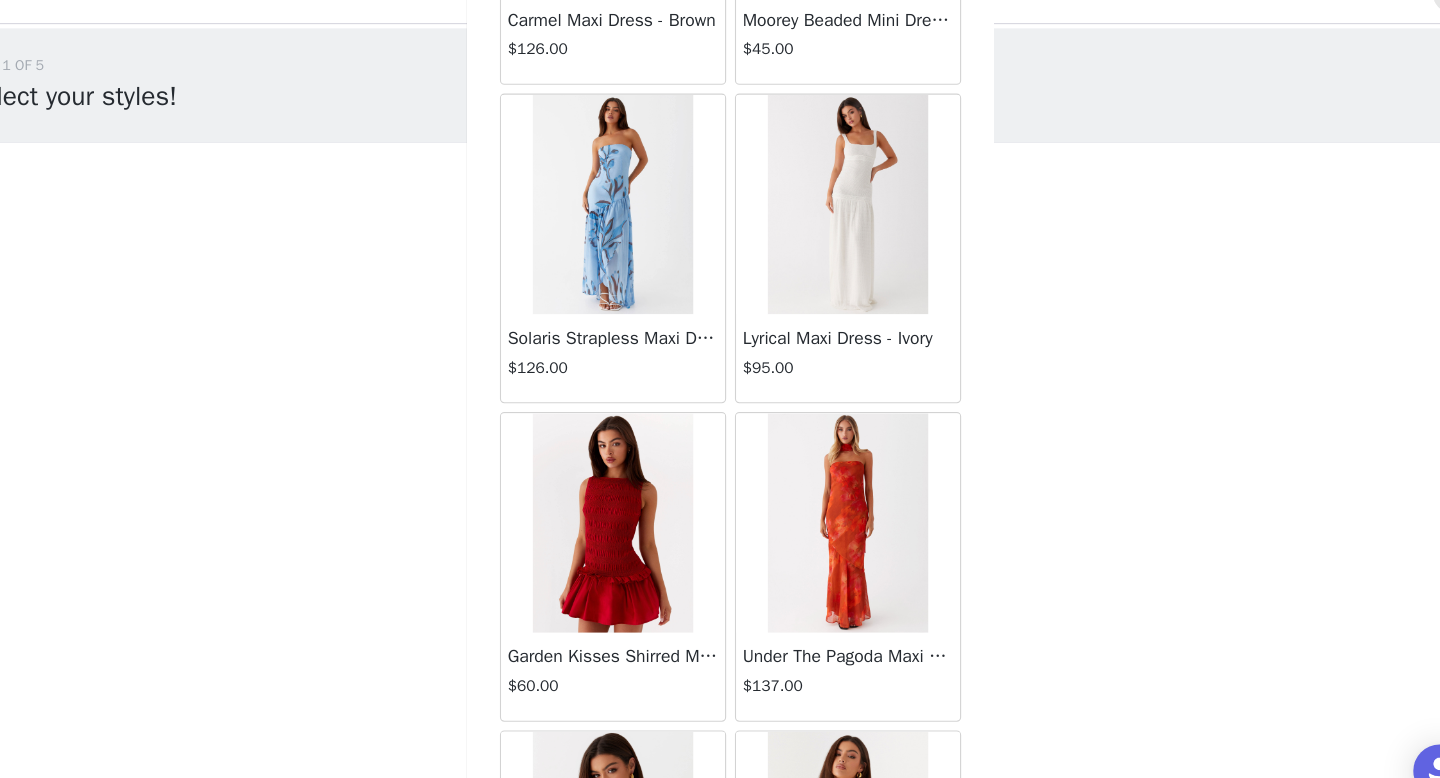 scroll, scrollTop: 2282, scrollLeft: 0, axis: vertical 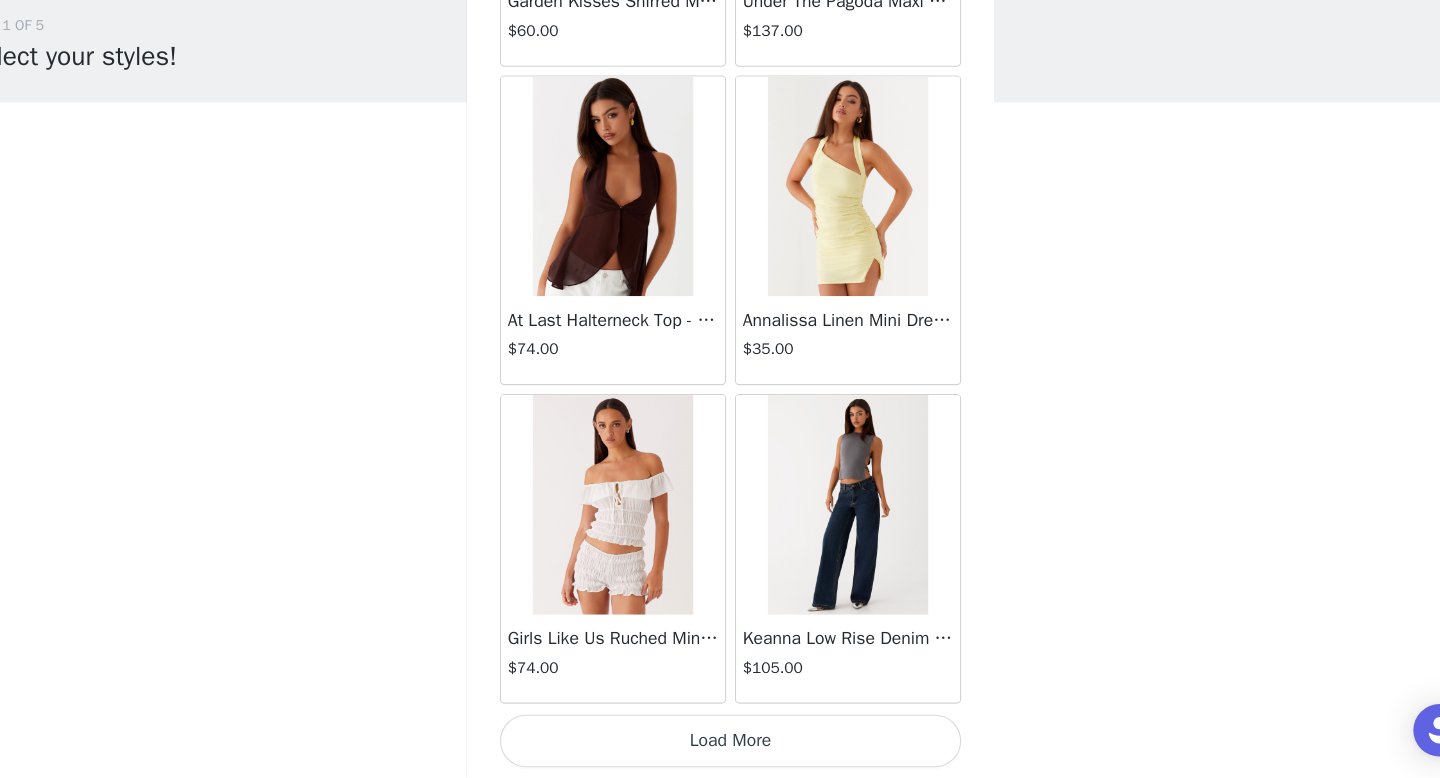 click on "Load More" at bounding box center [720, 744] 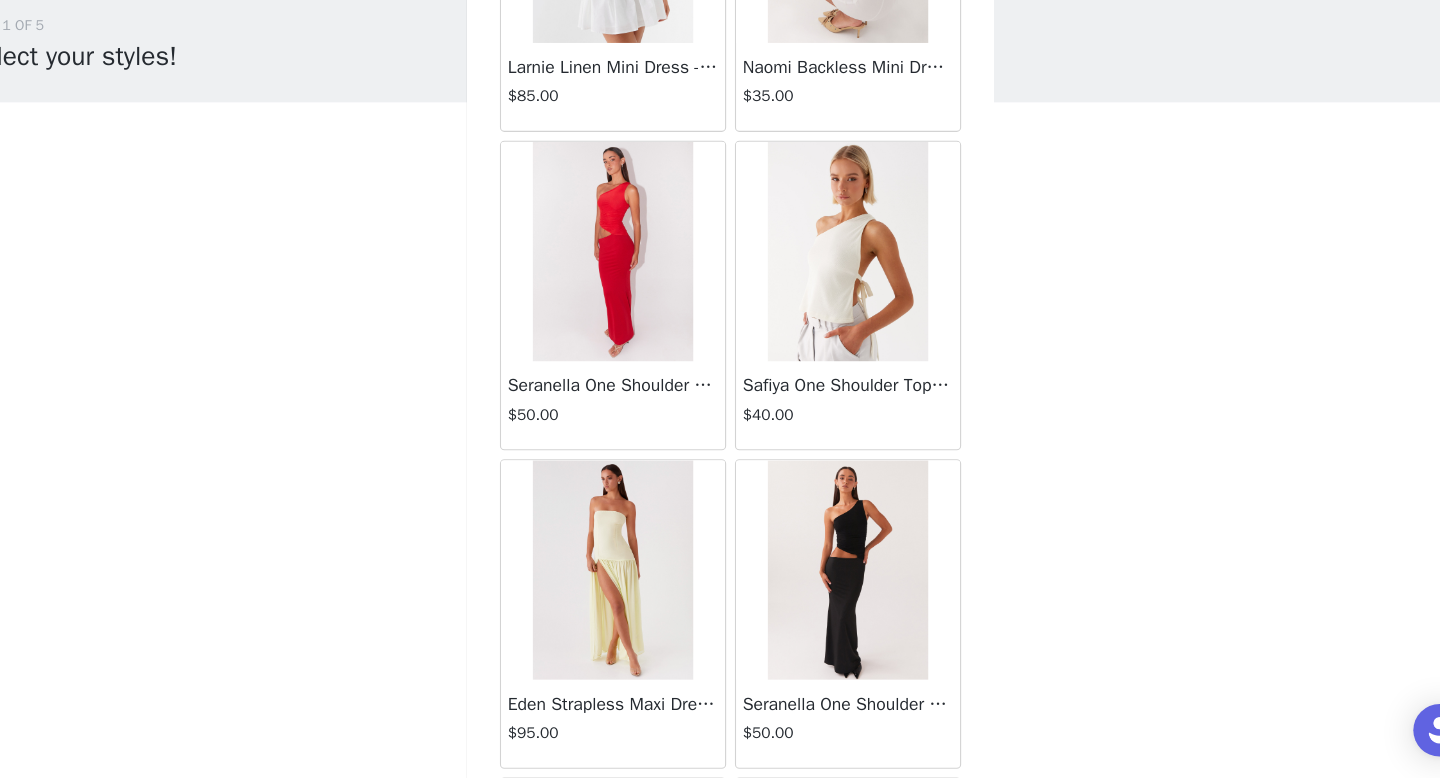 scroll, scrollTop: 5182, scrollLeft: 0, axis: vertical 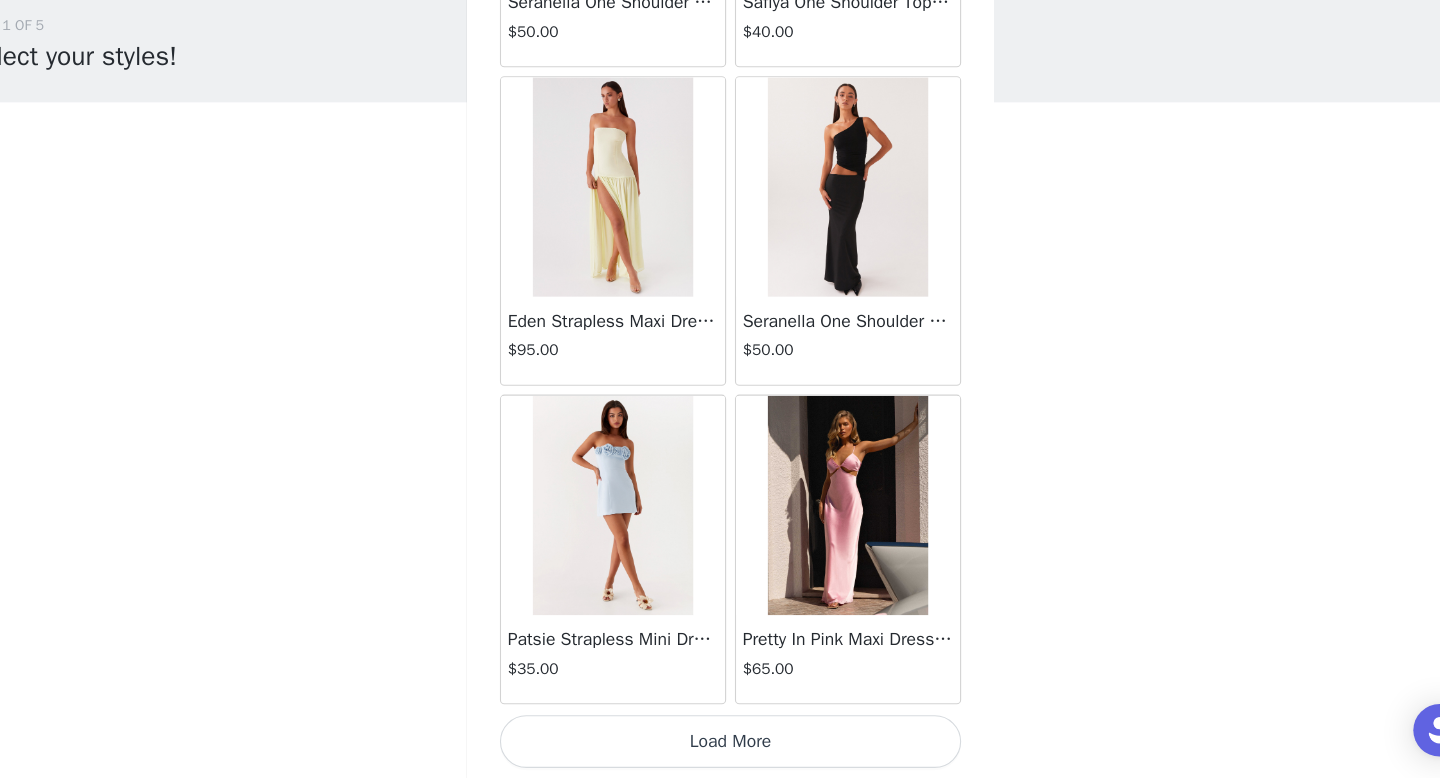 click on "Load More" at bounding box center (720, 744) 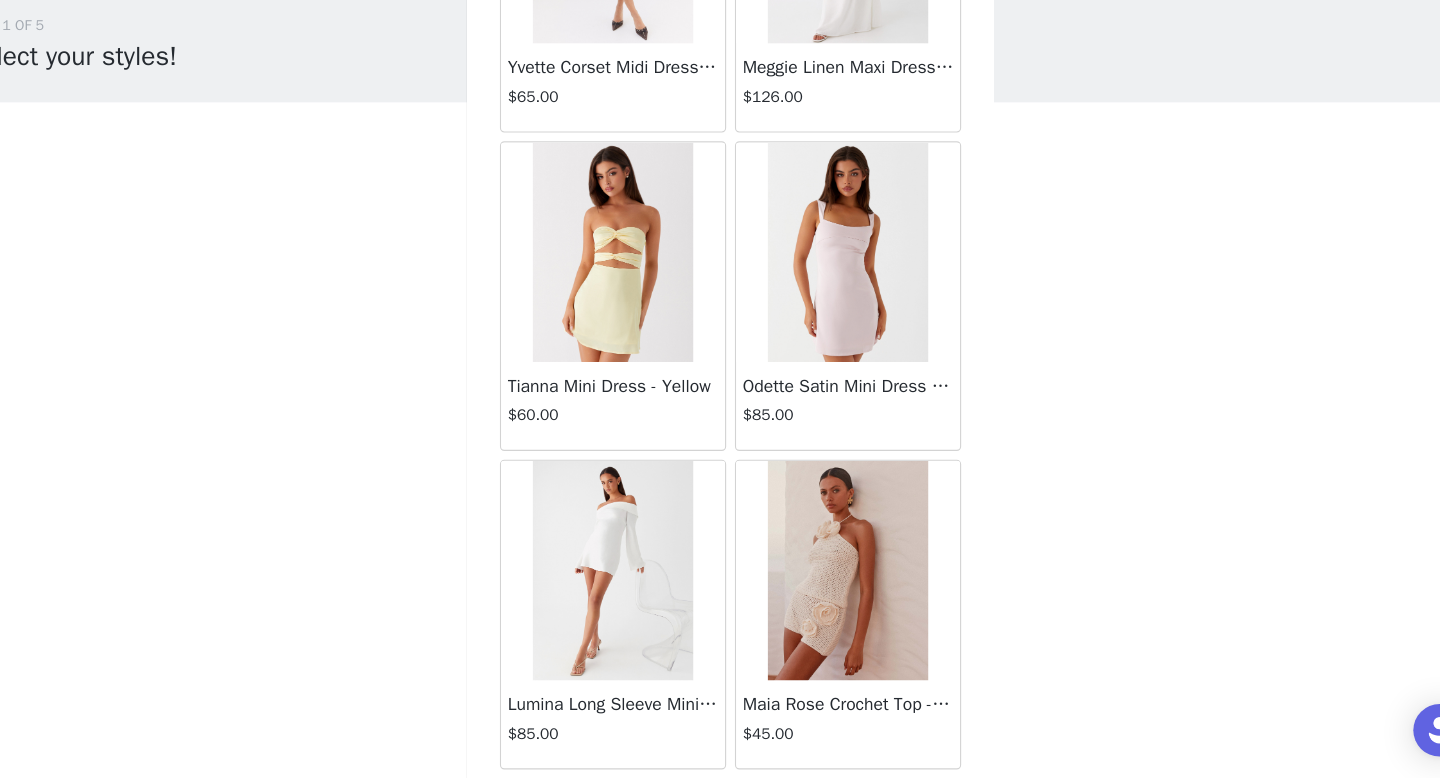 scroll, scrollTop: 8082, scrollLeft: 0, axis: vertical 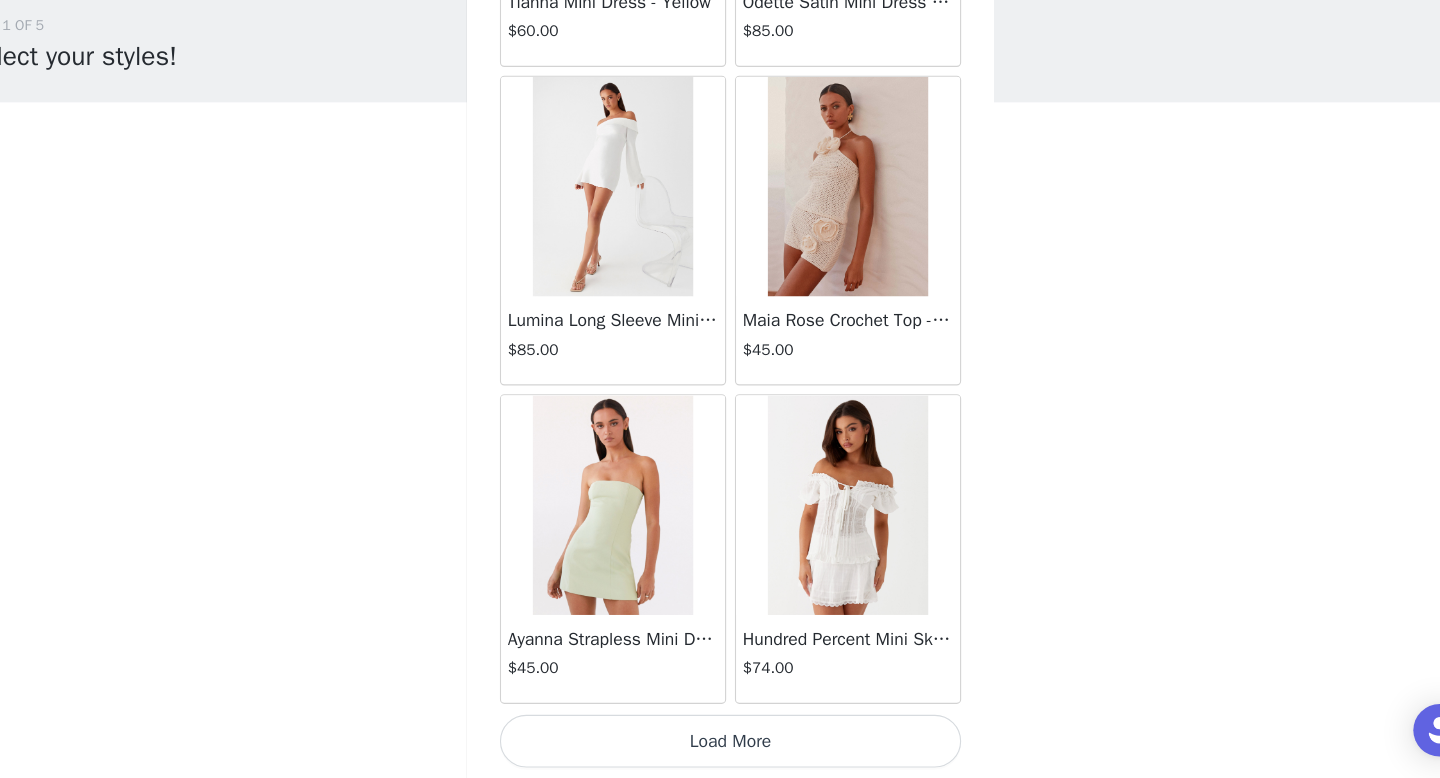 click on "Load More" at bounding box center (720, 744) 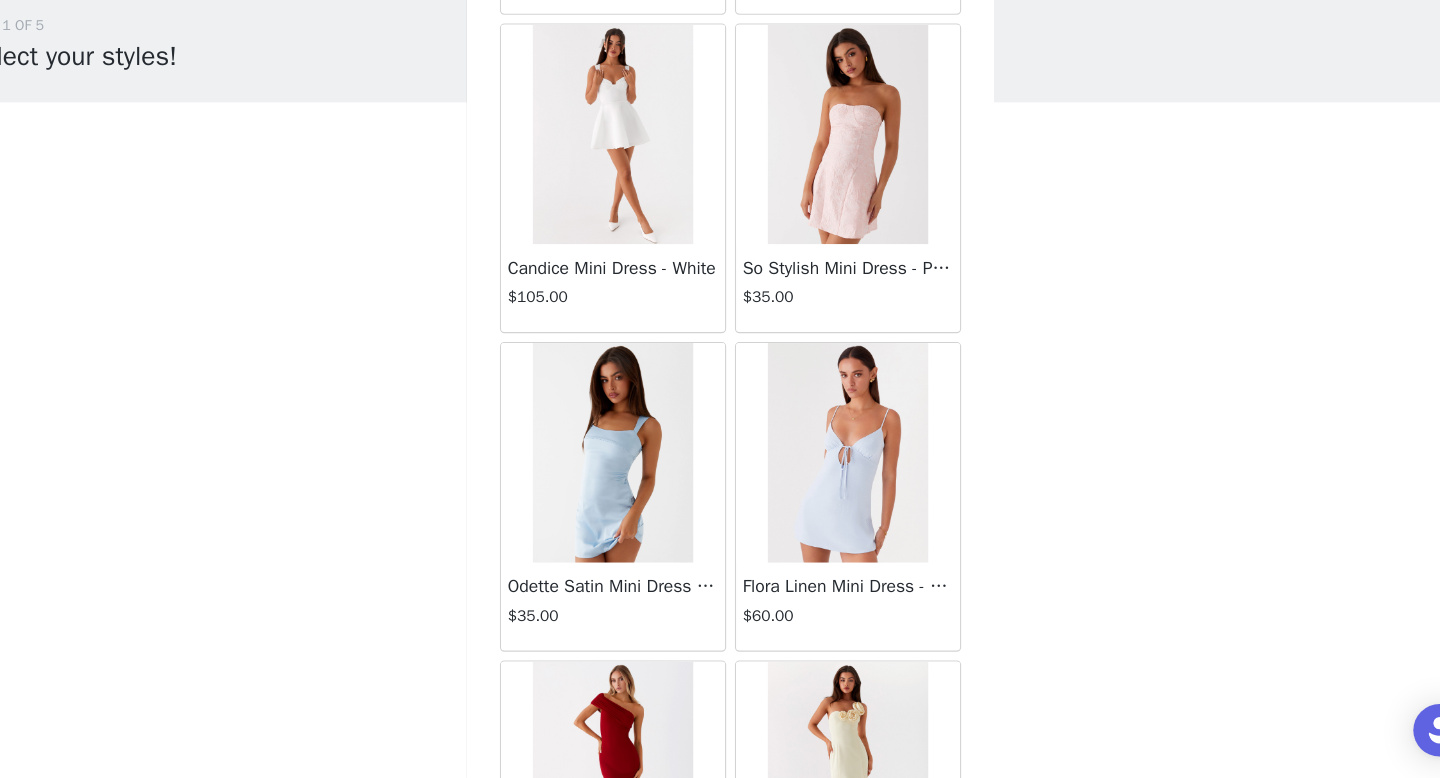 scroll, scrollTop: 10982, scrollLeft: 0, axis: vertical 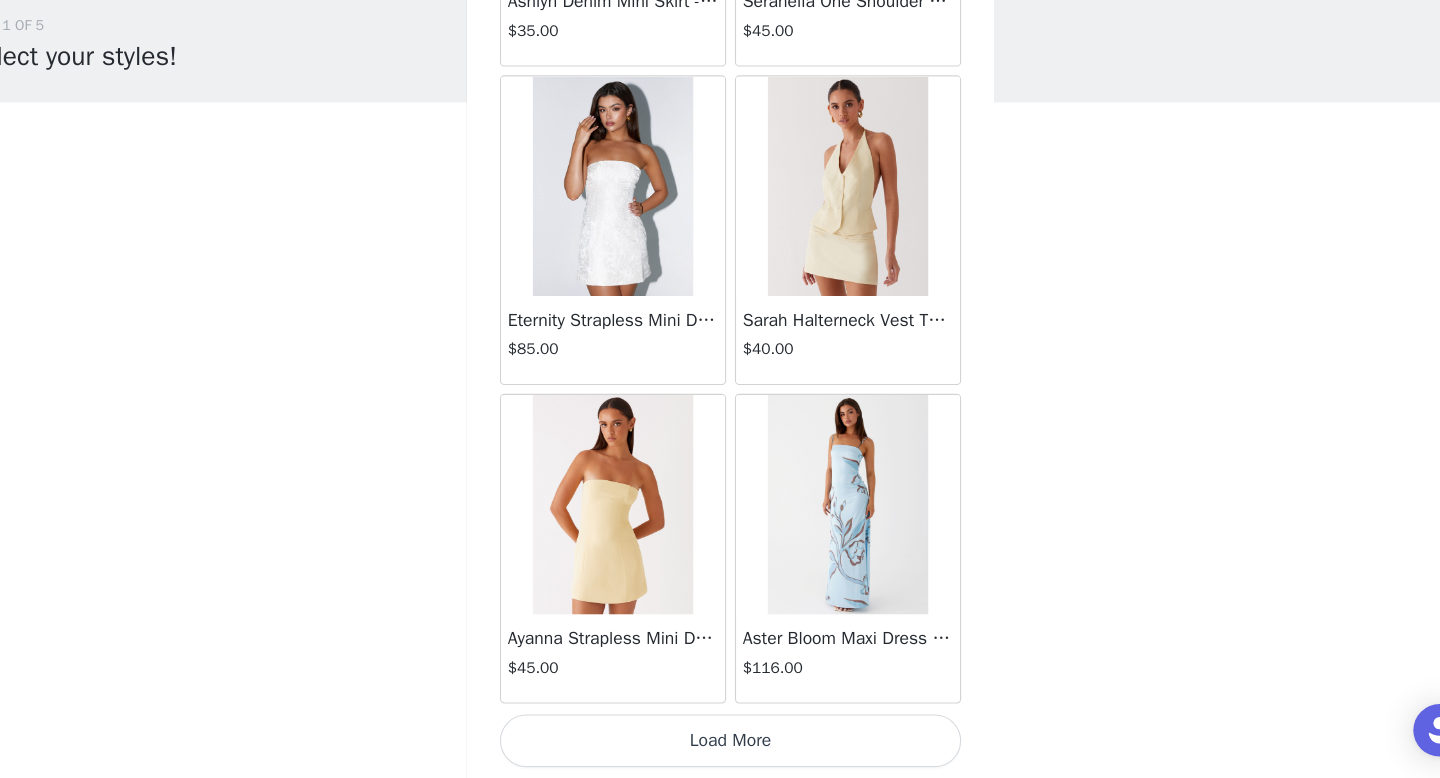click on "Load More" at bounding box center [720, 744] 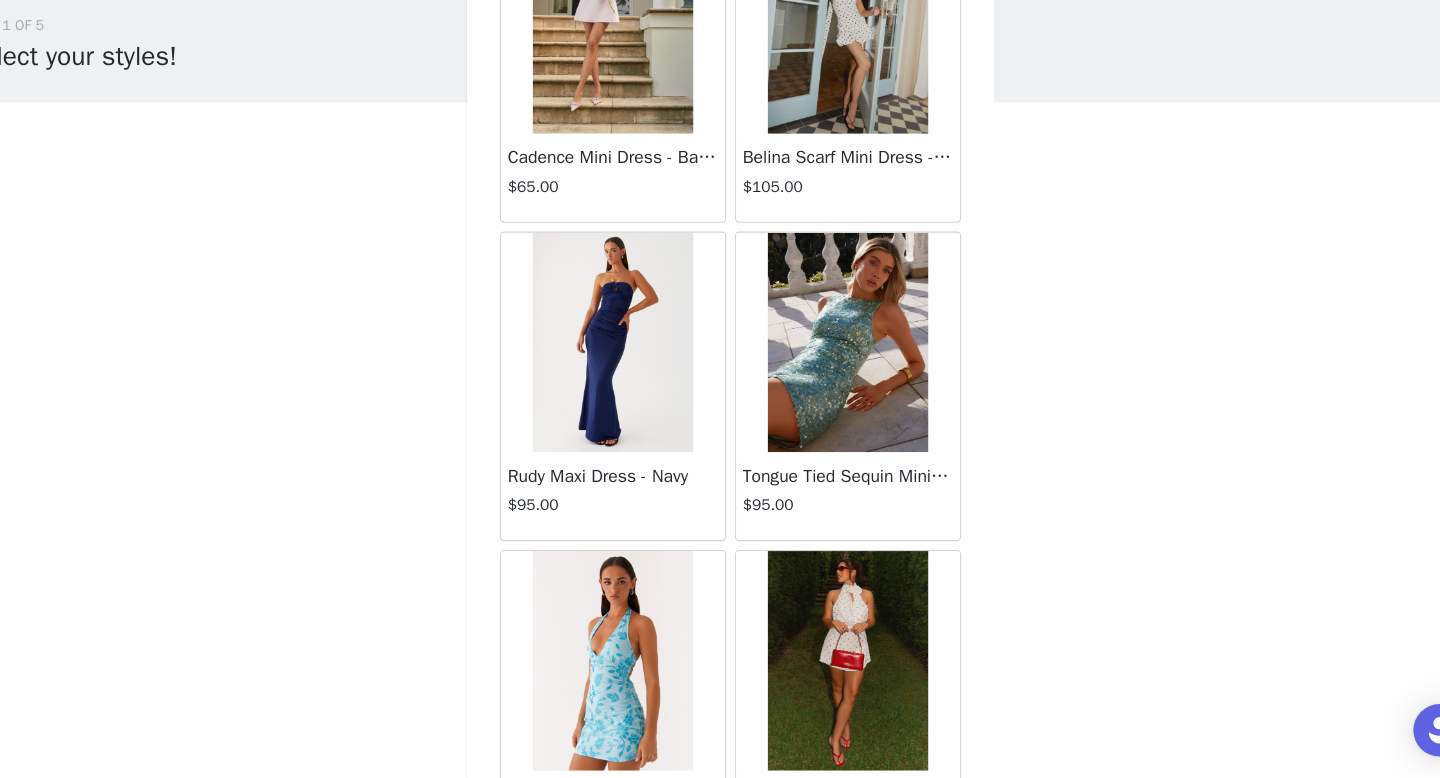 scroll, scrollTop: 13882, scrollLeft: 0, axis: vertical 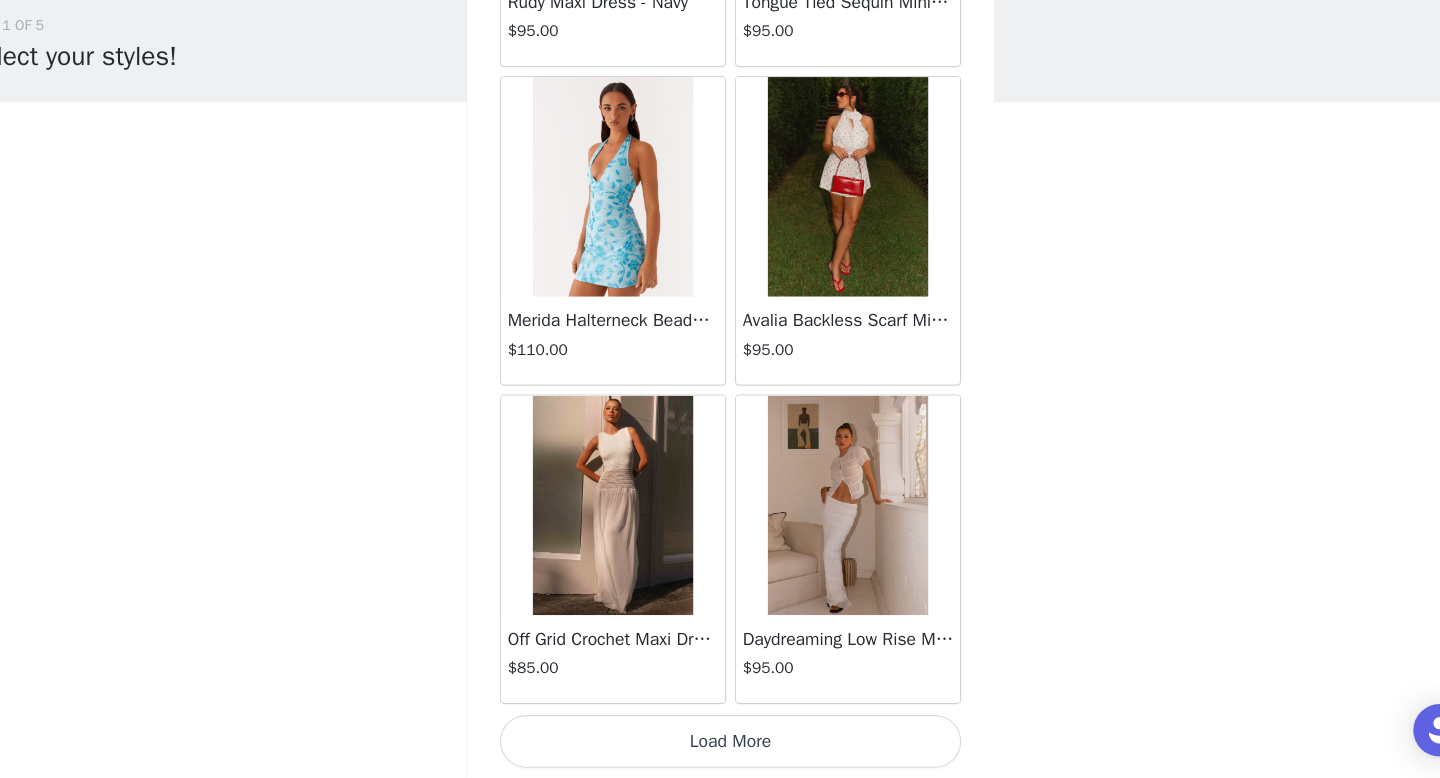 click on "Load More" at bounding box center (720, 744) 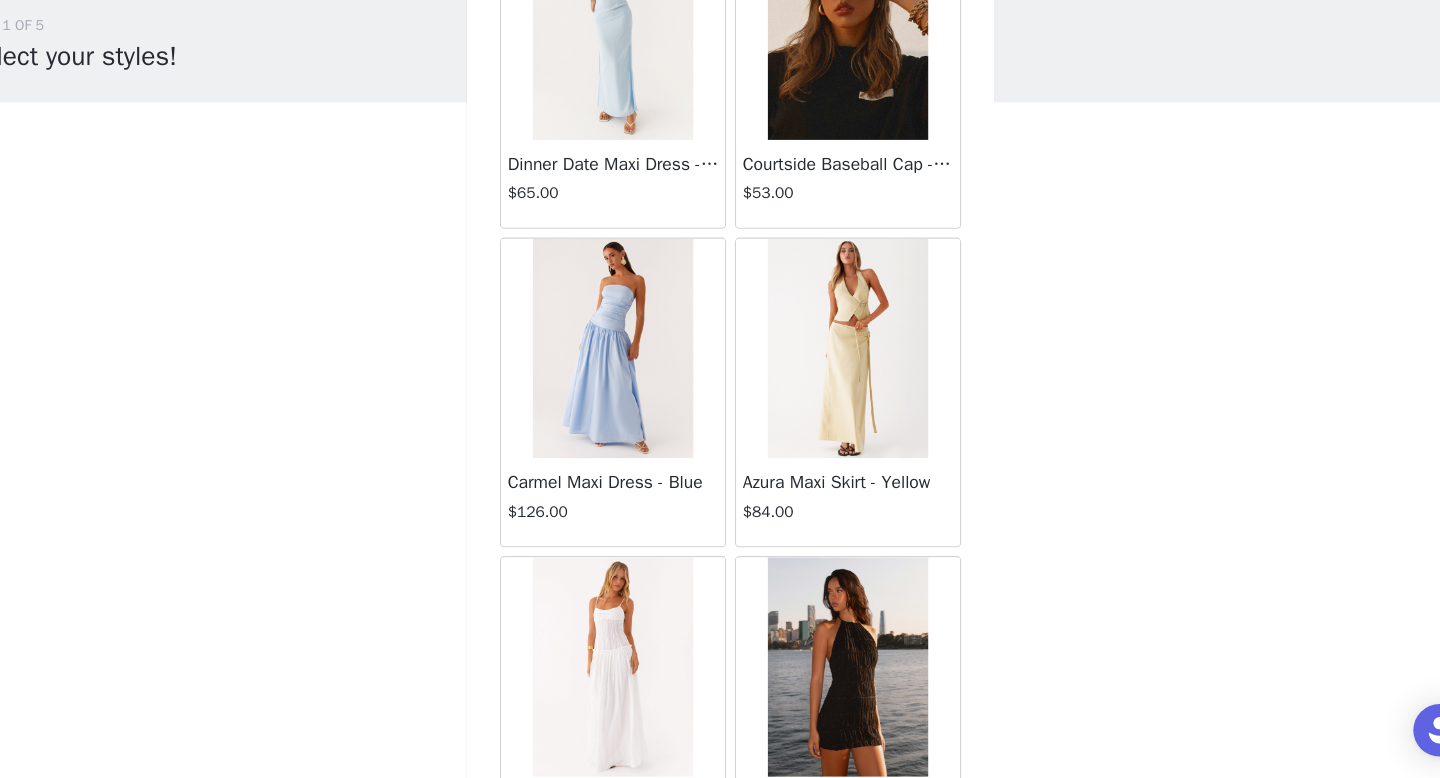 scroll, scrollTop: 16782, scrollLeft: 0, axis: vertical 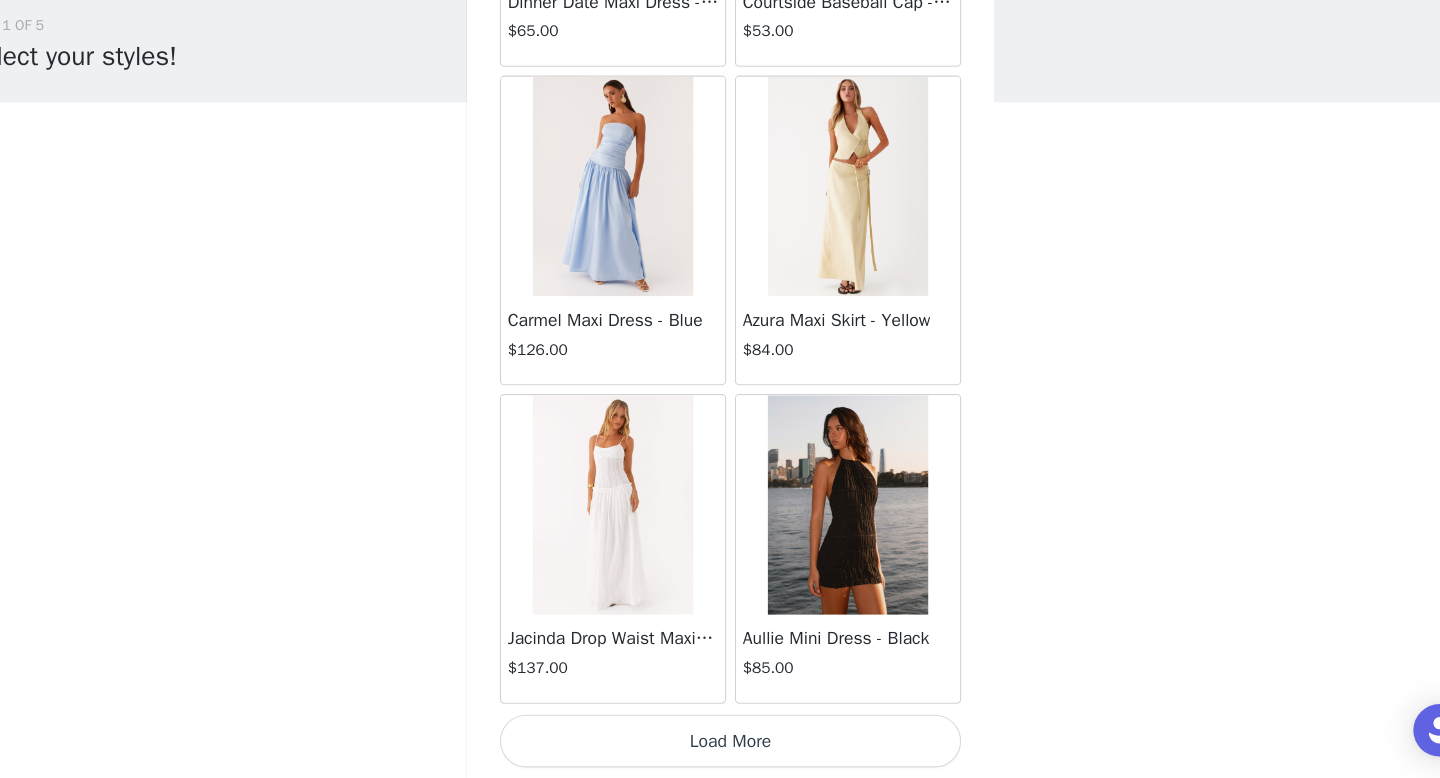 click on "Load More" at bounding box center (720, 744) 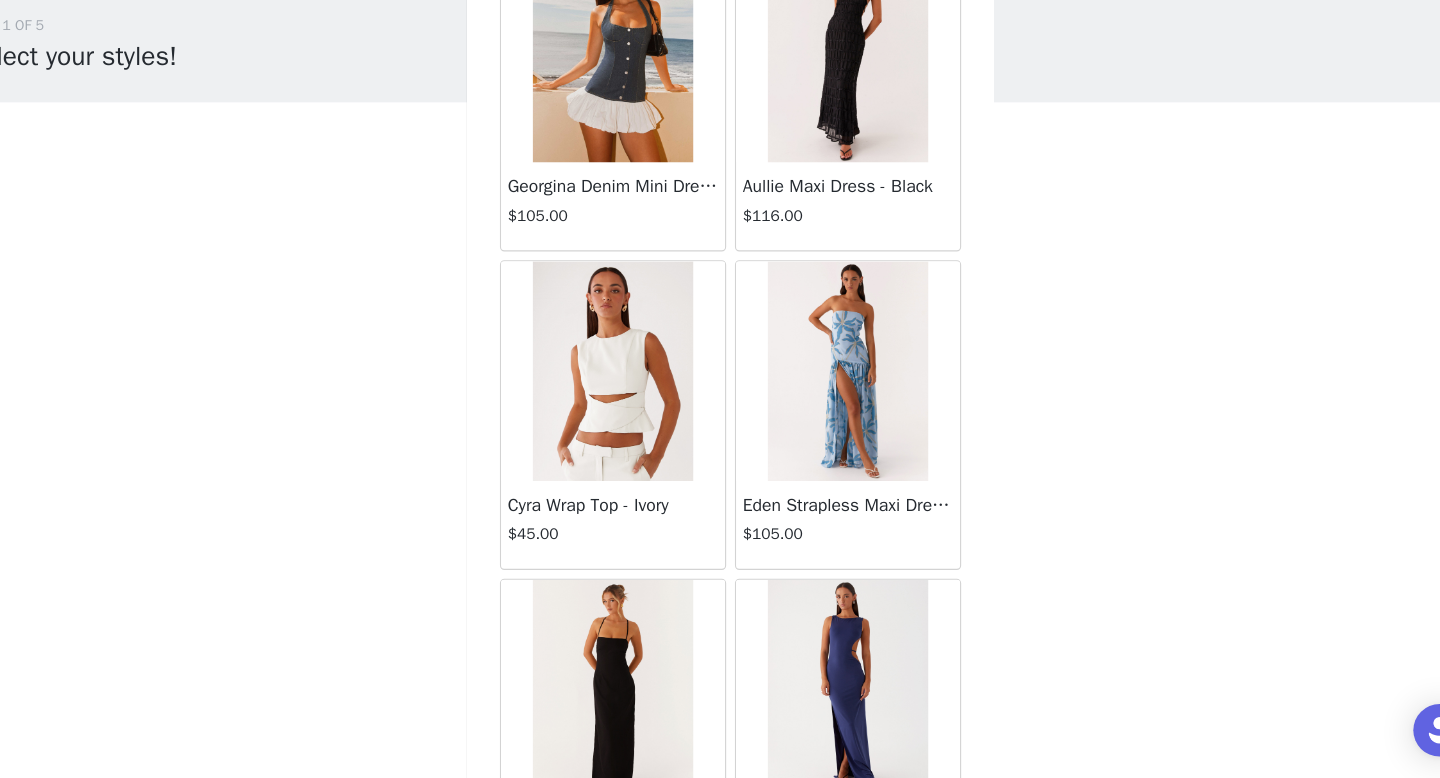 scroll, scrollTop: 19682, scrollLeft: 0, axis: vertical 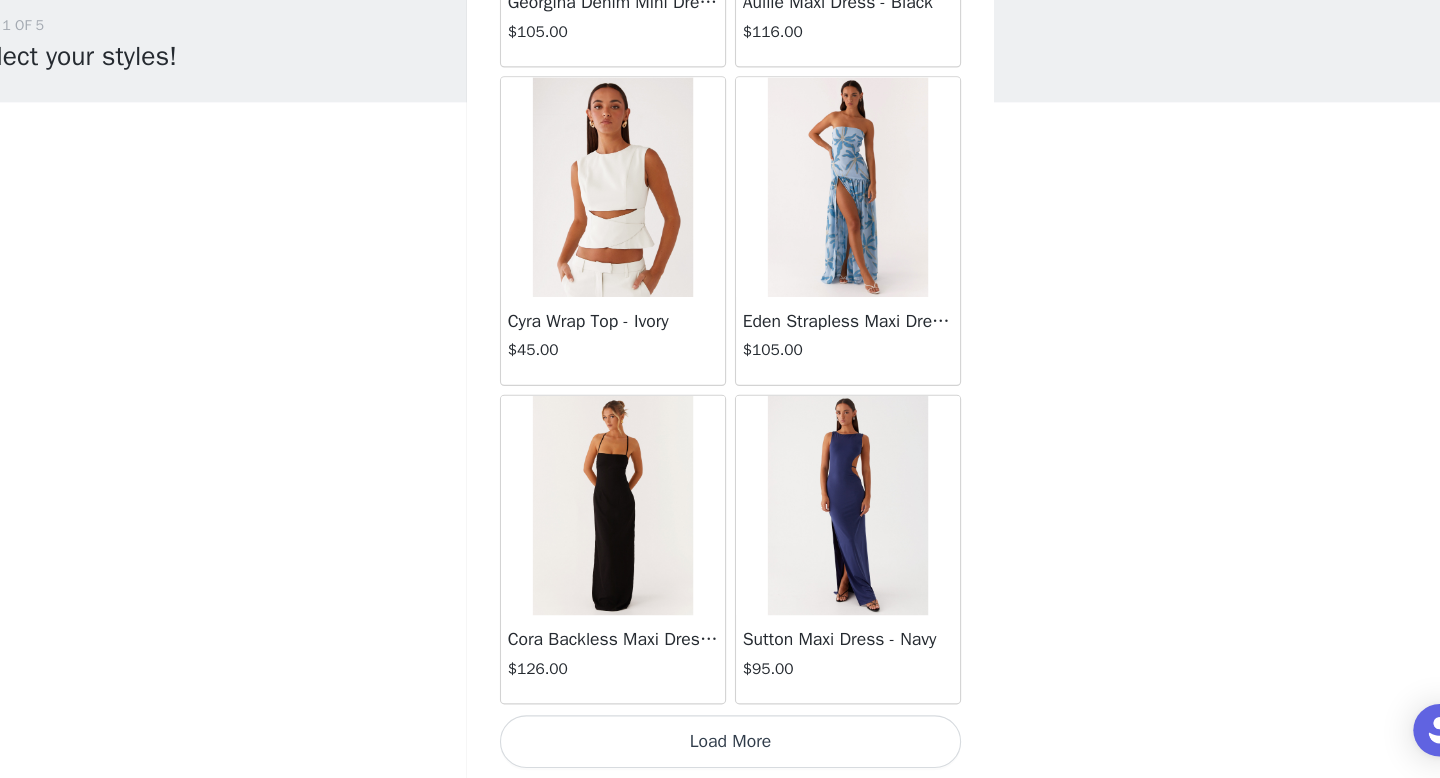 click on "Load More" at bounding box center [720, 744] 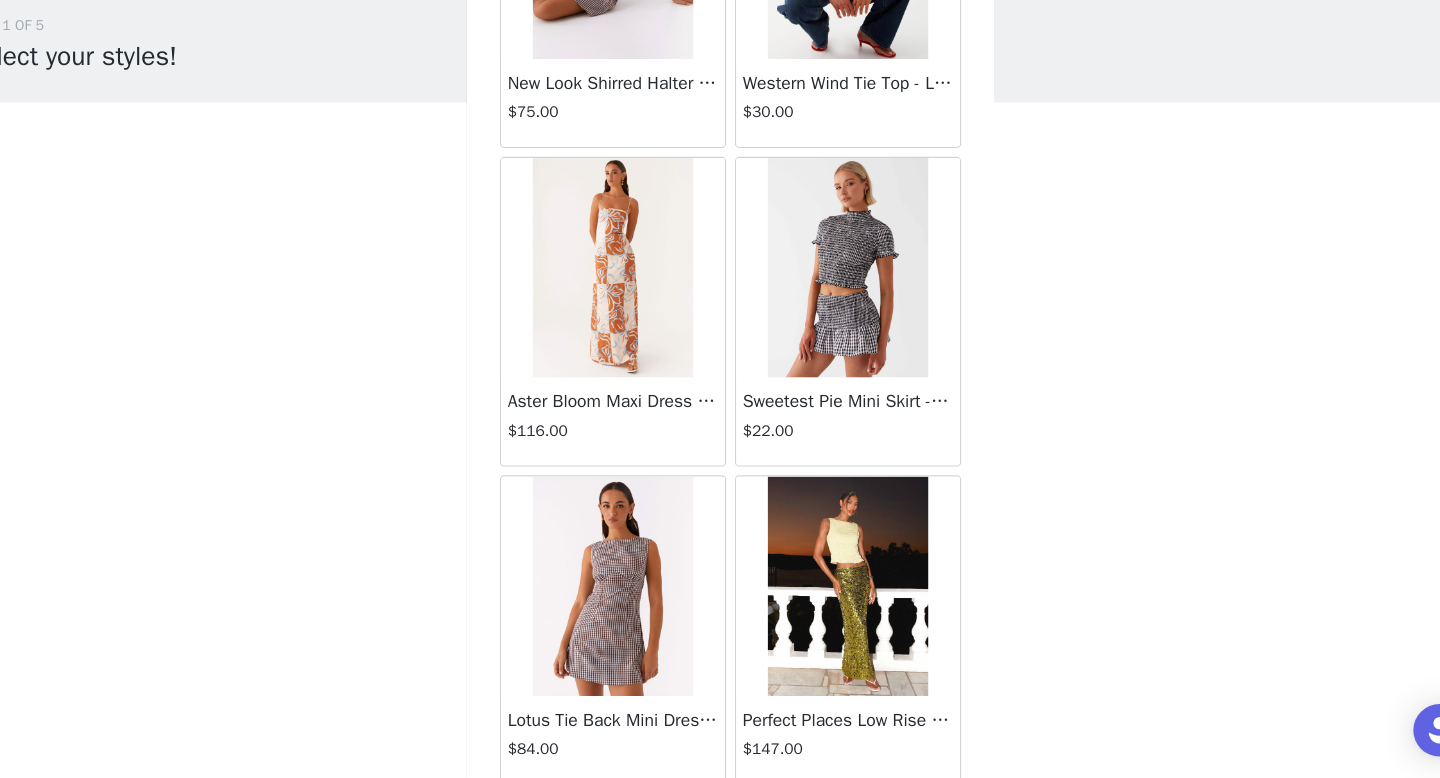 scroll, scrollTop: 22582, scrollLeft: 0, axis: vertical 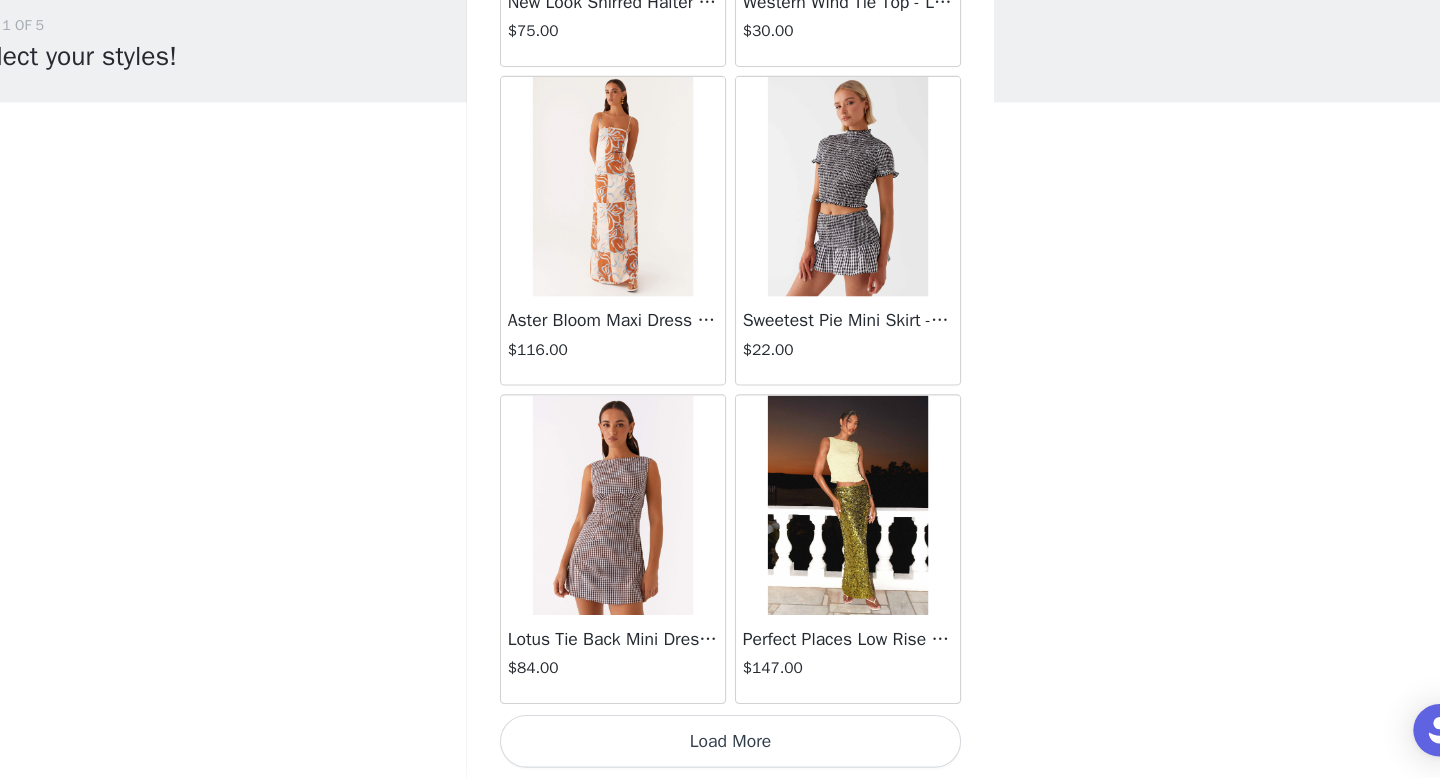 click on "Load More" at bounding box center (720, 744) 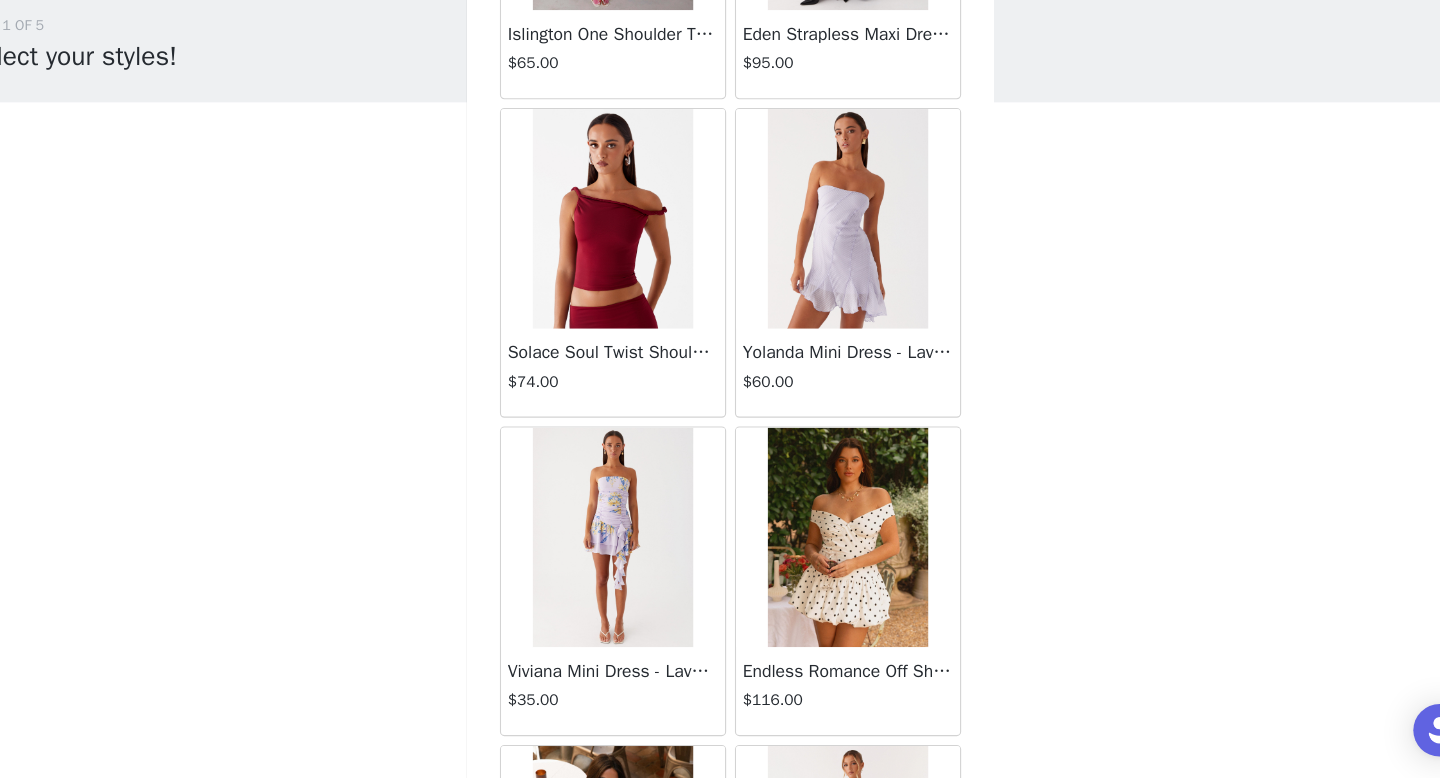 scroll, scrollTop: 25482, scrollLeft: 0, axis: vertical 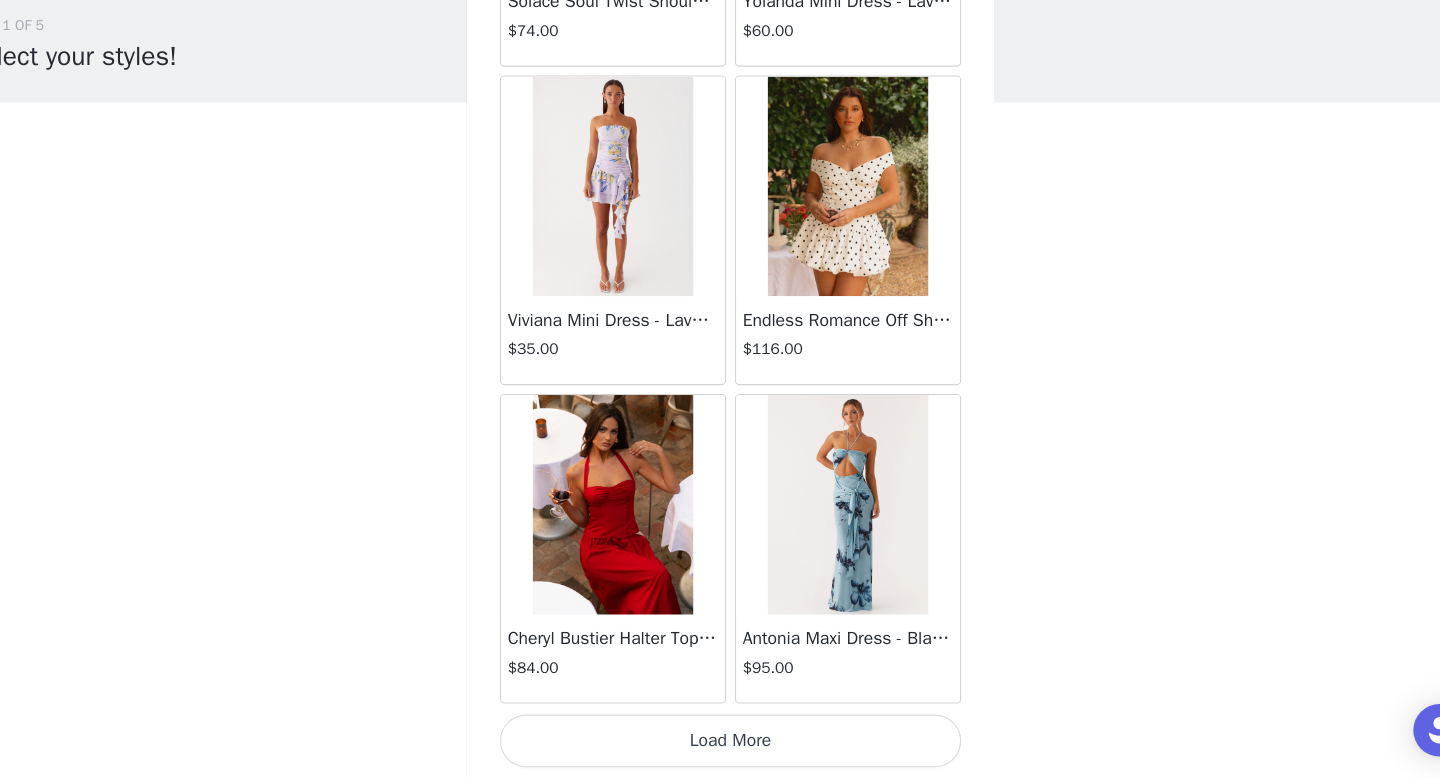 click on "Load More" at bounding box center [720, 744] 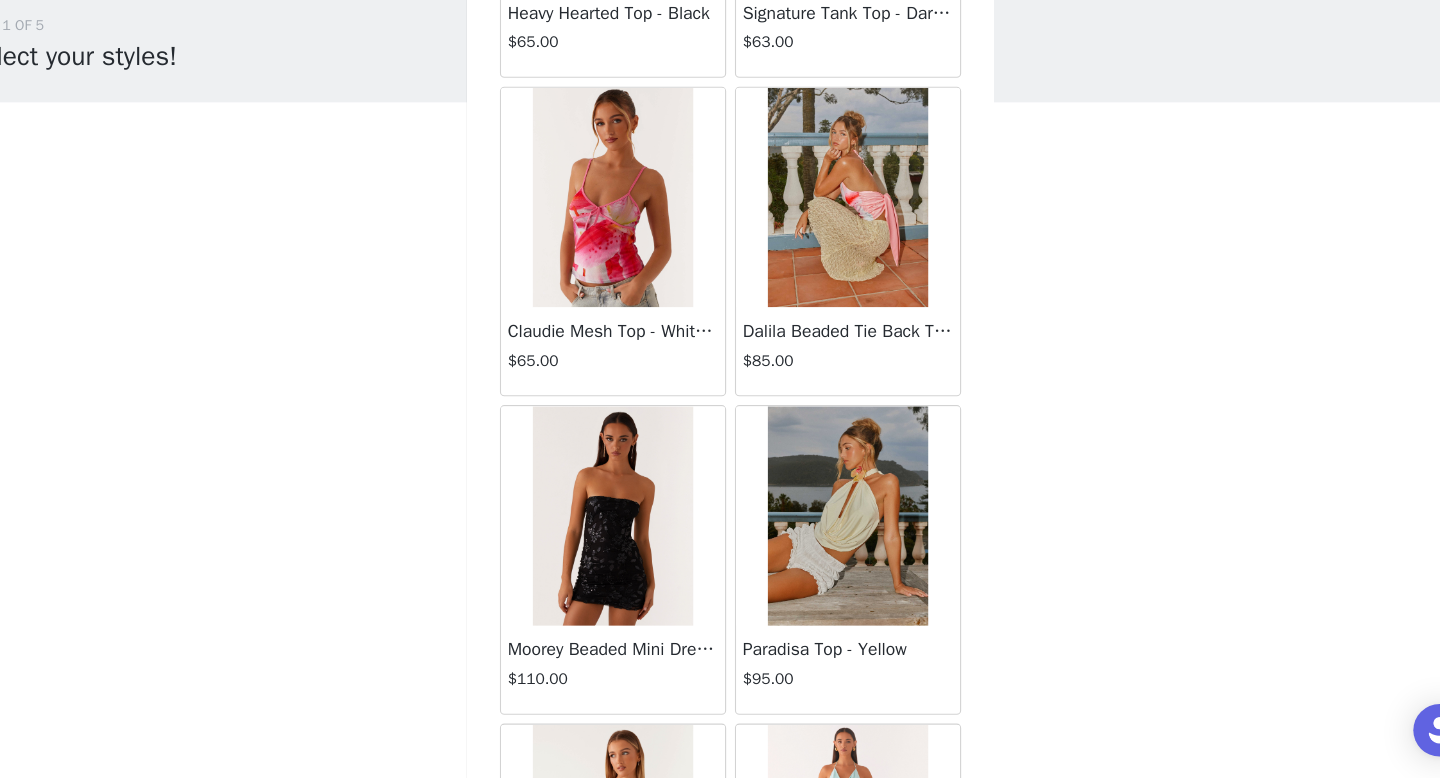 scroll, scrollTop: 28382, scrollLeft: 0, axis: vertical 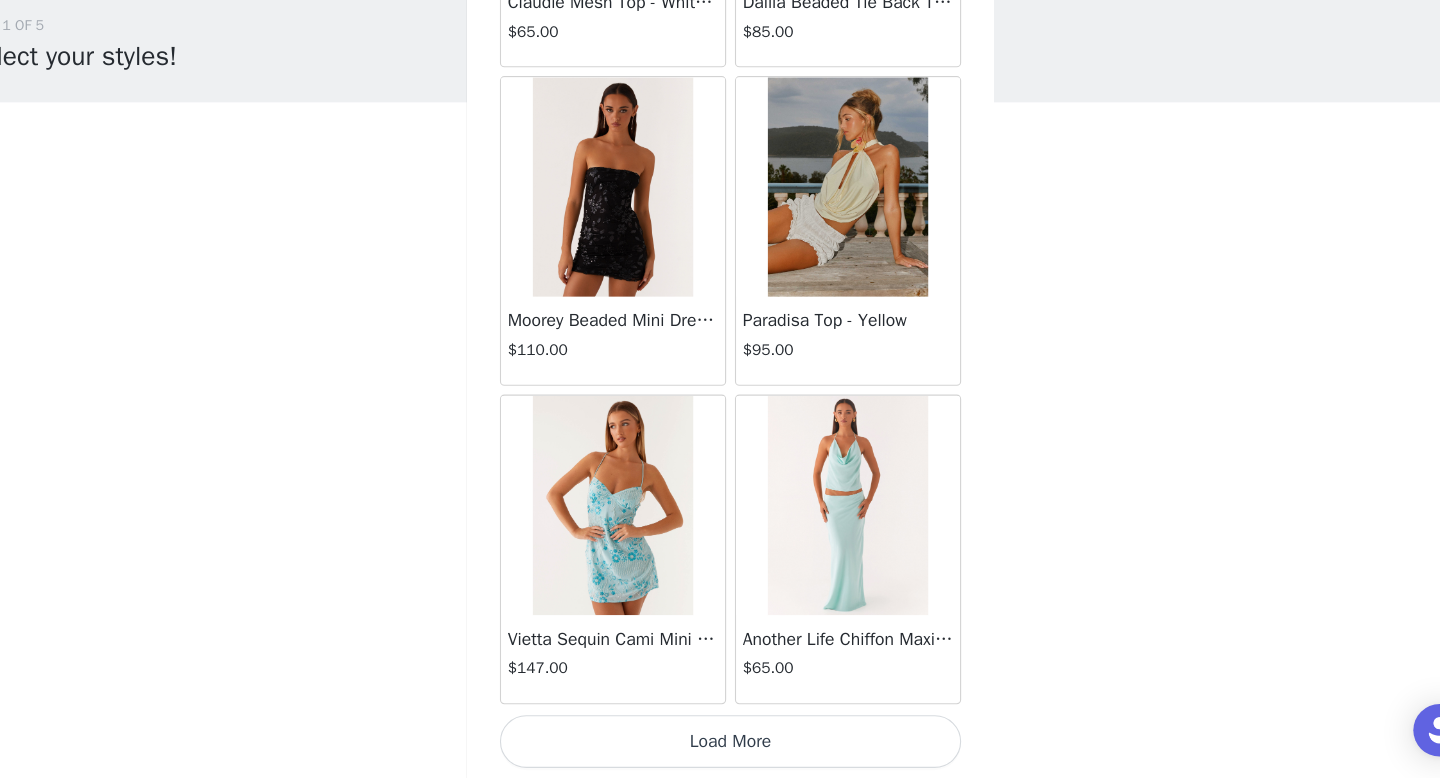 click on "Load More" at bounding box center [720, 744] 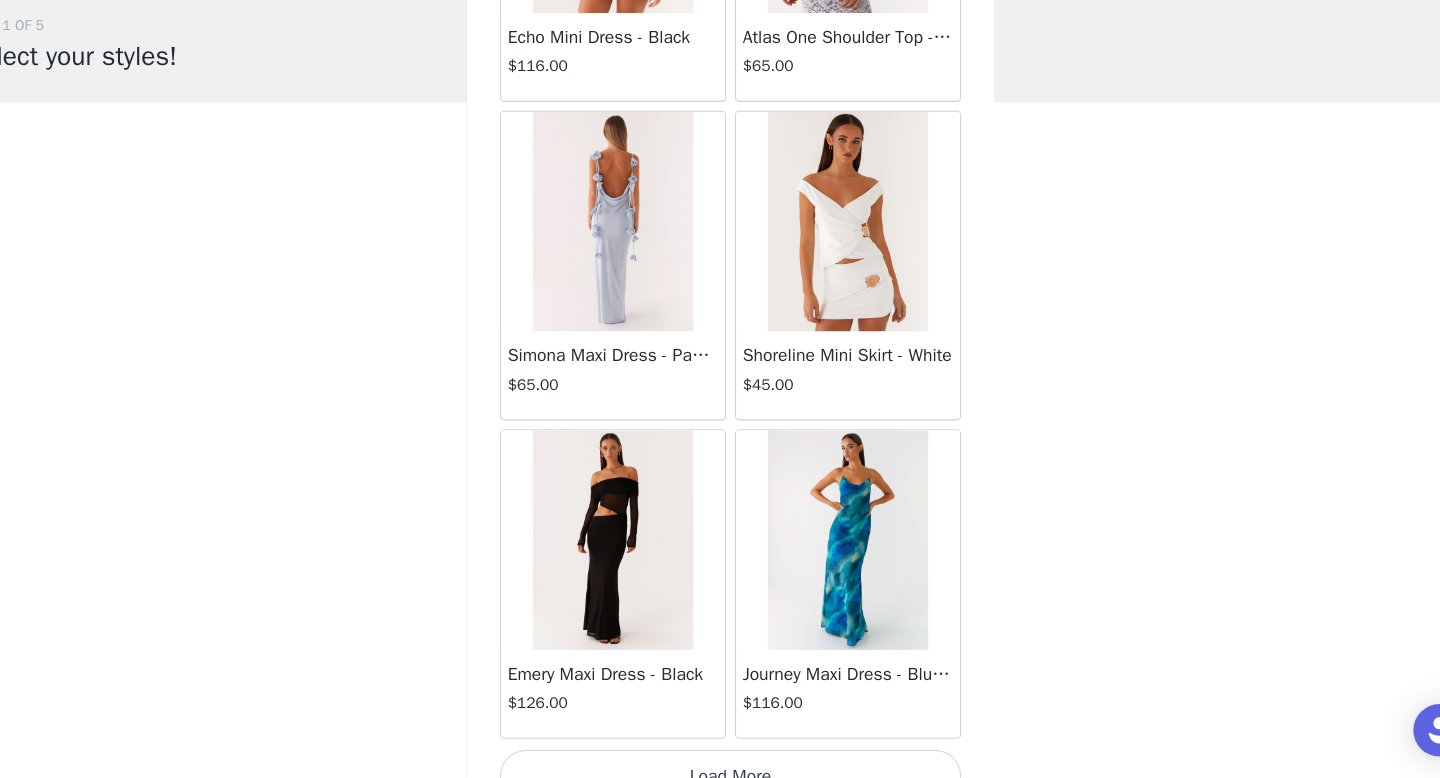 scroll, scrollTop: 31282, scrollLeft: 0, axis: vertical 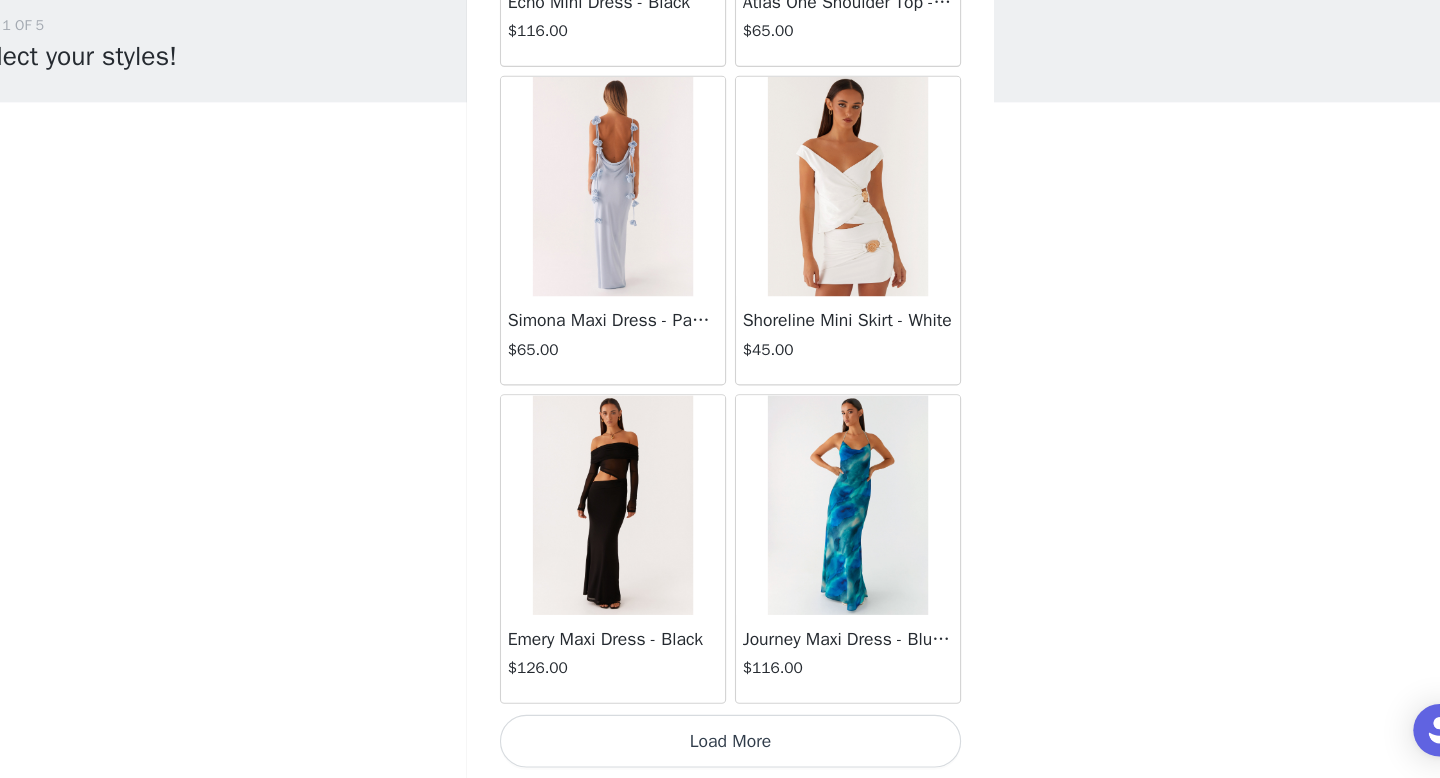 click on "Load More" at bounding box center [720, 744] 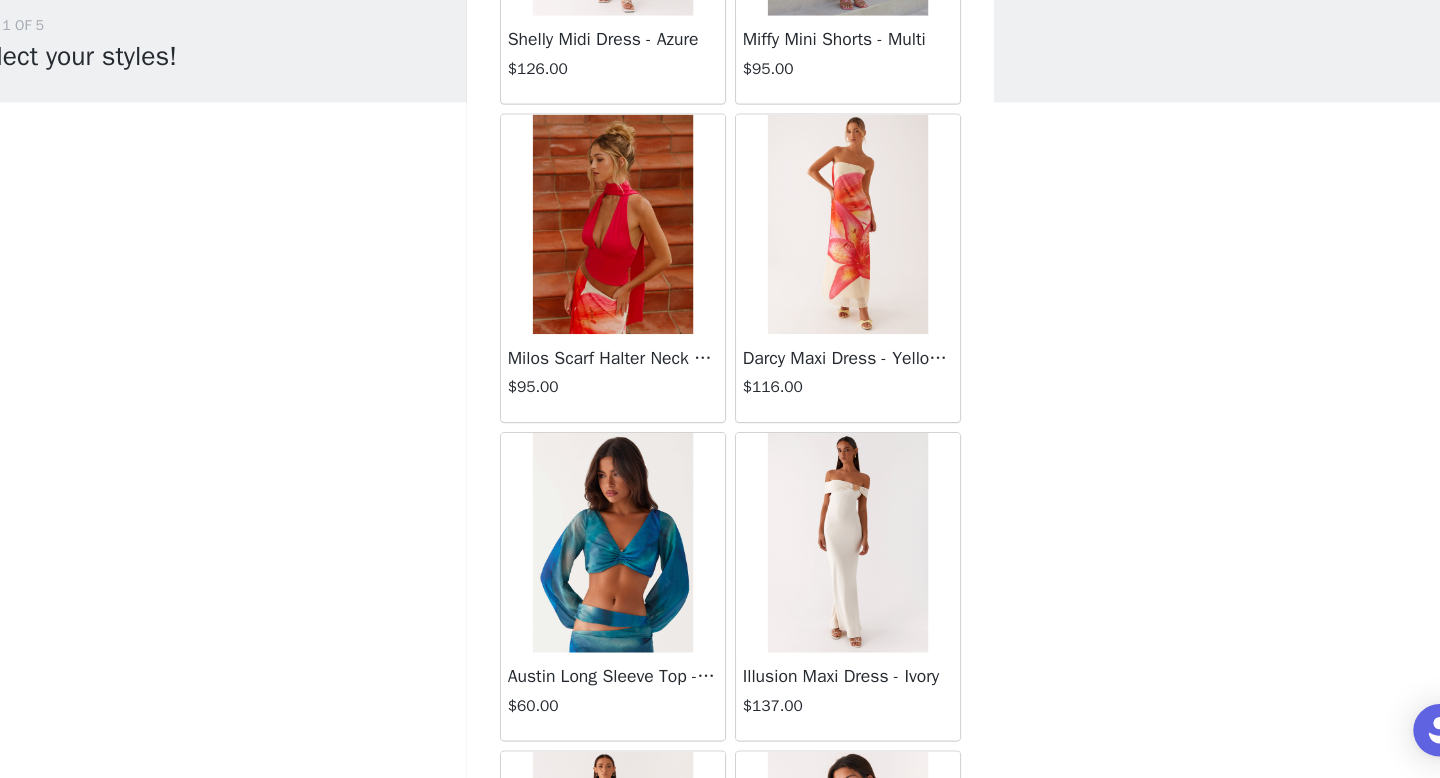 scroll, scrollTop: 34182, scrollLeft: 0, axis: vertical 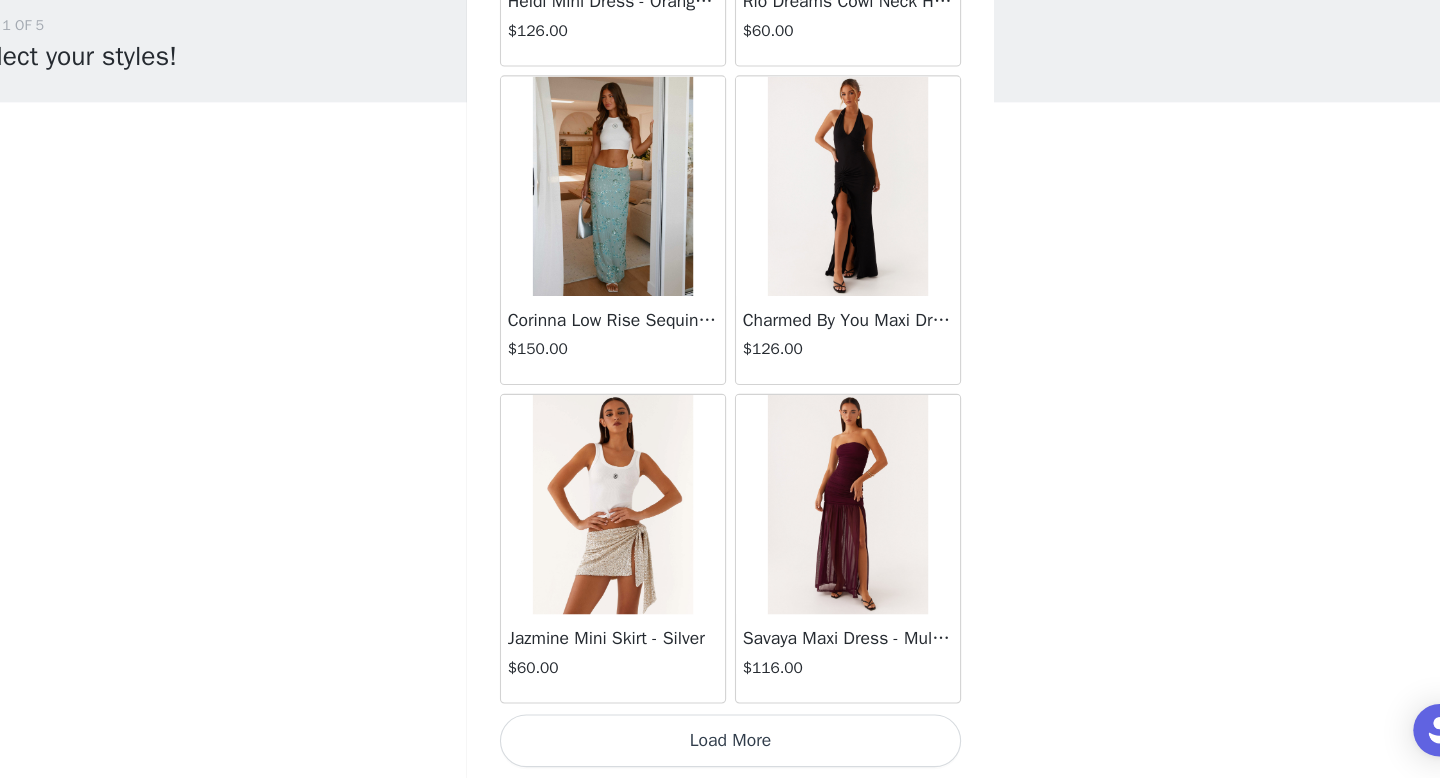 click on "Load More" at bounding box center [720, 744] 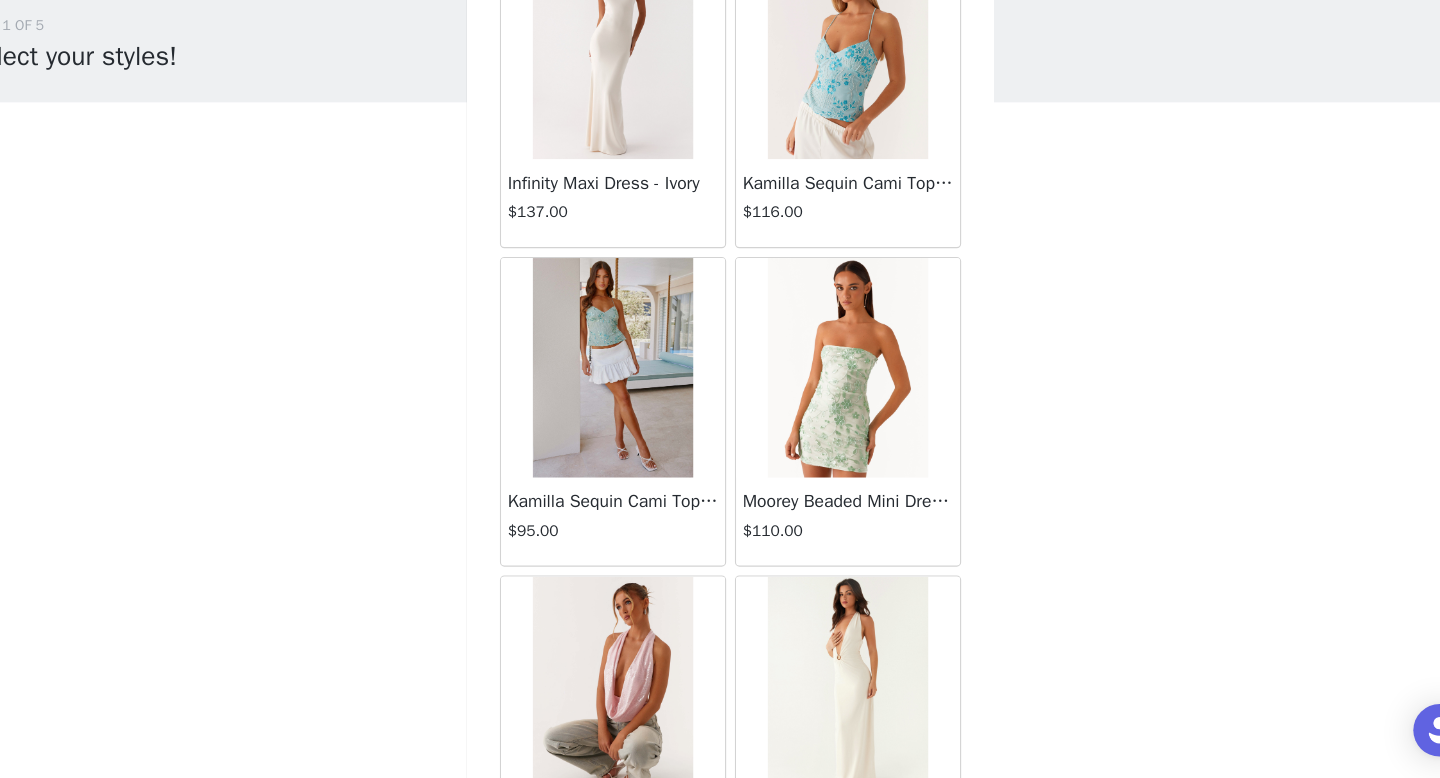 scroll, scrollTop: 37082, scrollLeft: 0, axis: vertical 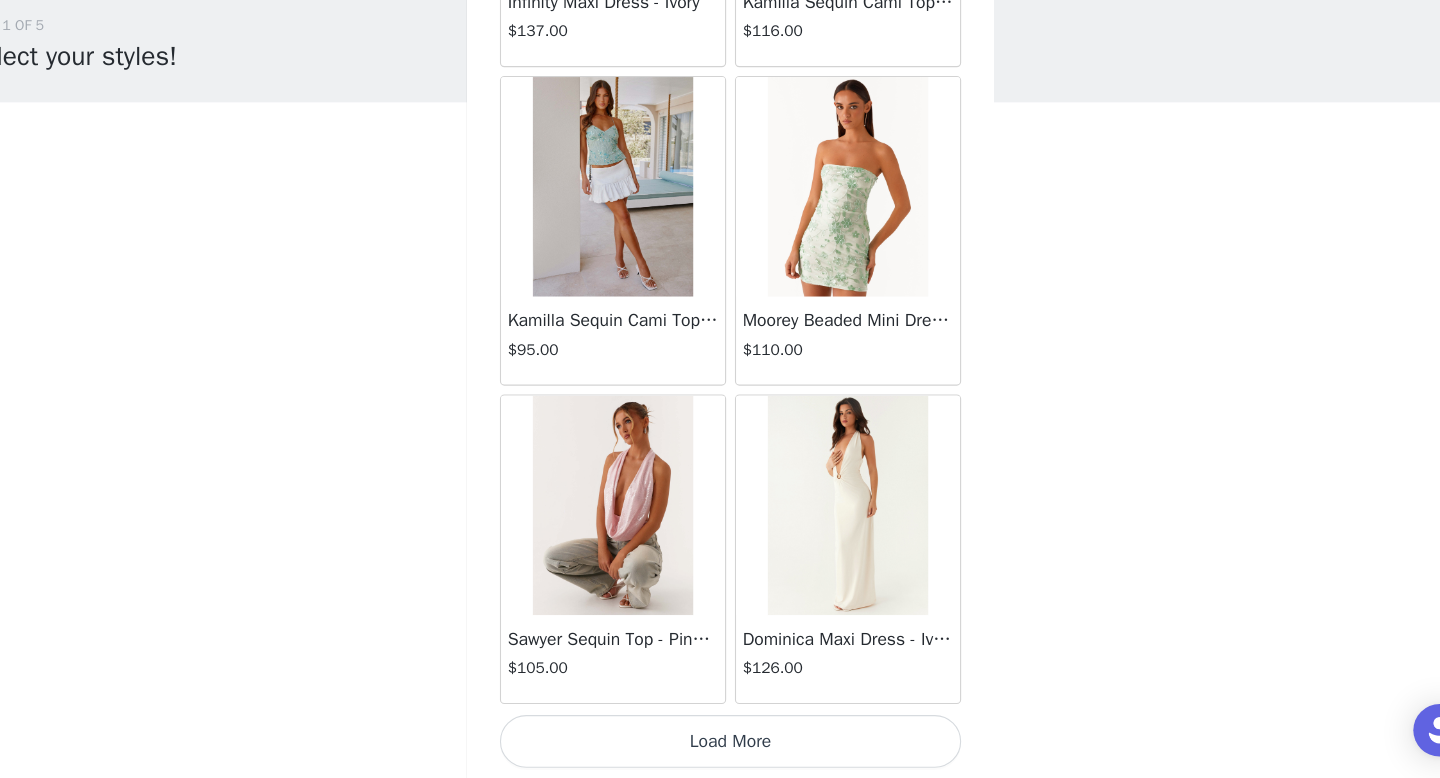click on "Load More" at bounding box center [720, 744] 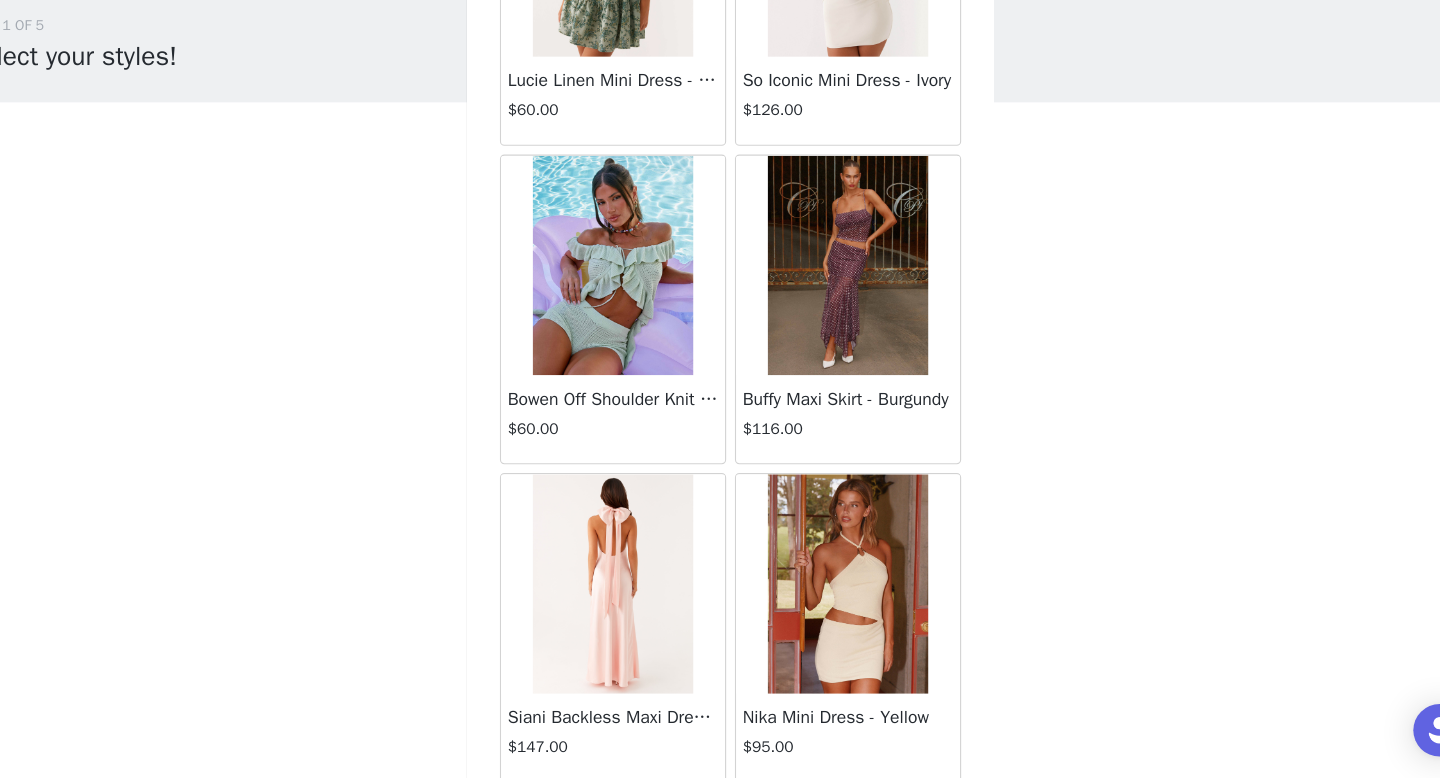 scroll, scrollTop: 39982, scrollLeft: 0, axis: vertical 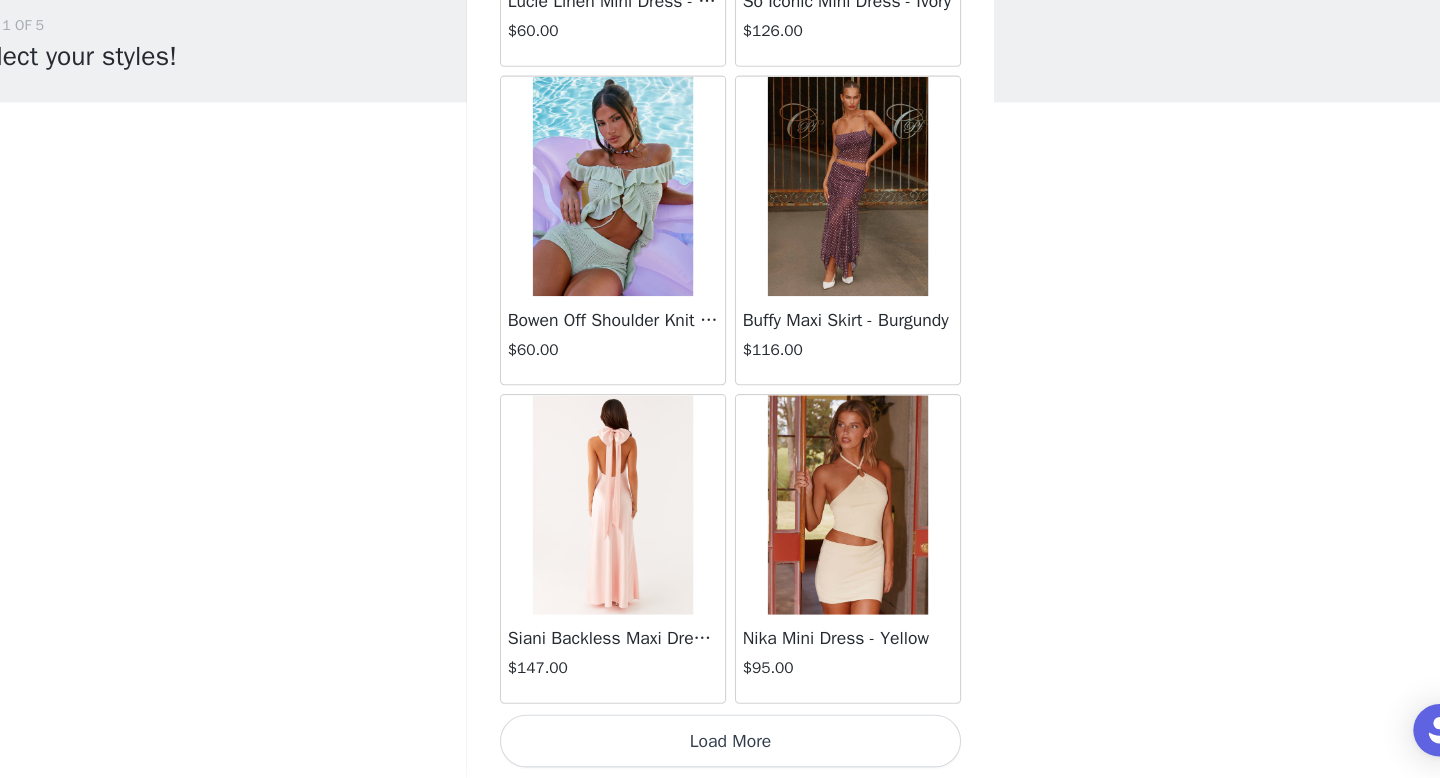 click on "Load More" at bounding box center [720, 744] 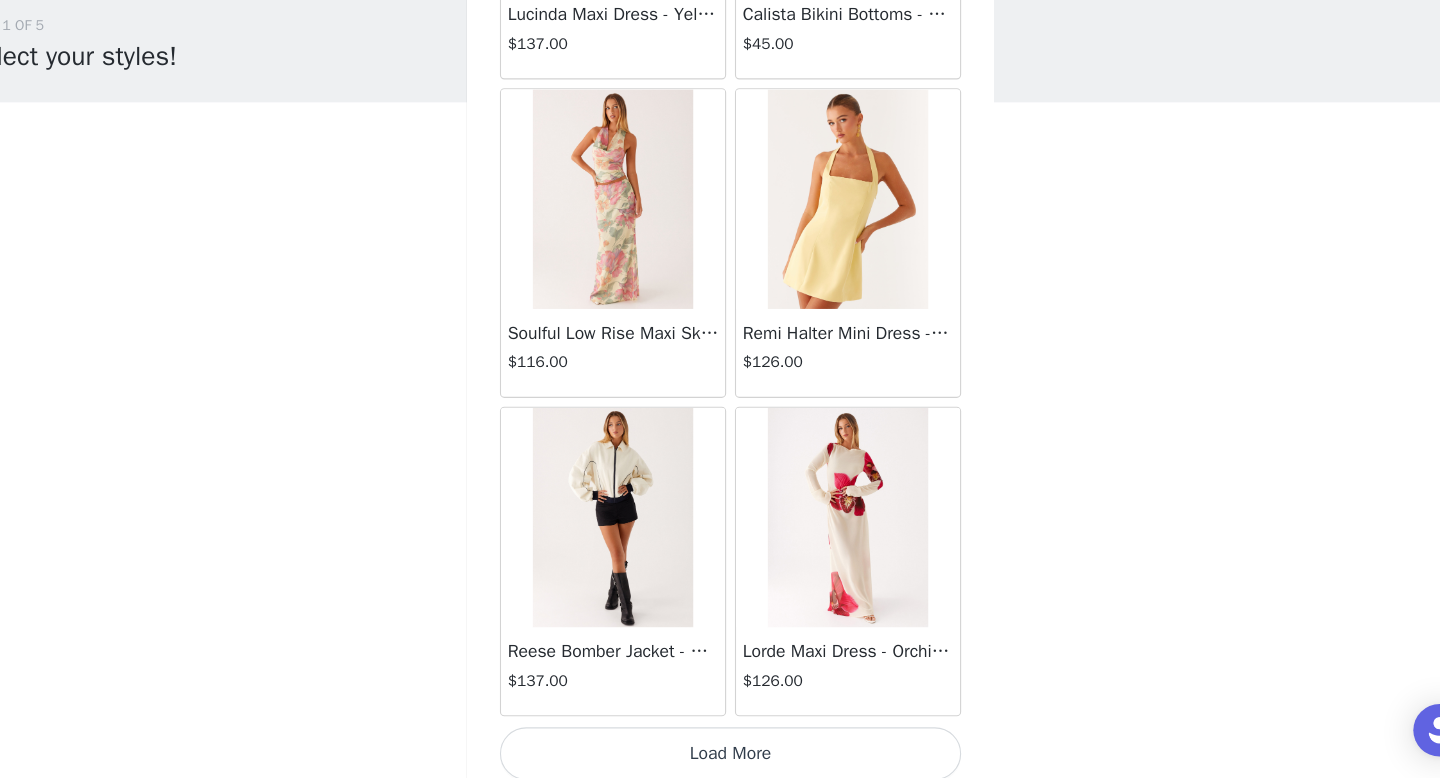 scroll, scrollTop: 42882, scrollLeft: 0, axis: vertical 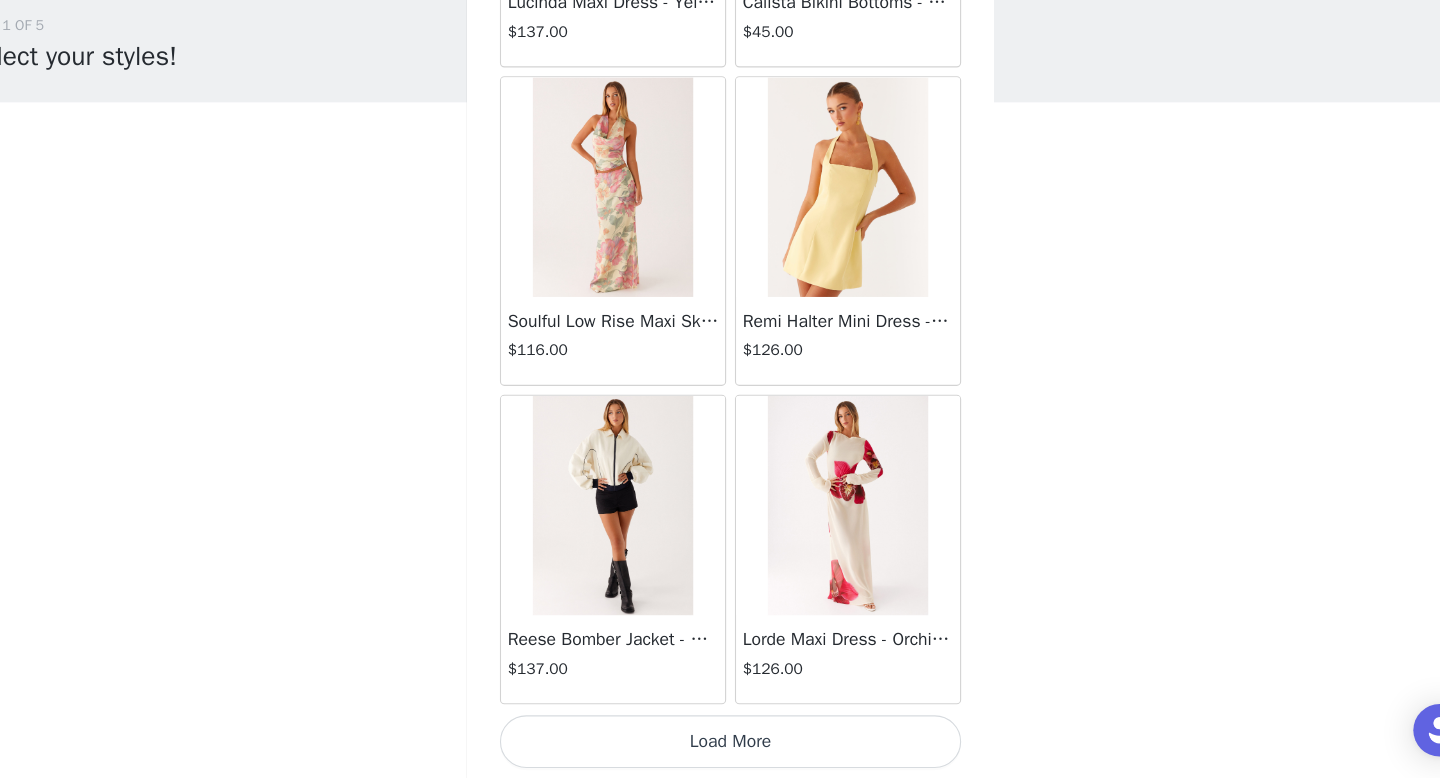click on "Load More" at bounding box center [720, 744] 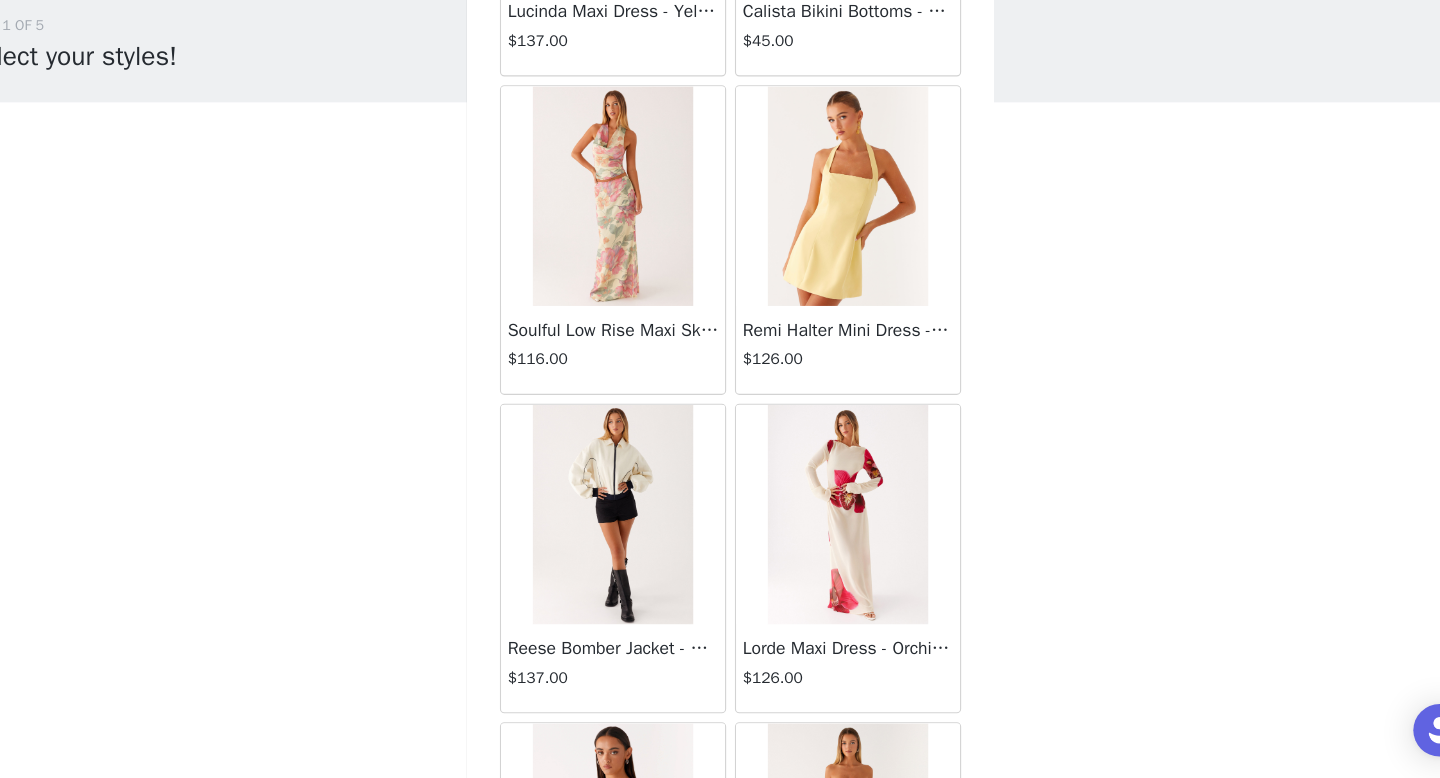 scroll, scrollTop: 42882, scrollLeft: 0, axis: vertical 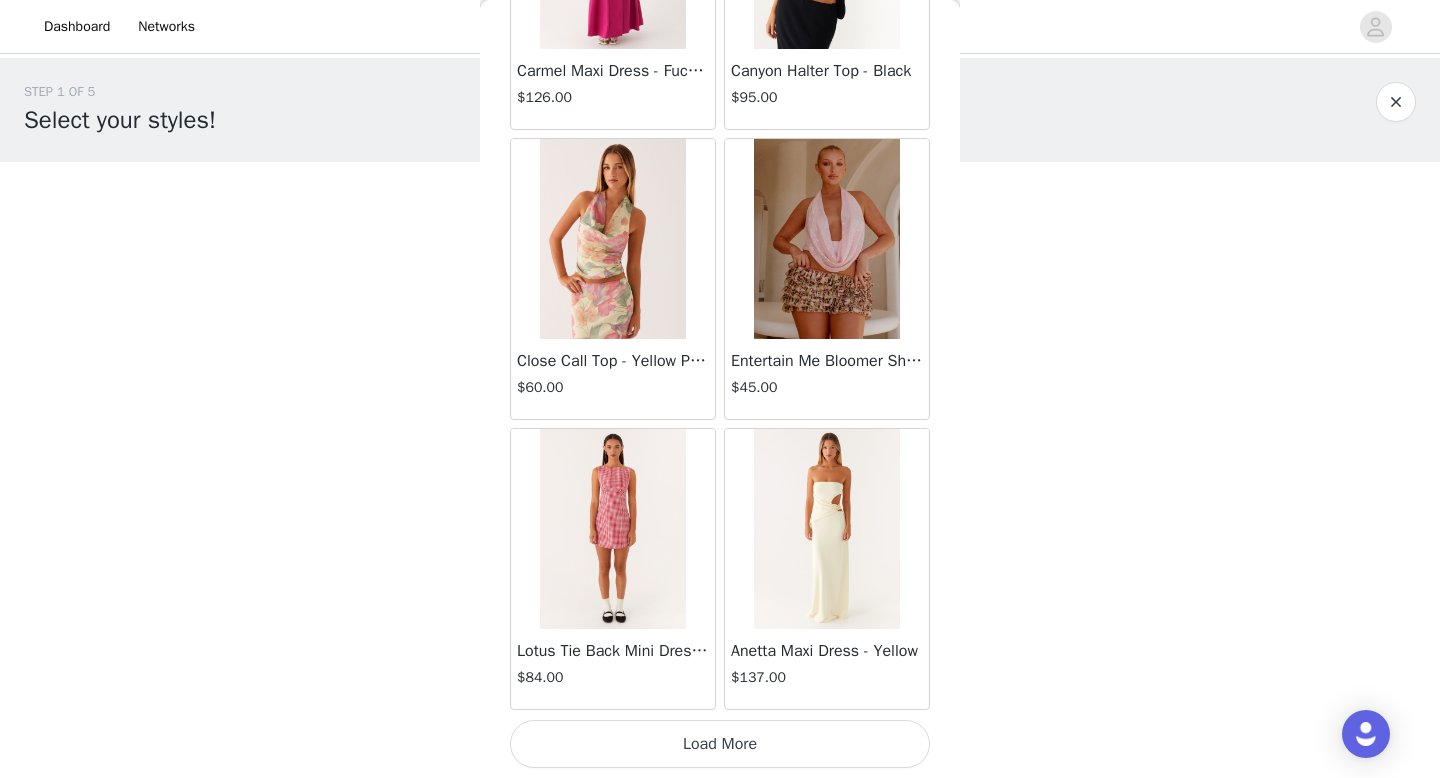 click on "Load More" at bounding box center (720, 744) 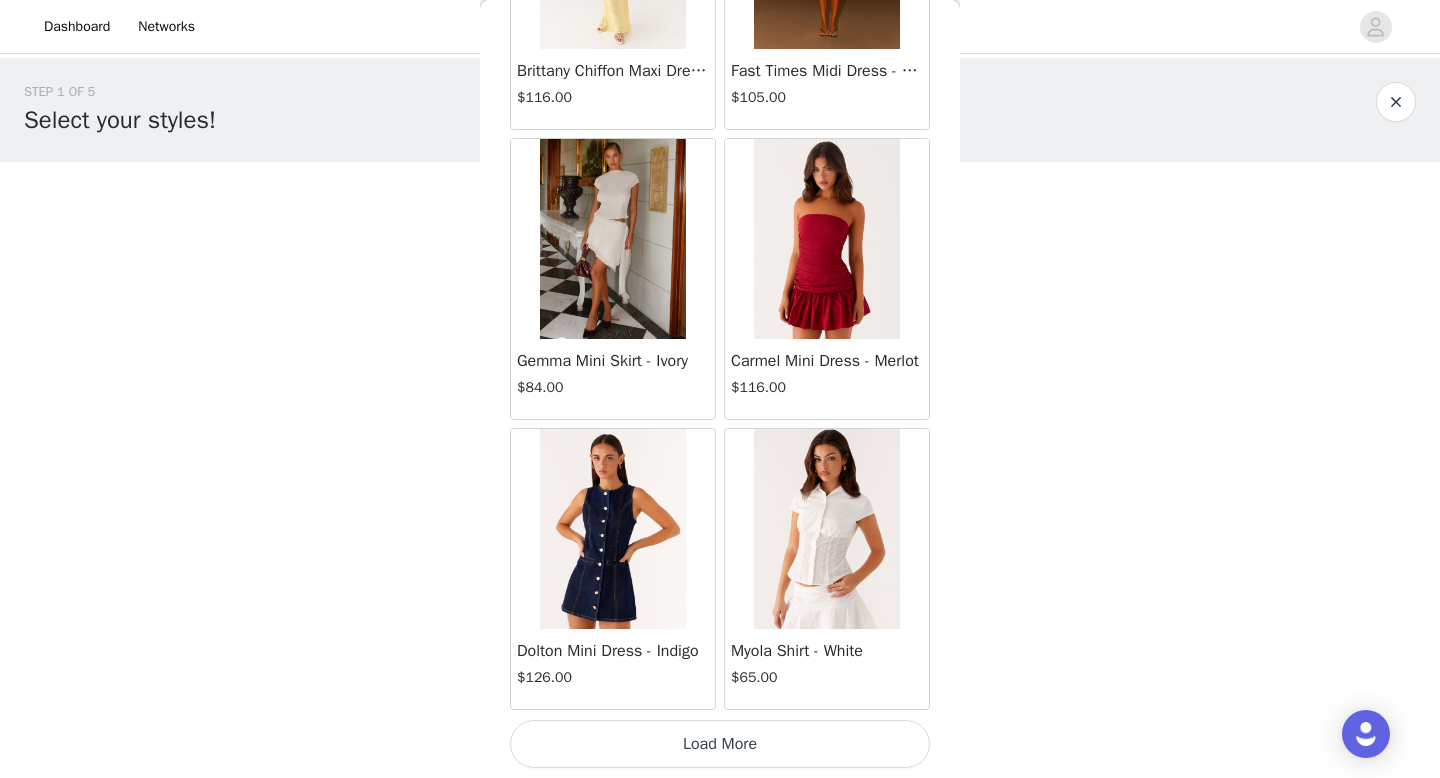 scroll, scrollTop: 48681, scrollLeft: 0, axis: vertical 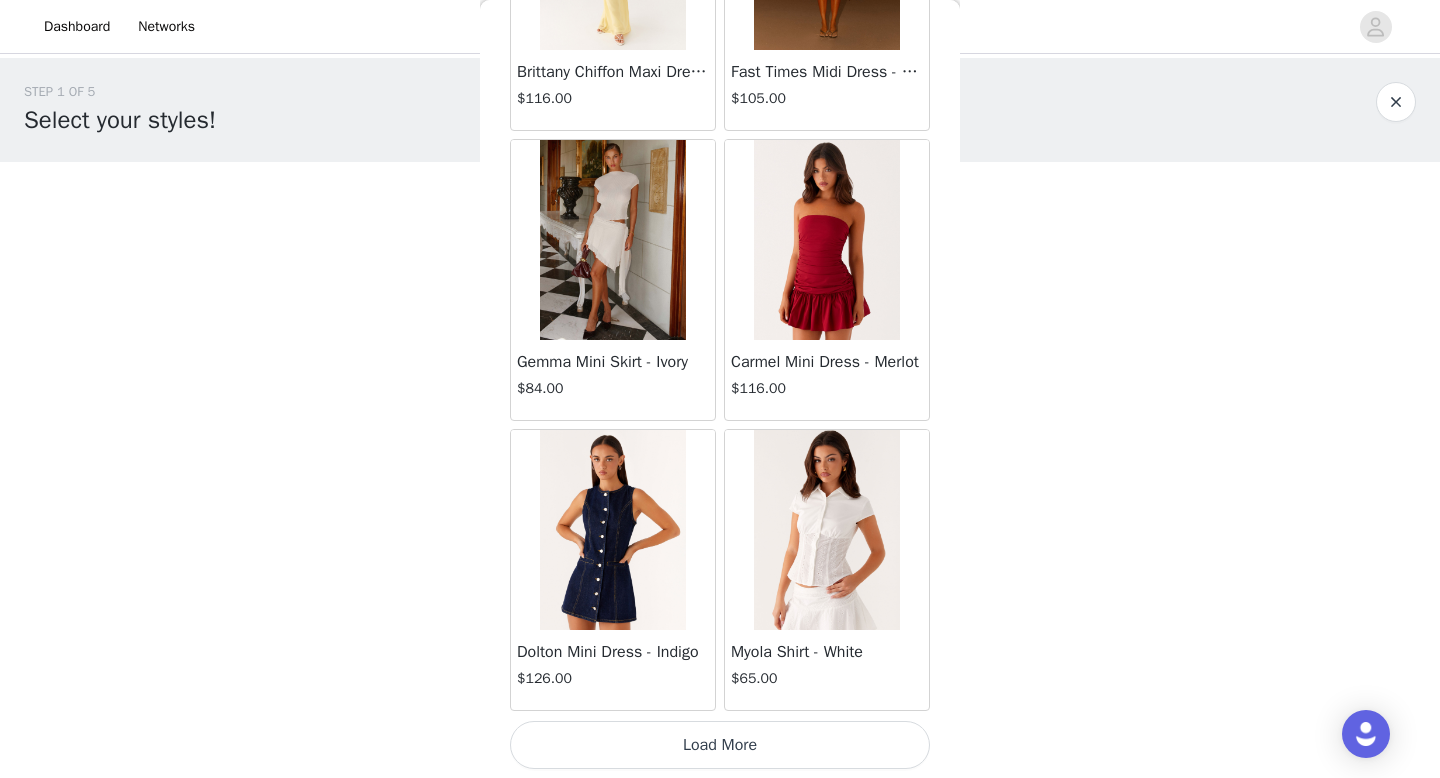 click on "Load More" at bounding box center (720, 745) 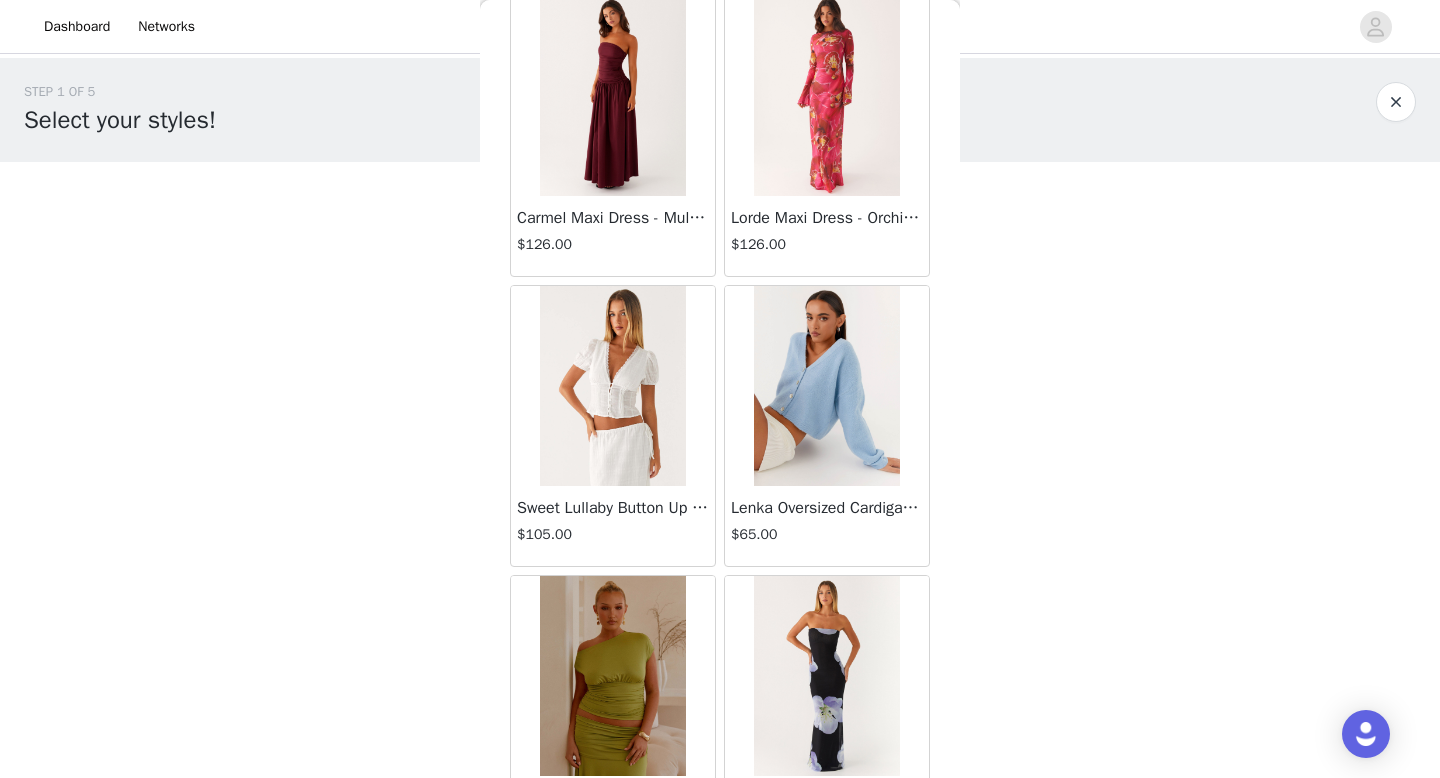 scroll, scrollTop: 49698, scrollLeft: 0, axis: vertical 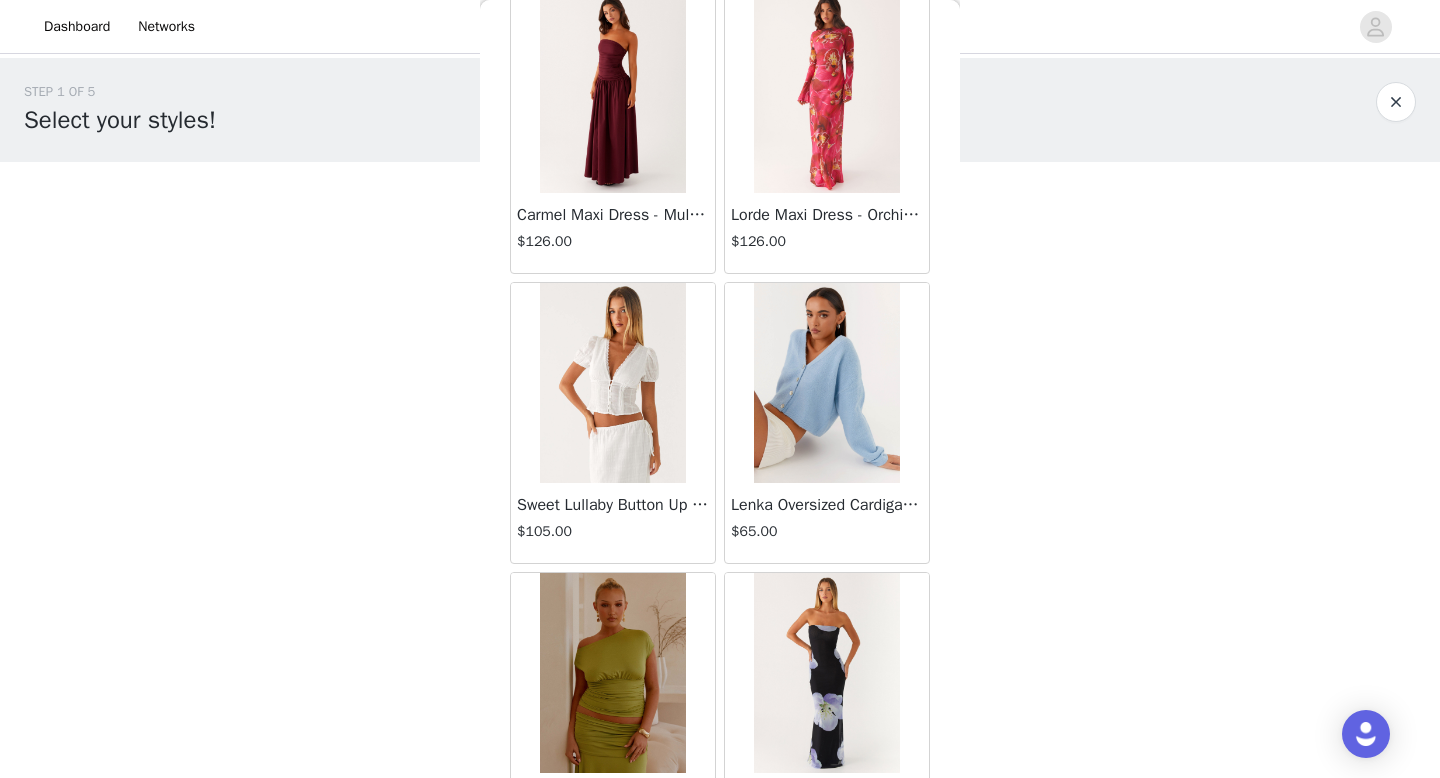 click at bounding box center (612, 383) 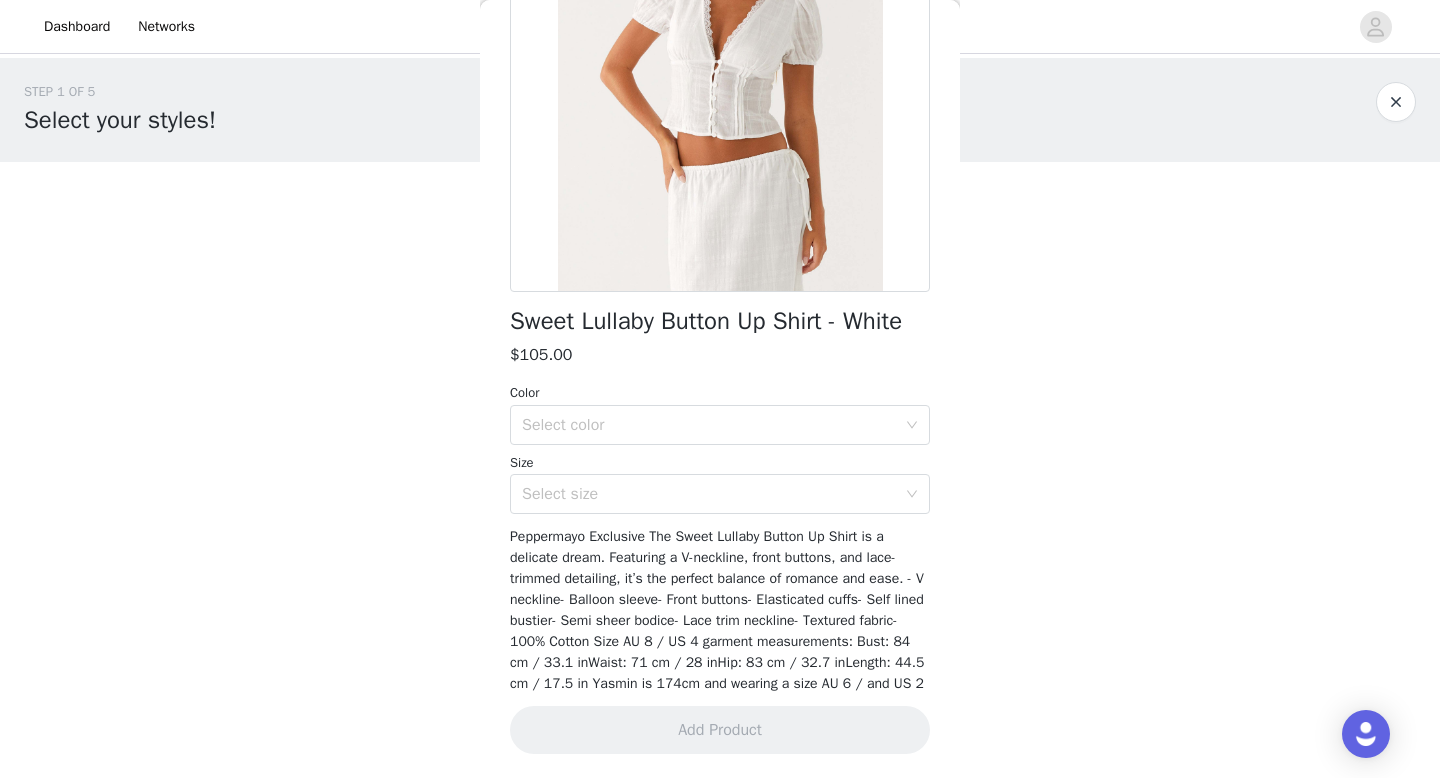 scroll, scrollTop: 279, scrollLeft: 0, axis: vertical 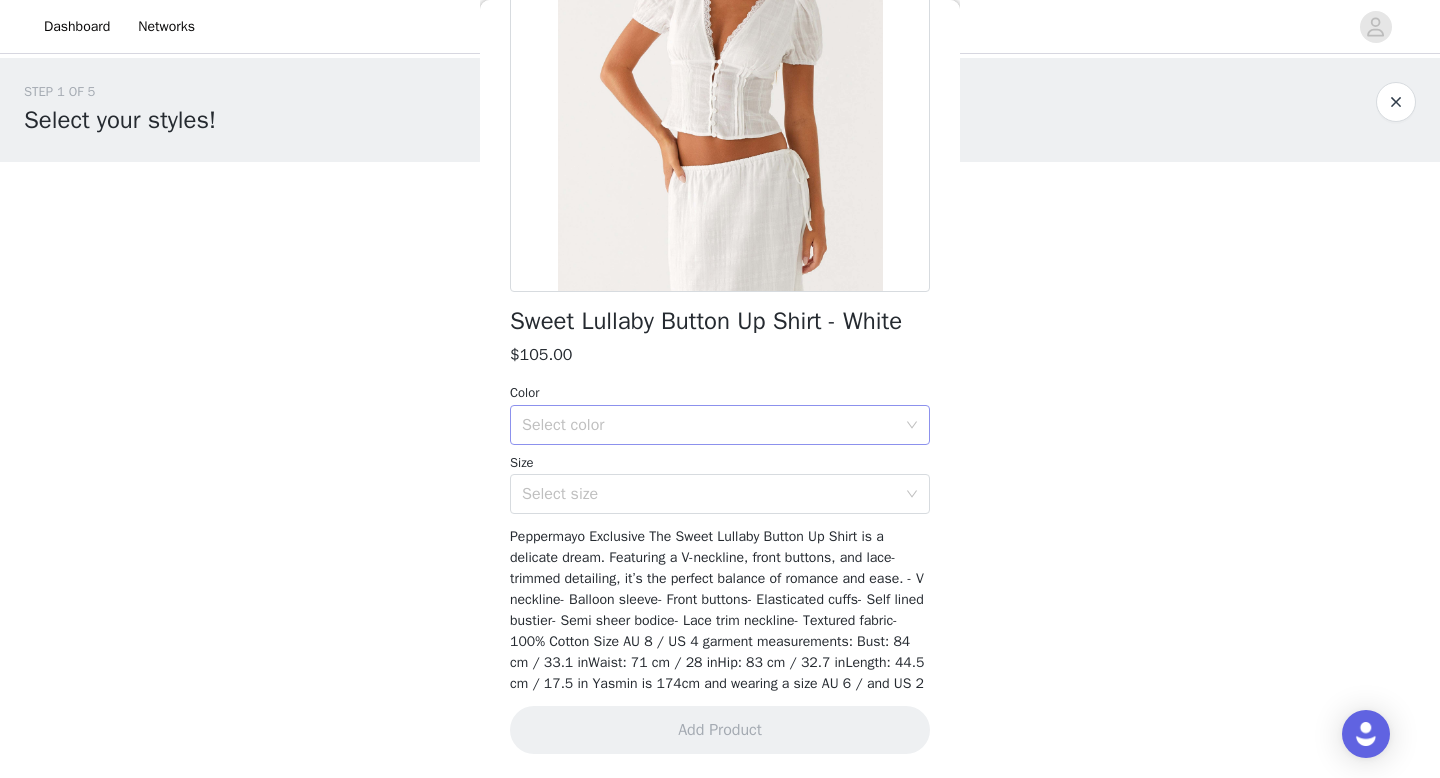 click on "Select color" at bounding box center [709, 425] 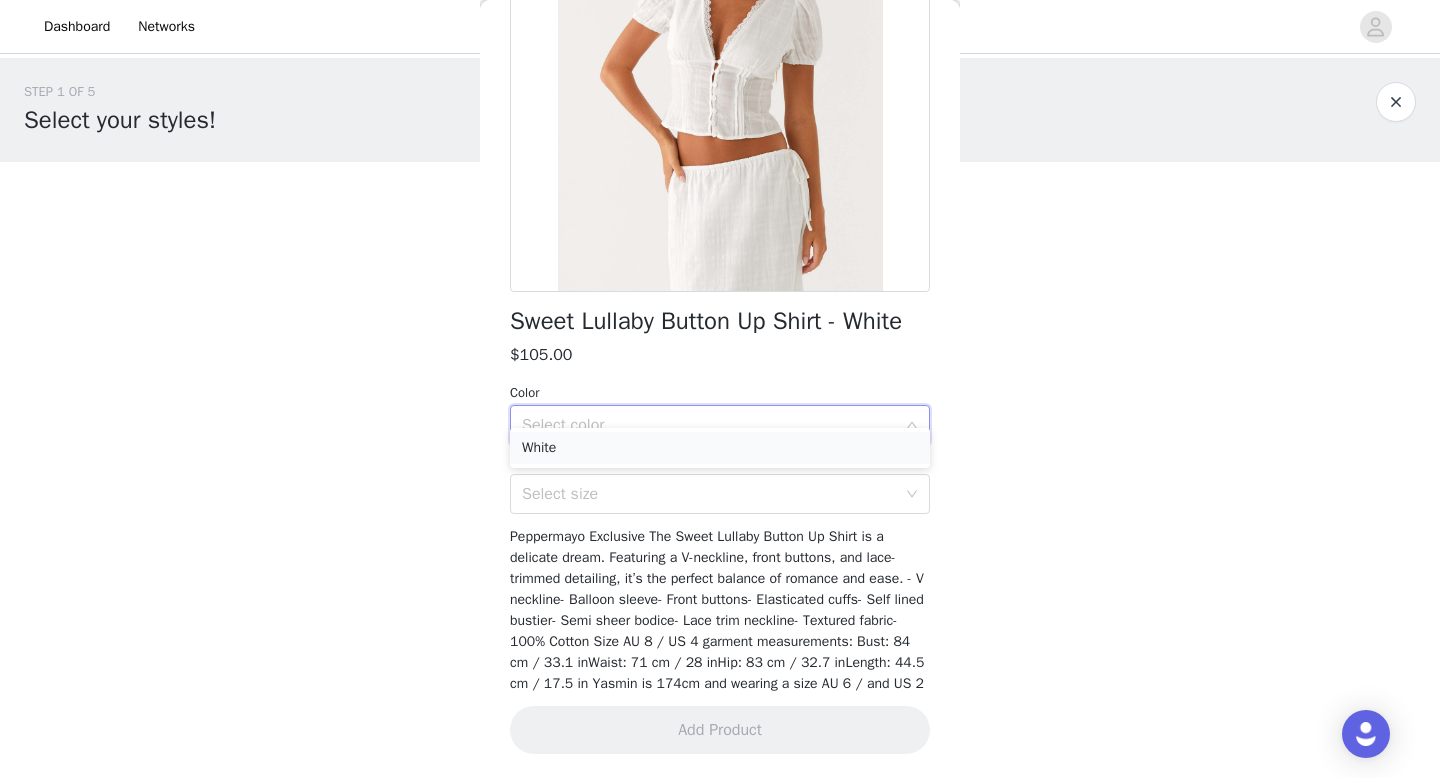 click on "White" at bounding box center (720, 448) 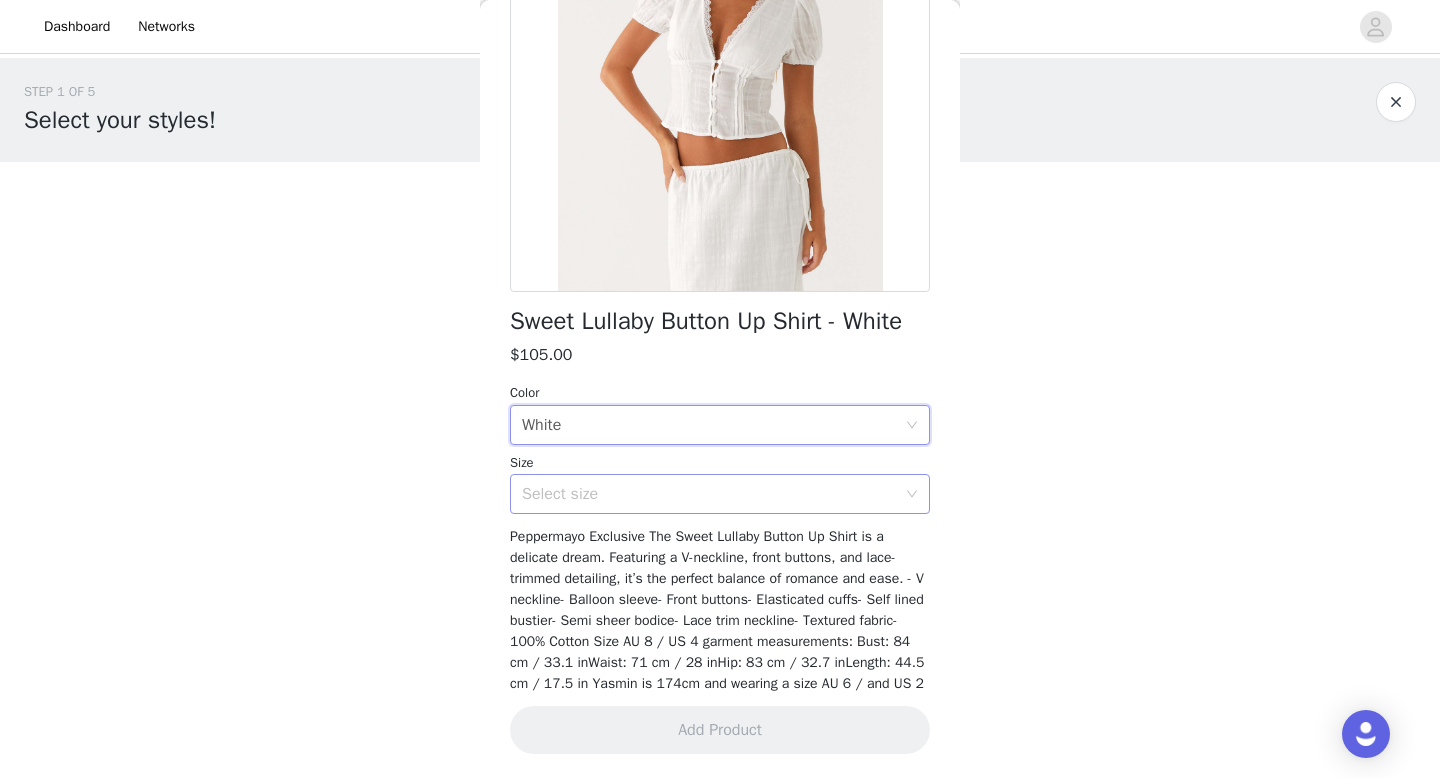 click on "Select size" at bounding box center (709, 494) 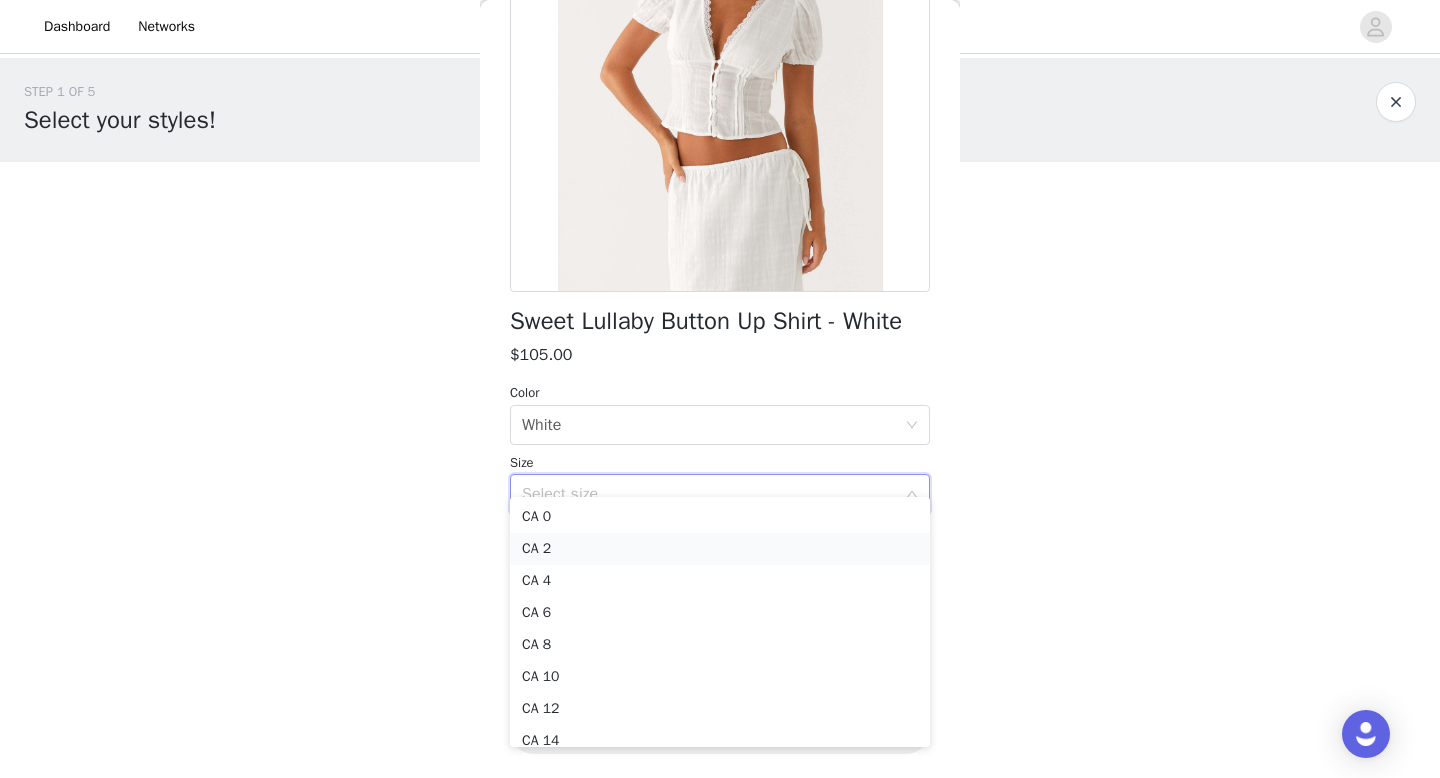 click on "CA 2" at bounding box center (720, 549) 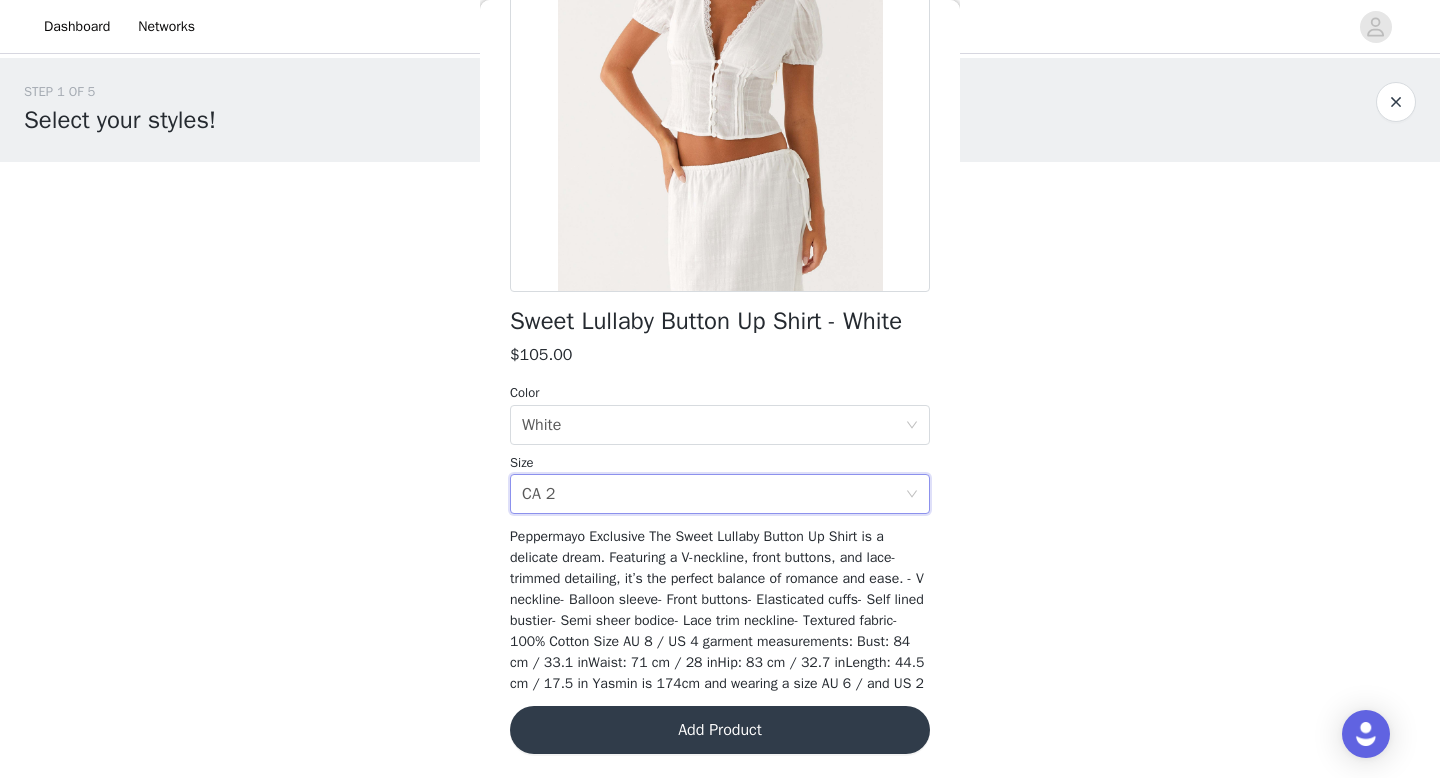 click on "Add Product" at bounding box center (720, 730) 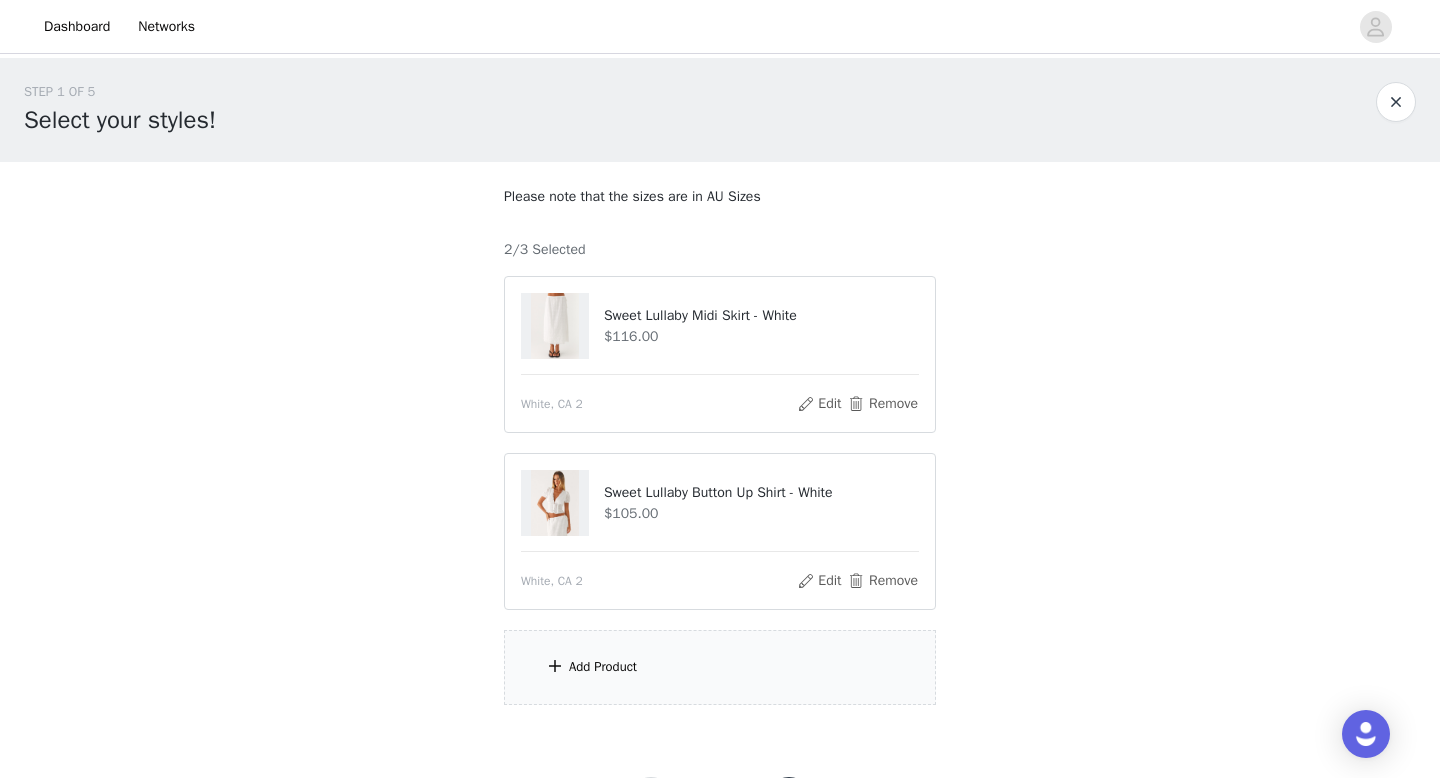 click on "Add Product" at bounding box center (720, 667) 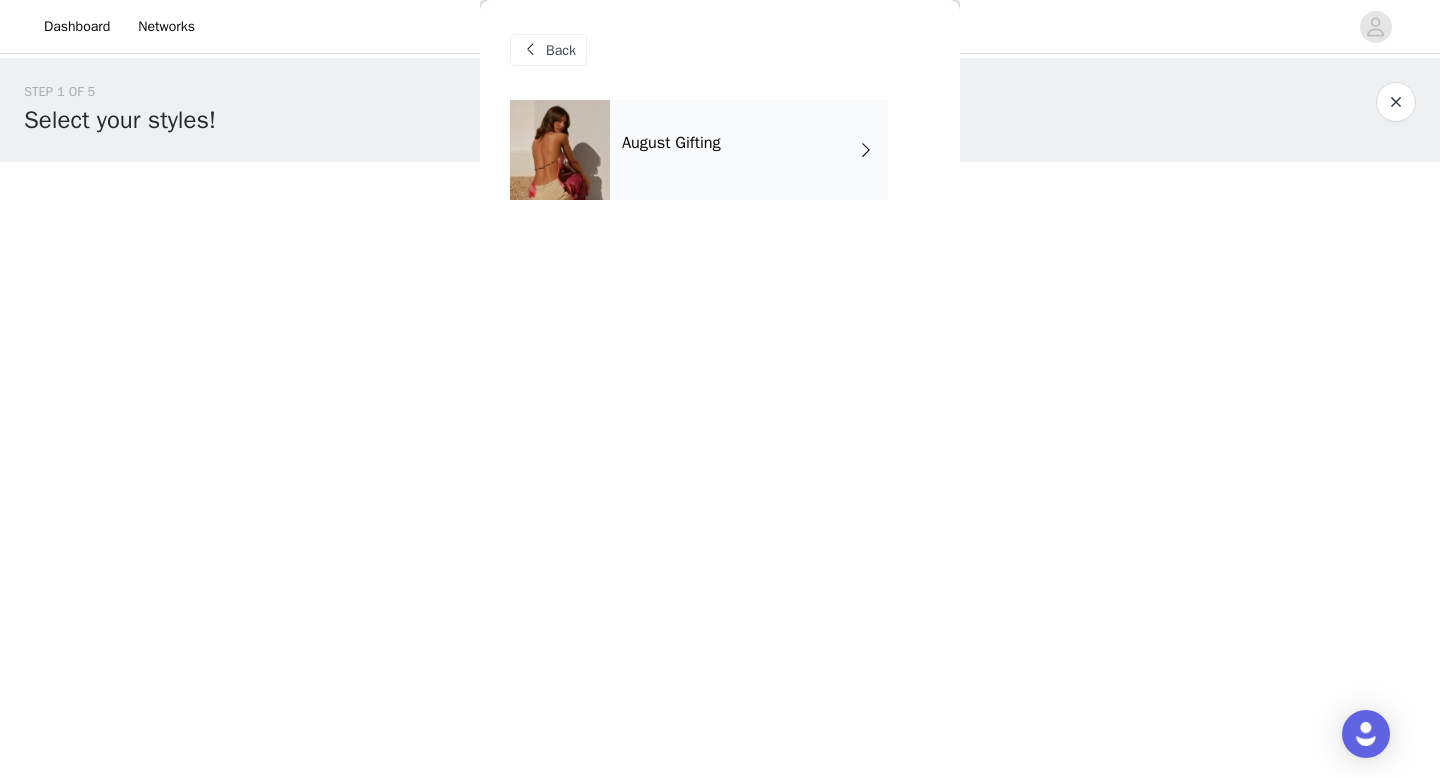 click on "August Gifting" at bounding box center [749, 150] 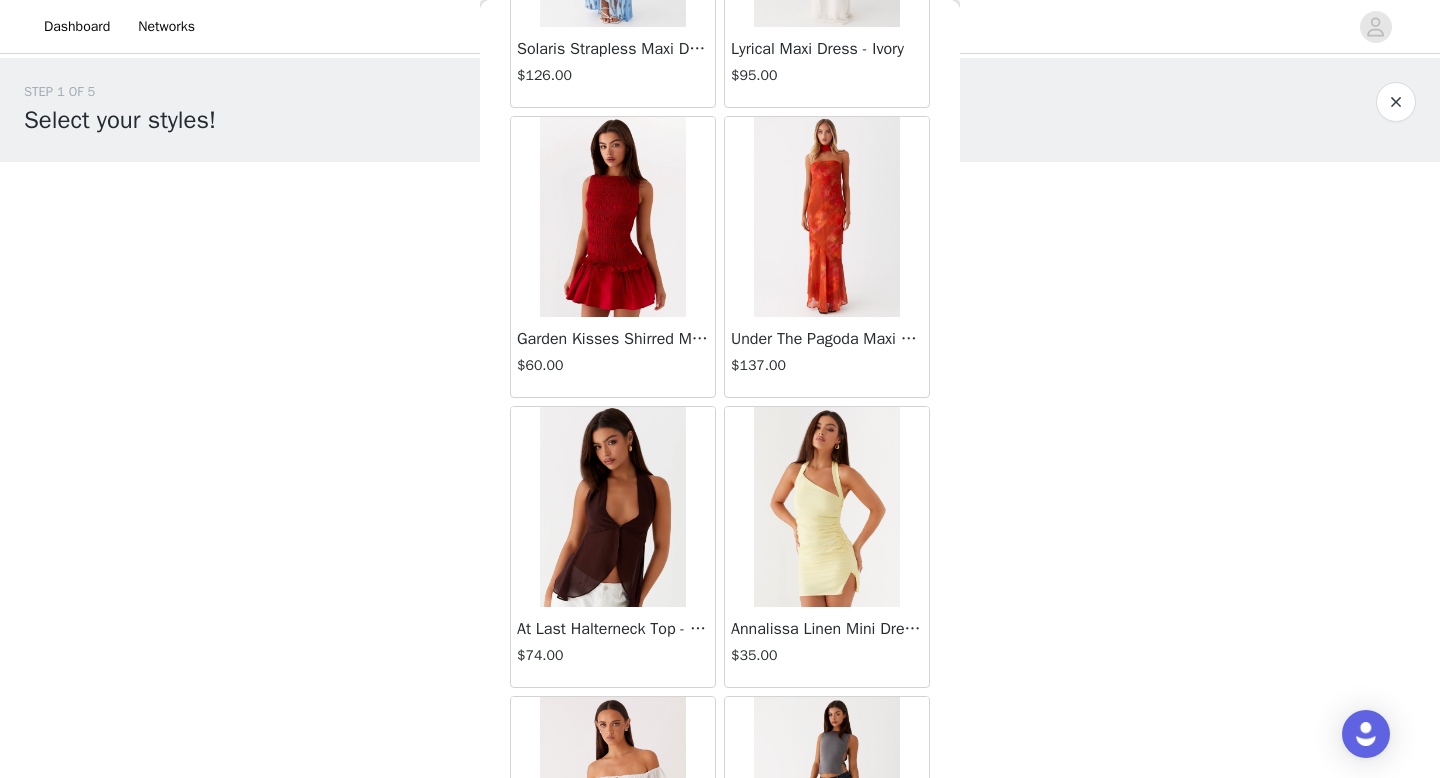 scroll, scrollTop: 2282, scrollLeft: 0, axis: vertical 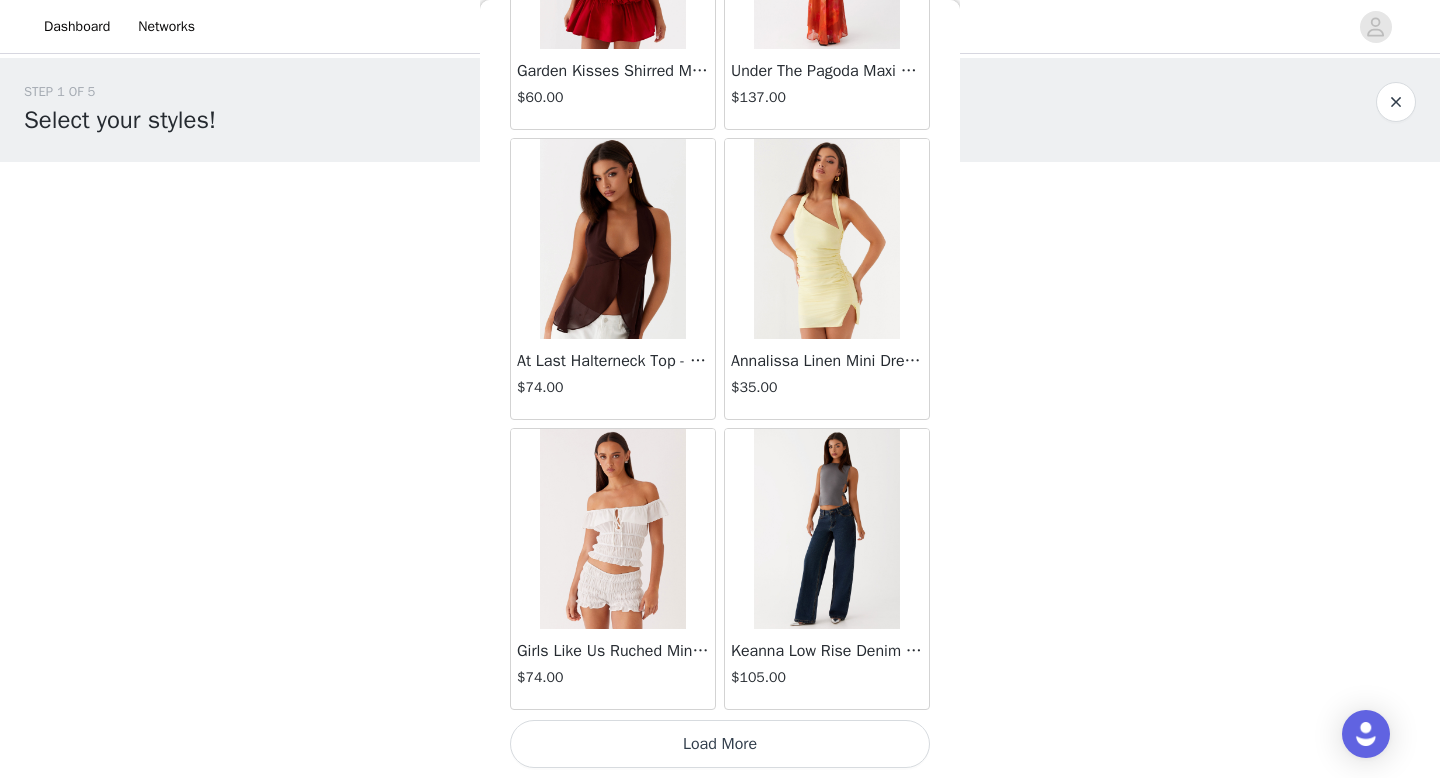 click on "Load More" at bounding box center [720, 744] 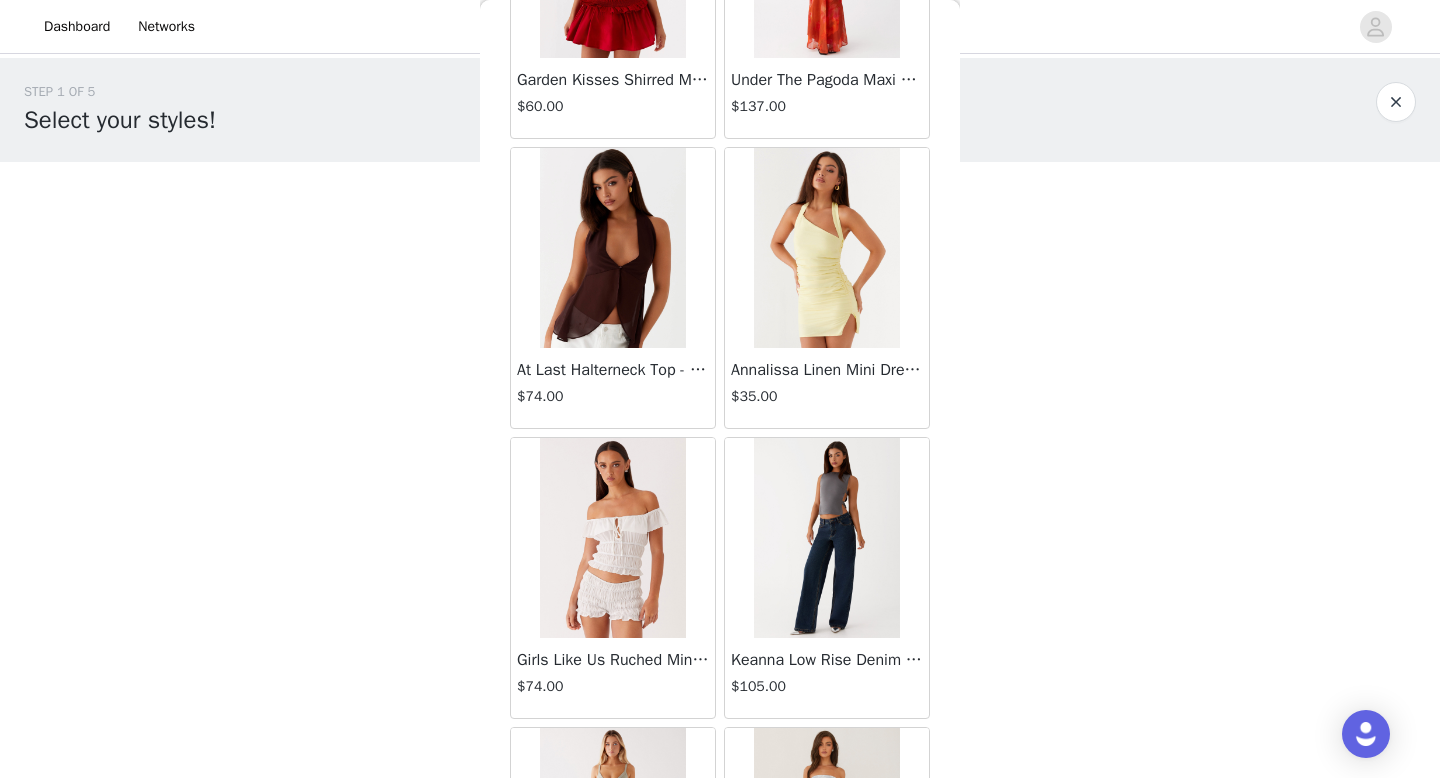 scroll, scrollTop: 2282, scrollLeft: 0, axis: vertical 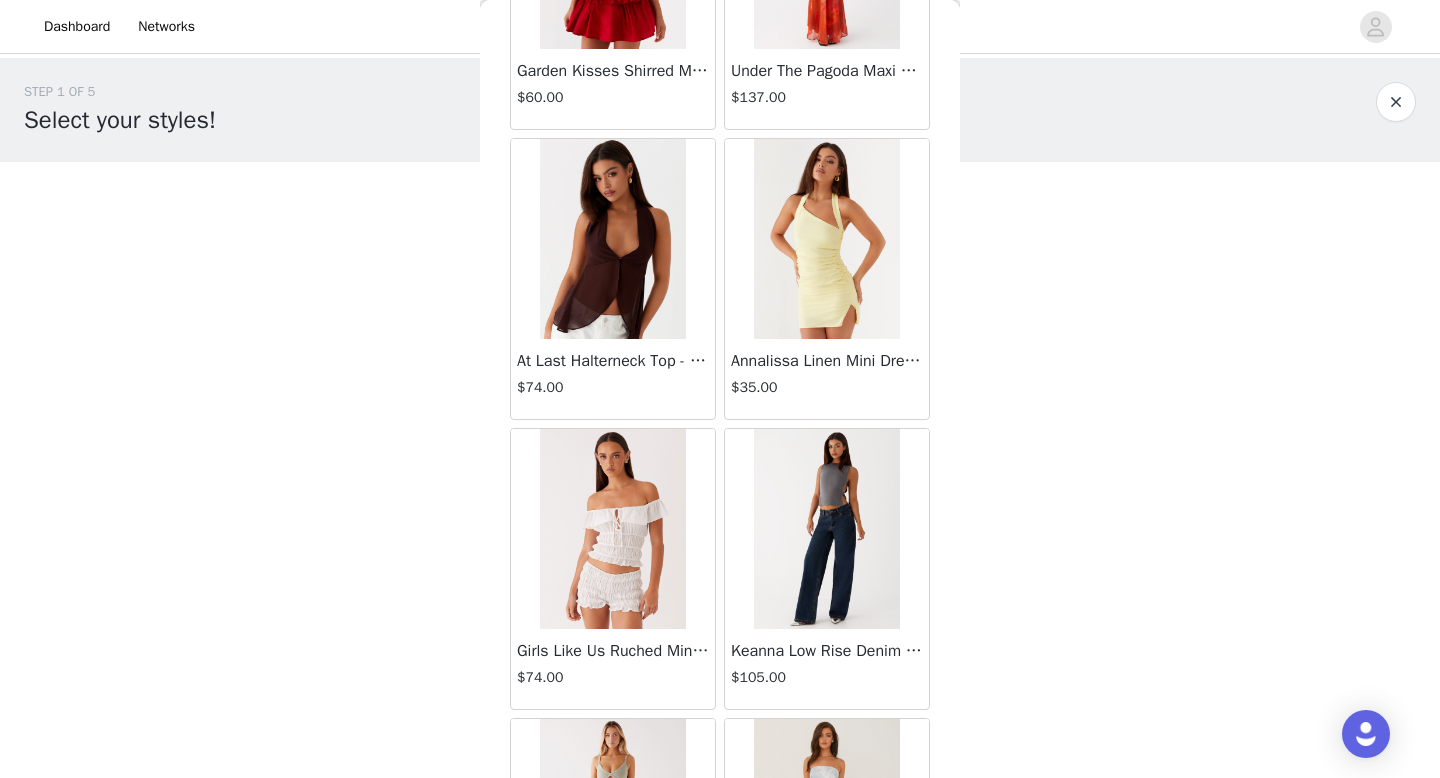 click at bounding box center (826, 529) 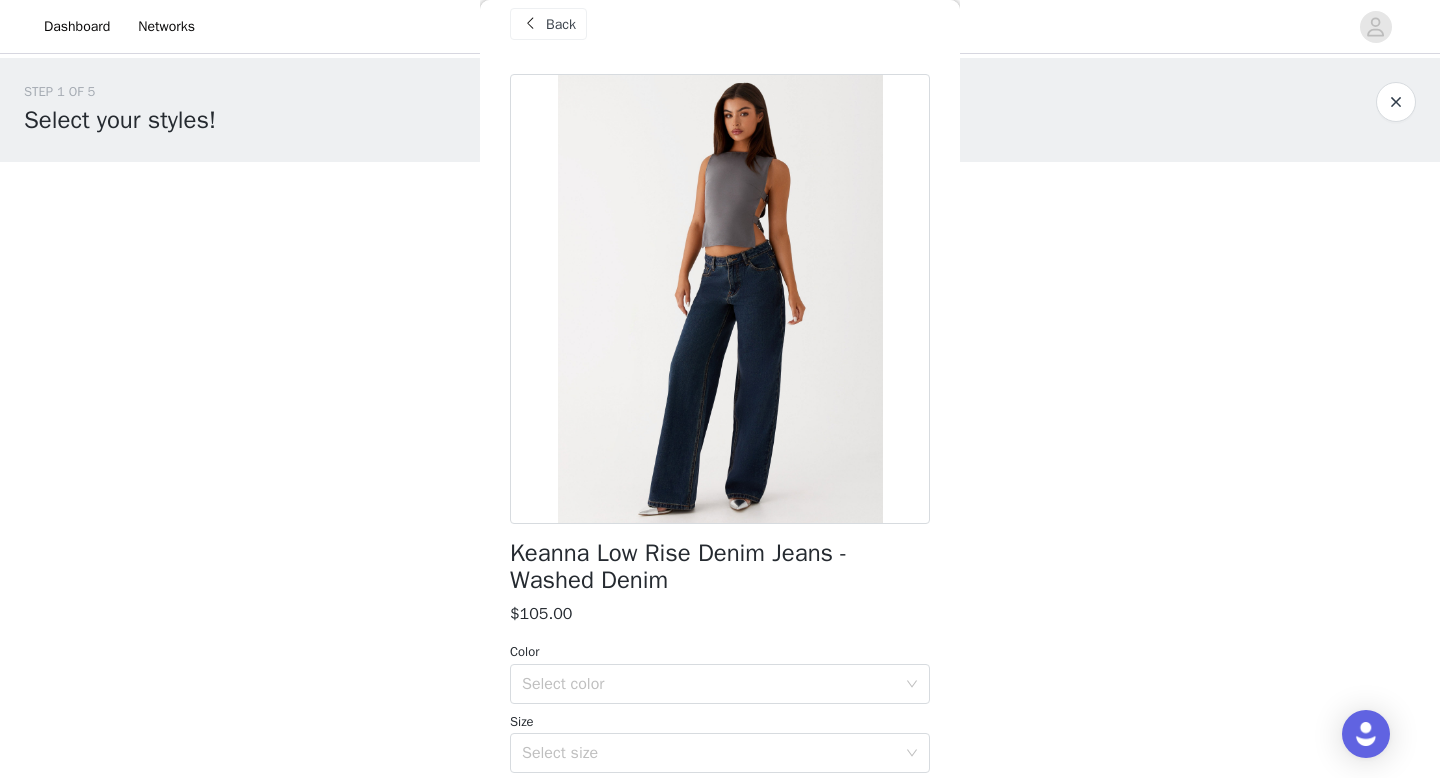 scroll, scrollTop: 0, scrollLeft: 0, axis: both 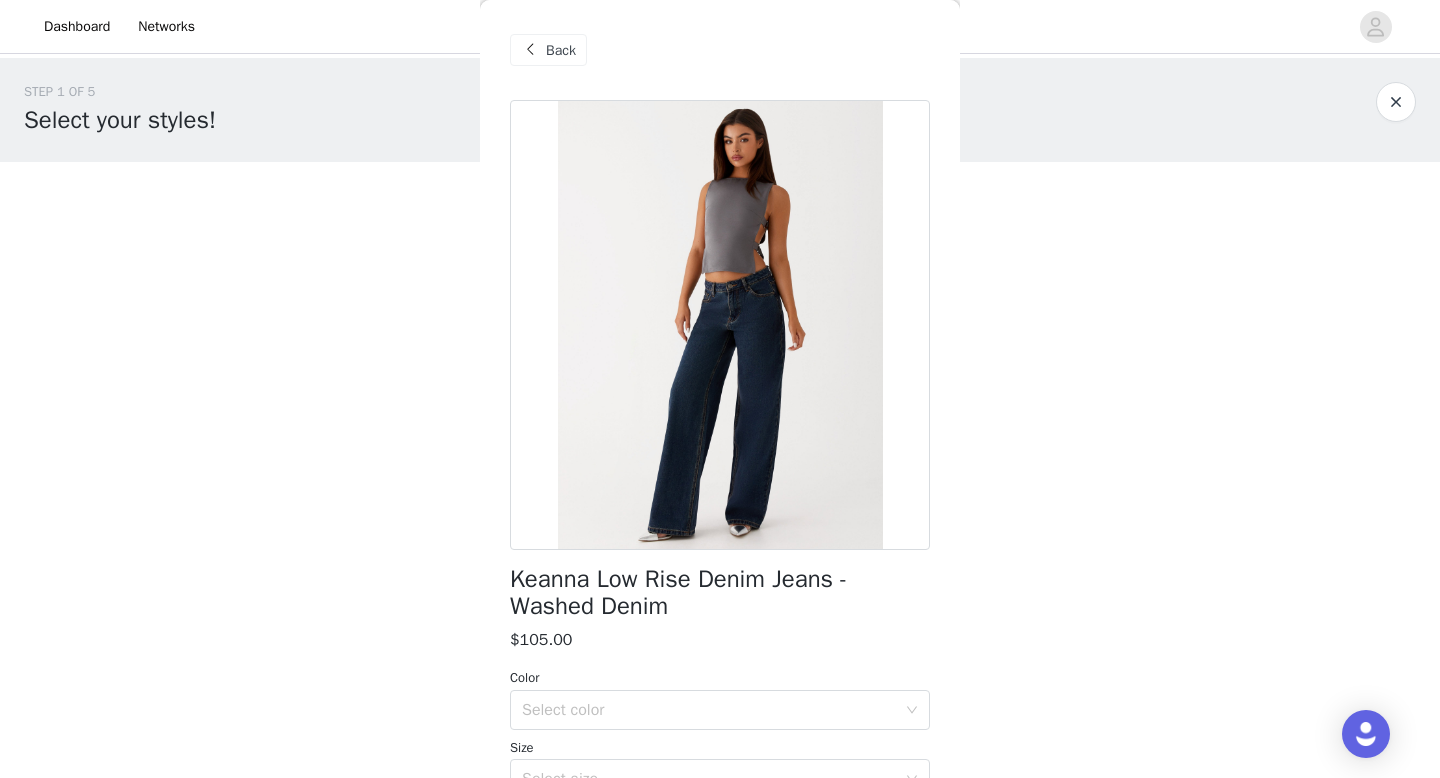 click on "Back" at bounding box center (561, 50) 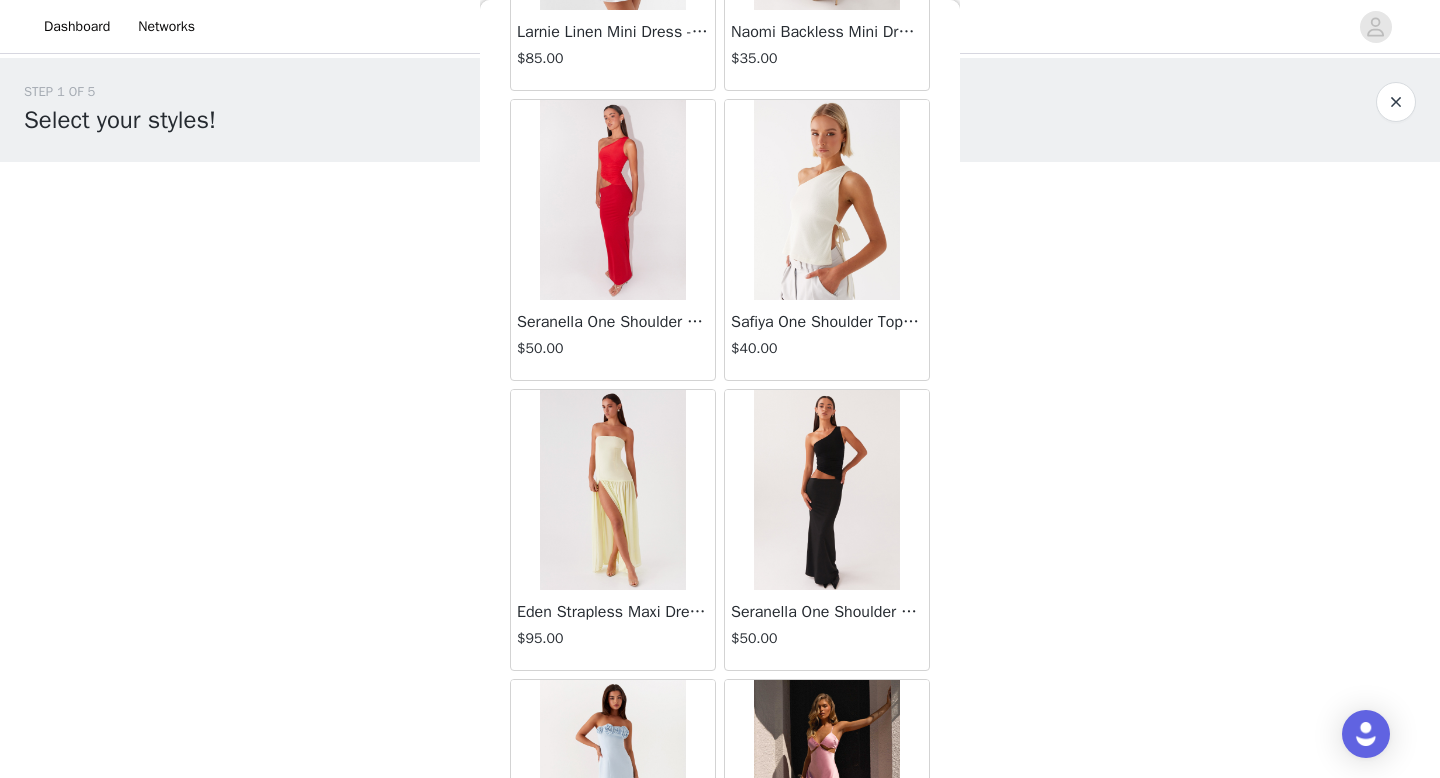 scroll, scrollTop: 5182, scrollLeft: 0, axis: vertical 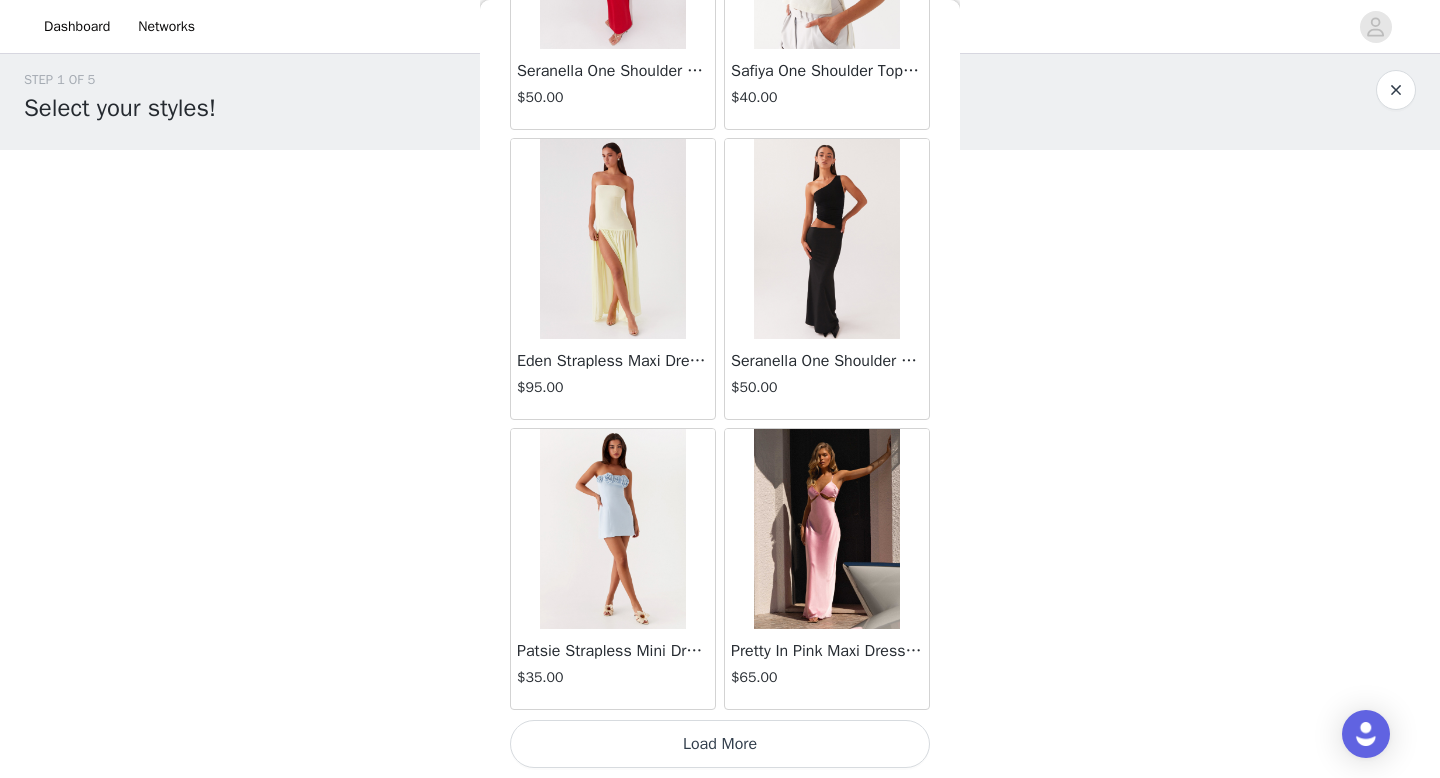 click on "Load More" at bounding box center [720, 744] 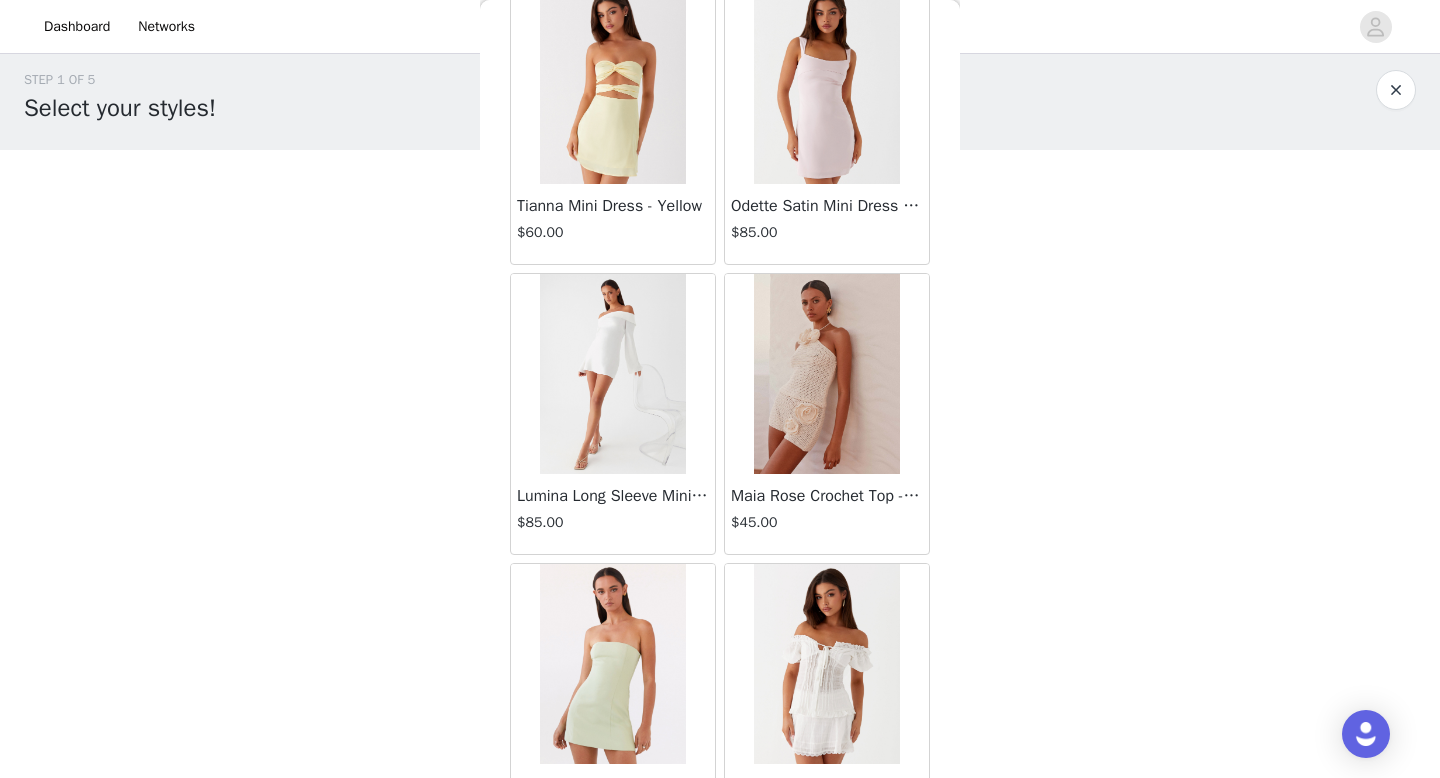 scroll, scrollTop: 8082, scrollLeft: 0, axis: vertical 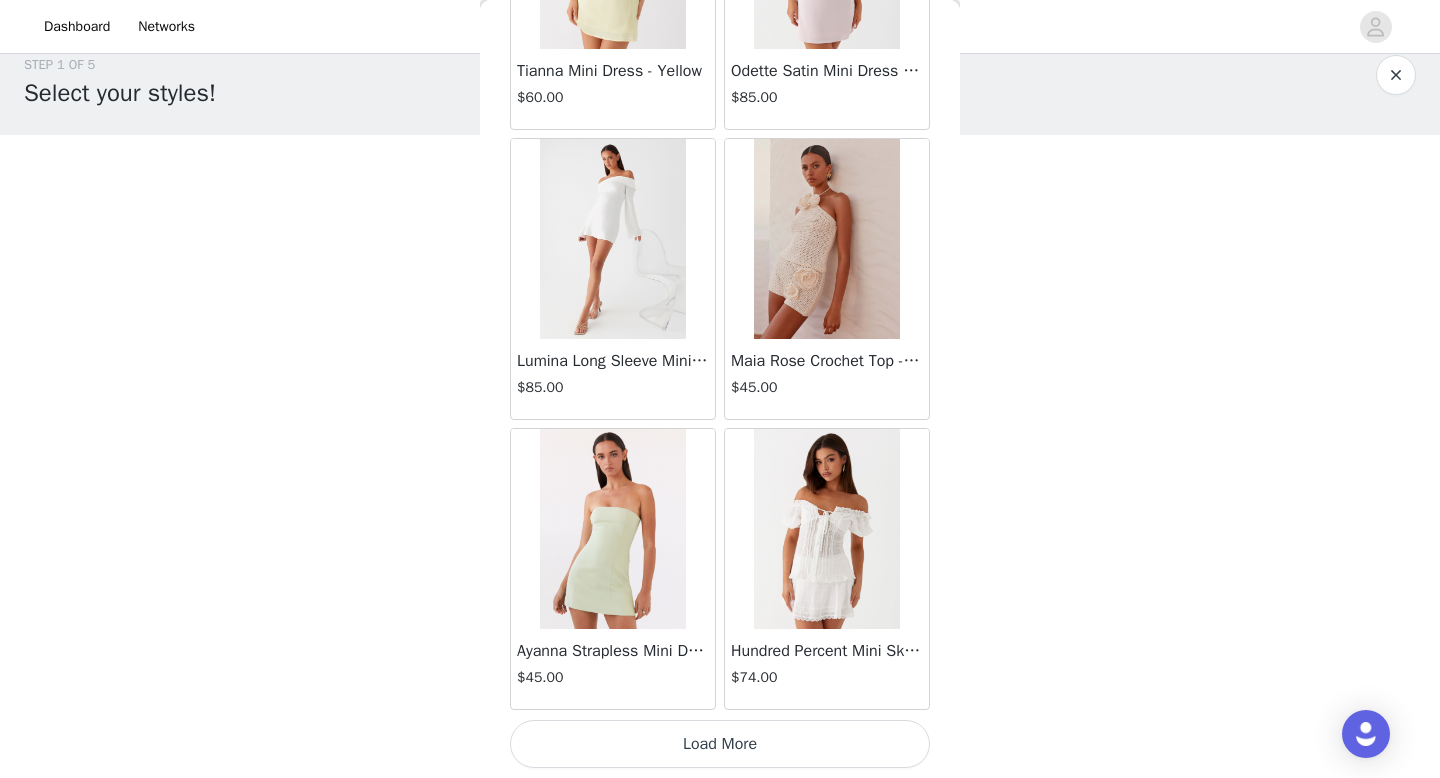 click on "Load More" at bounding box center [720, 744] 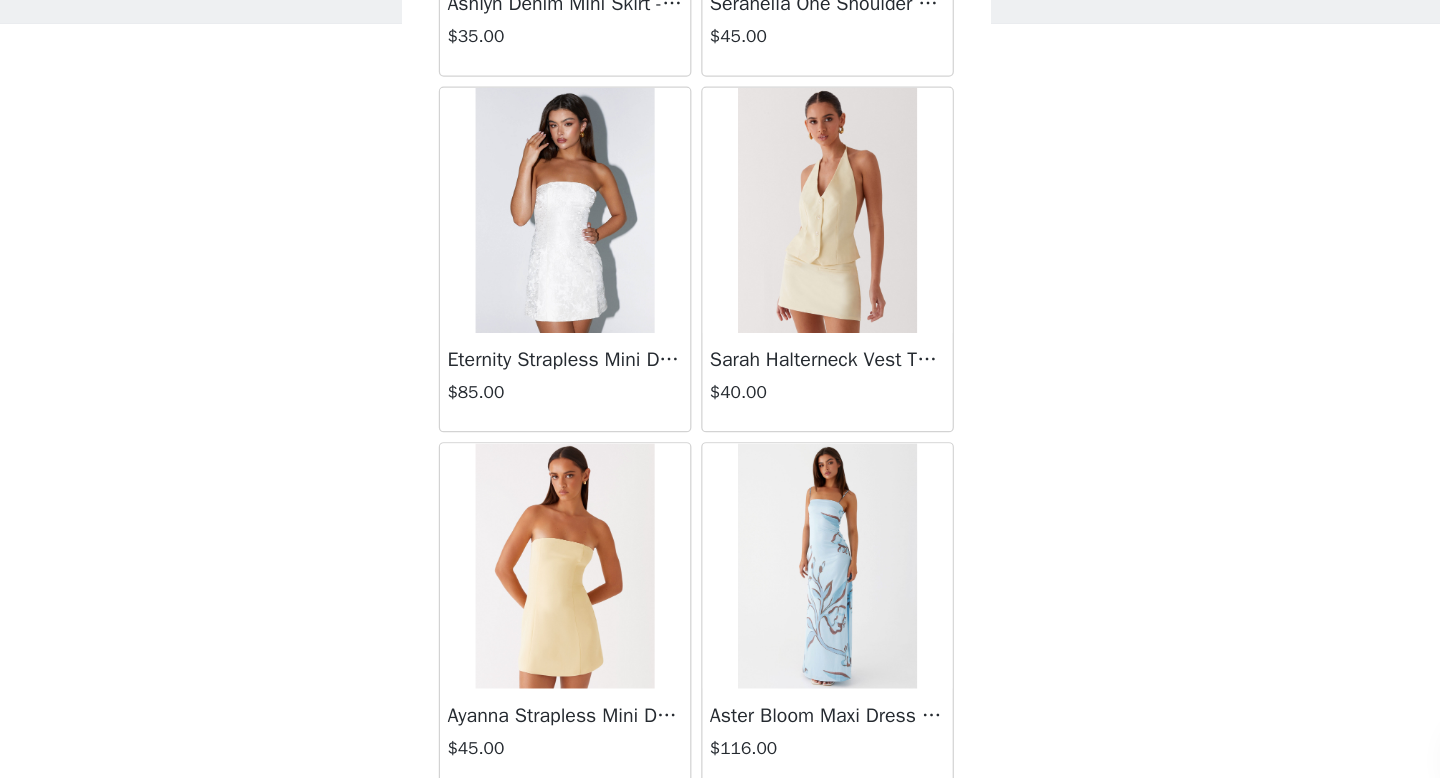scroll, scrollTop: 10982, scrollLeft: 0, axis: vertical 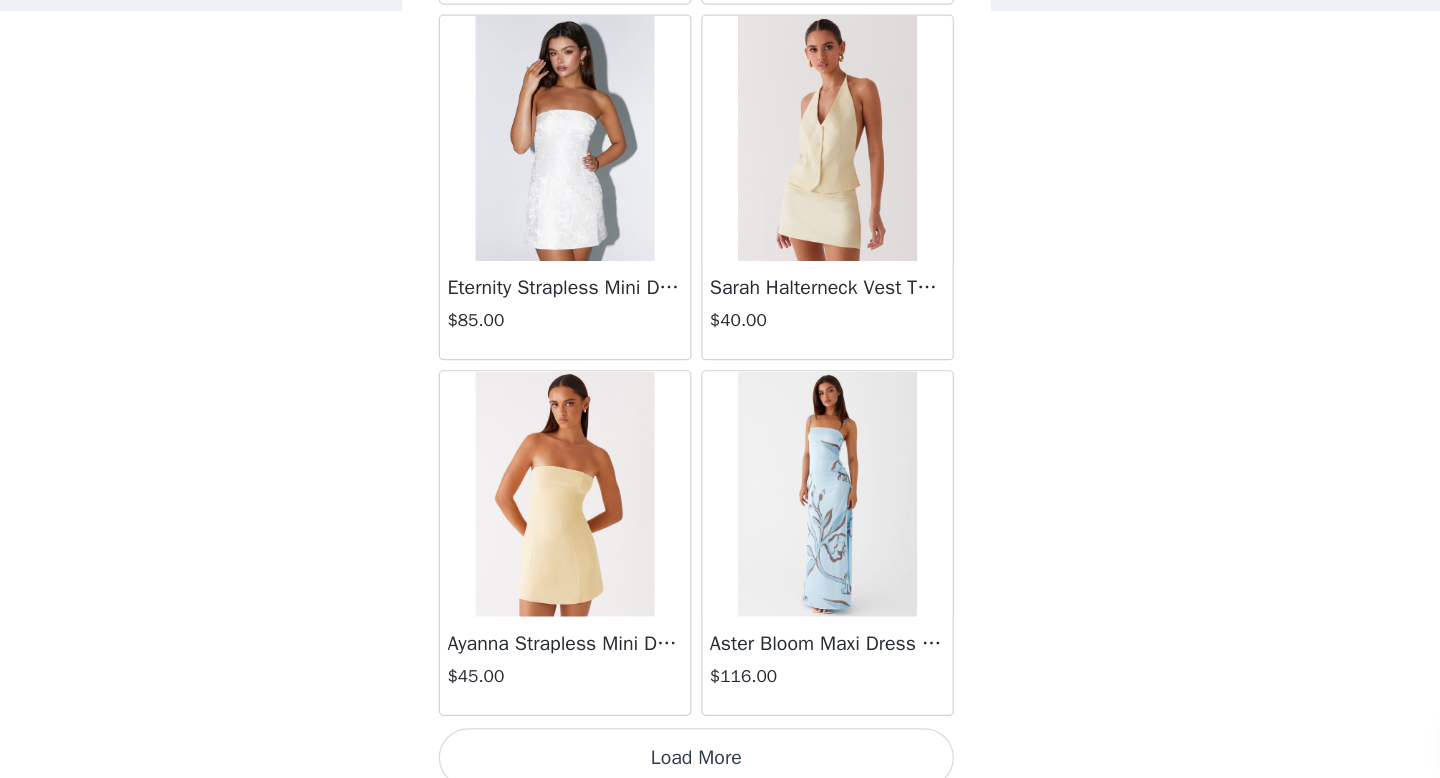 click on "Load More" at bounding box center [720, 744] 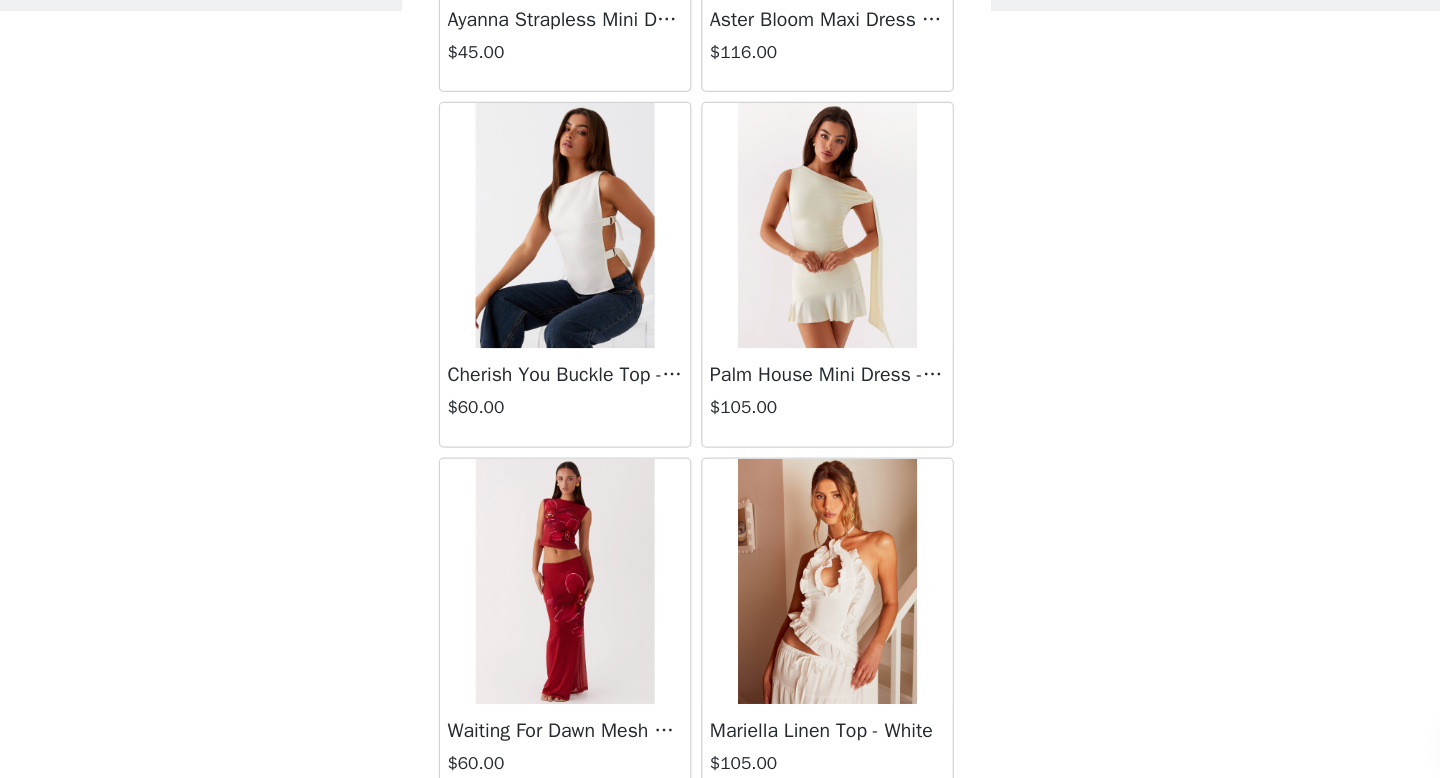scroll, scrollTop: 11535, scrollLeft: 0, axis: vertical 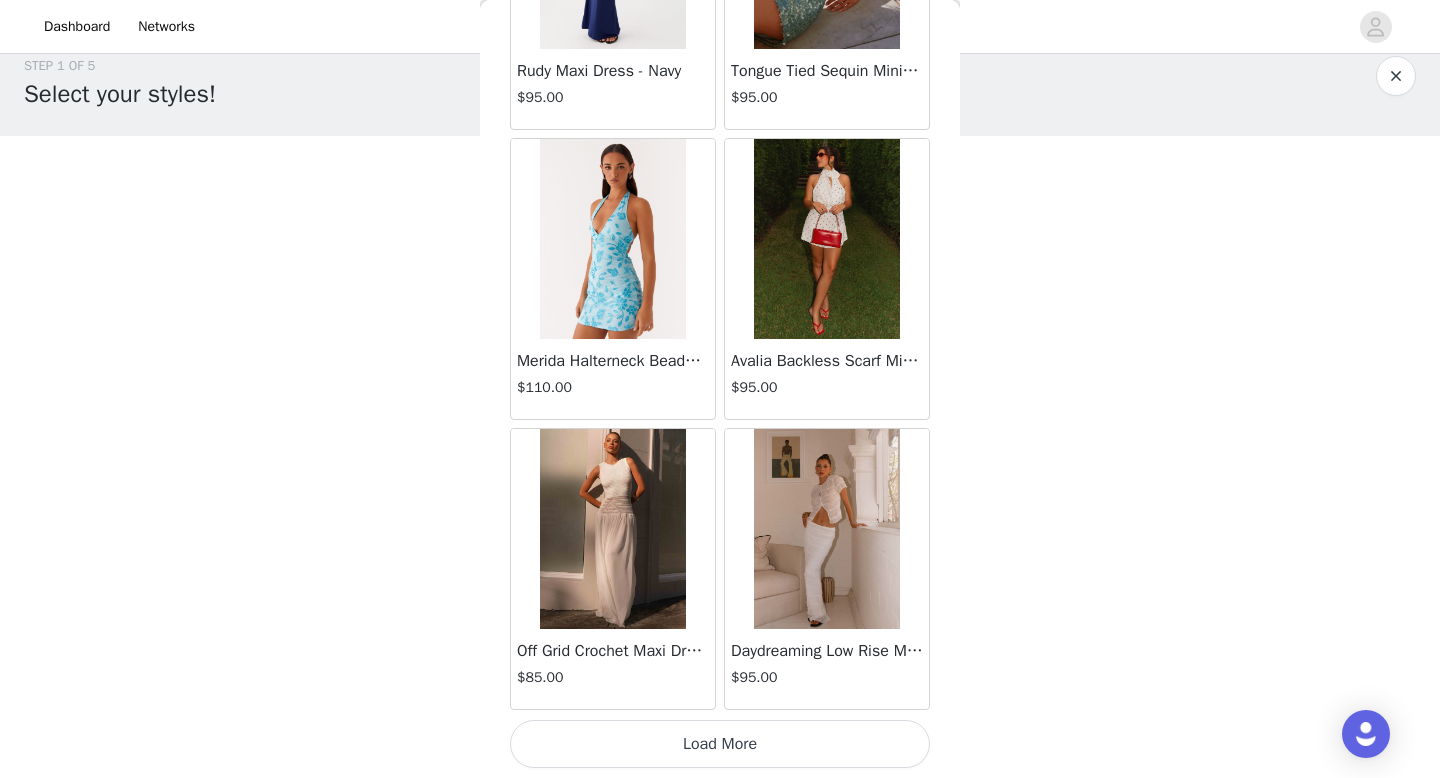 click on "Load More" at bounding box center [720, 744] 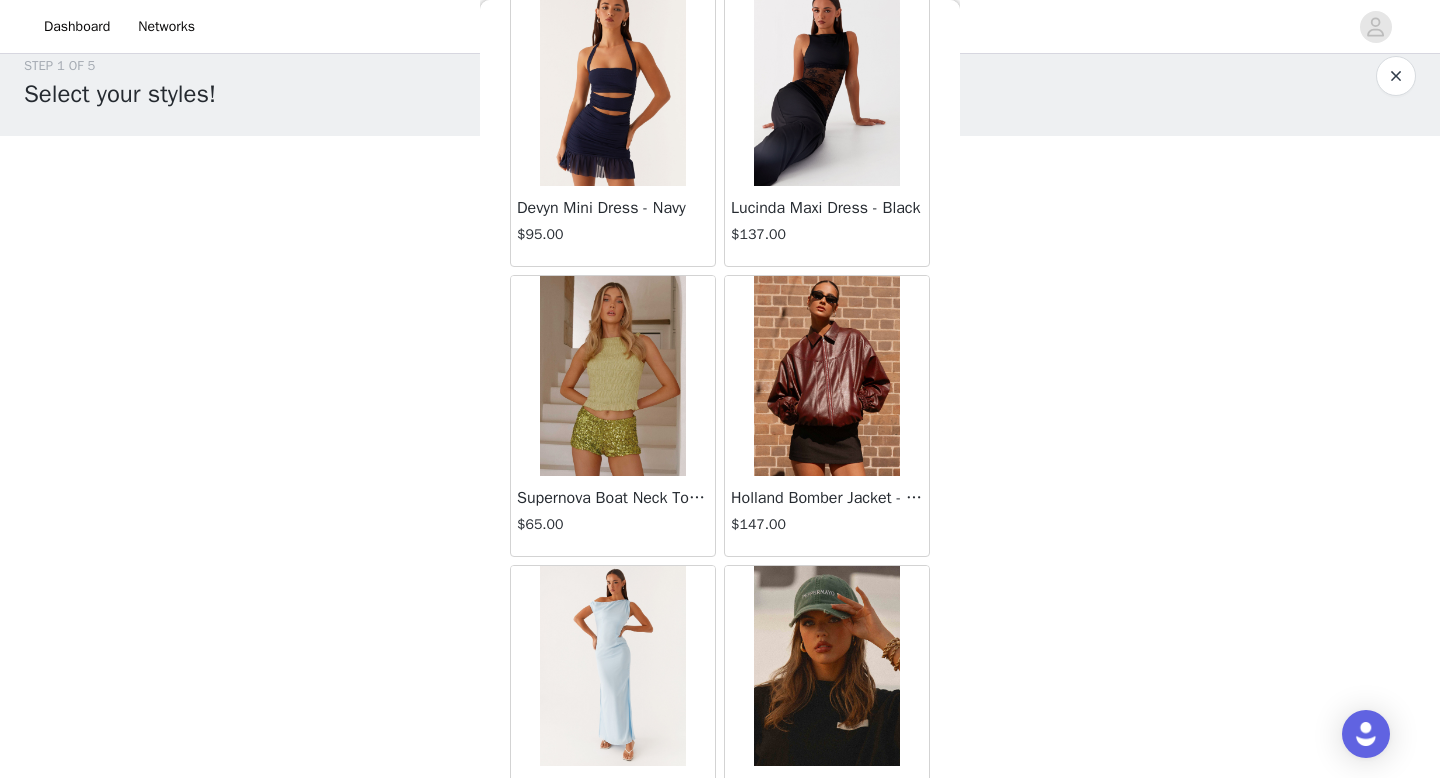 scroll, scrollTop: 16782, scrollLeft: 0, axis: vertical 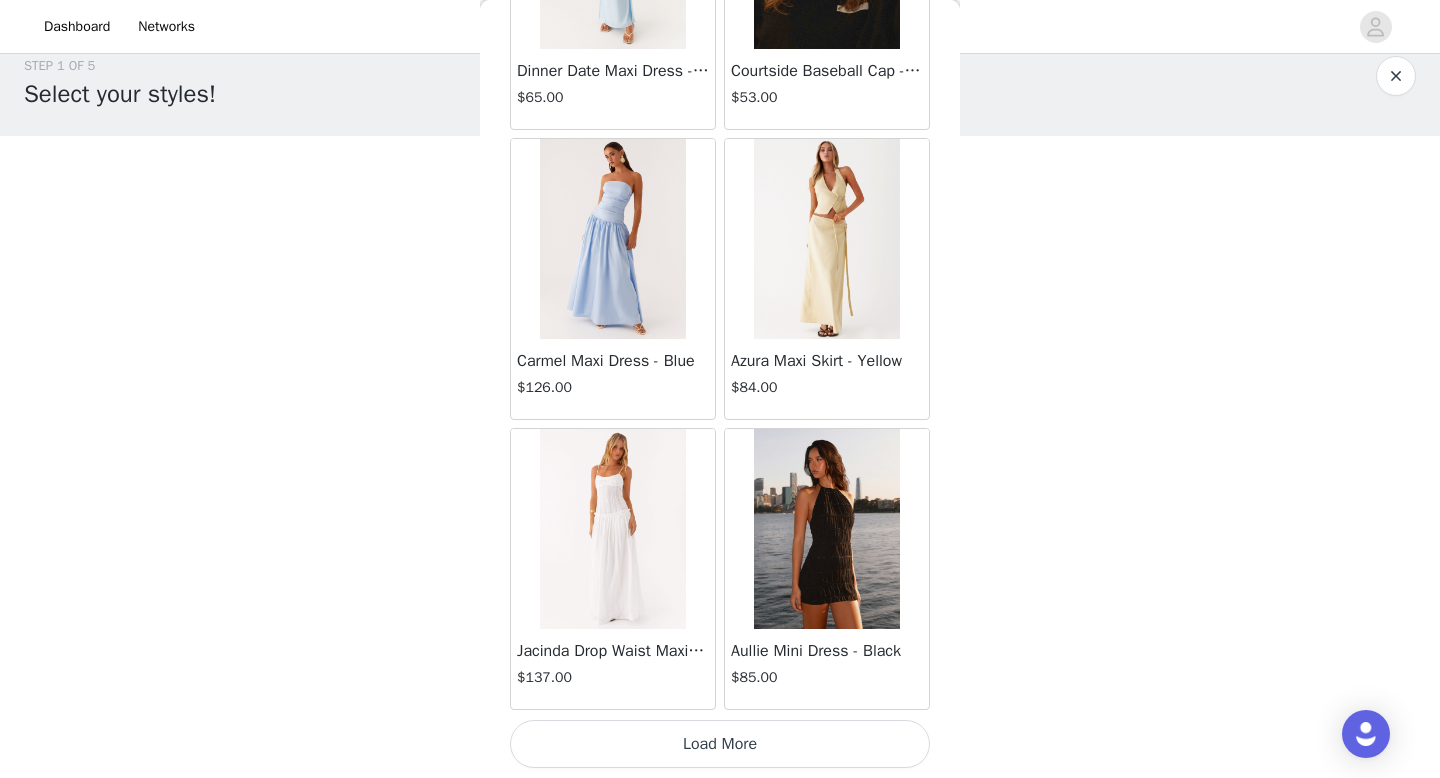 click on "Load More" at bounding box center [720, 744] 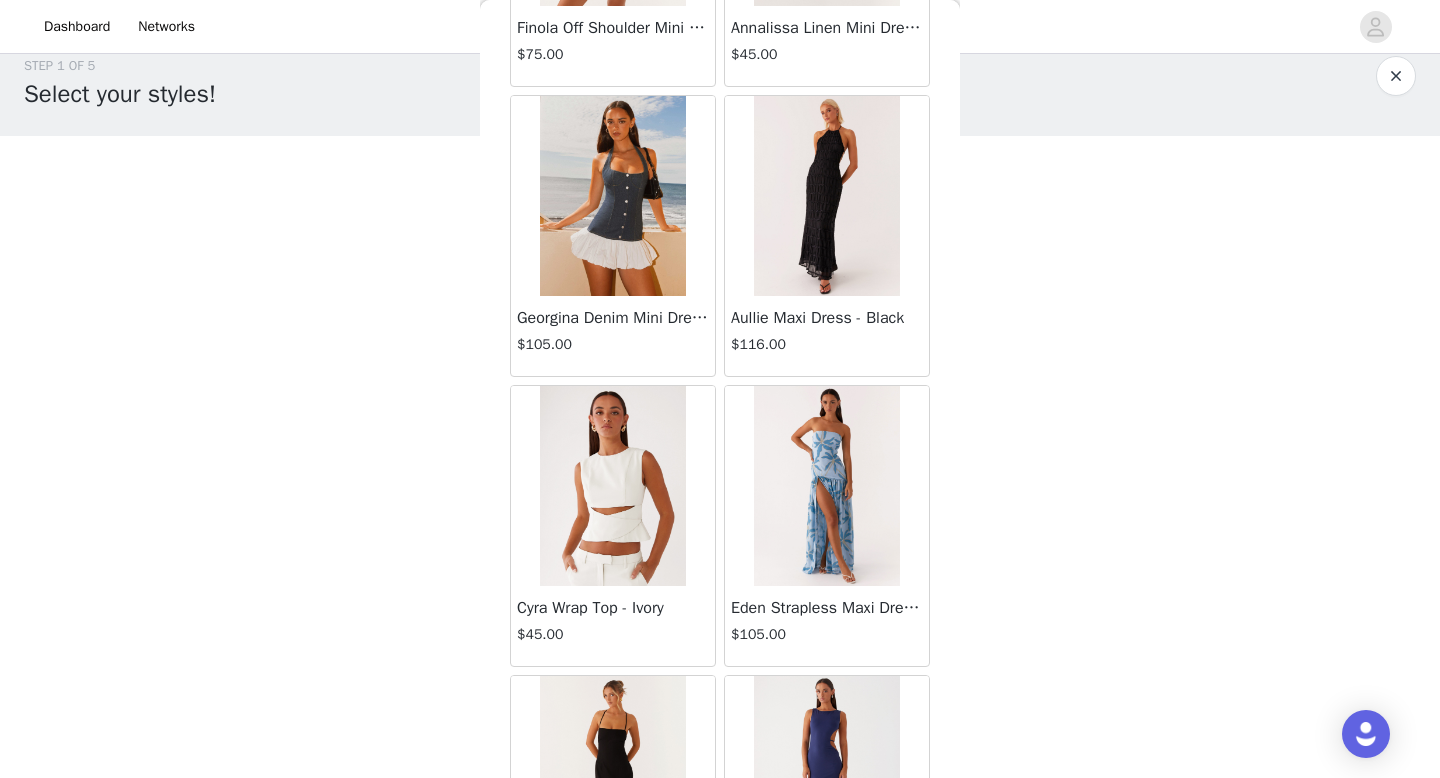 scroll, scrollTop: 19682, scrollLeft: 0, axis: vertical 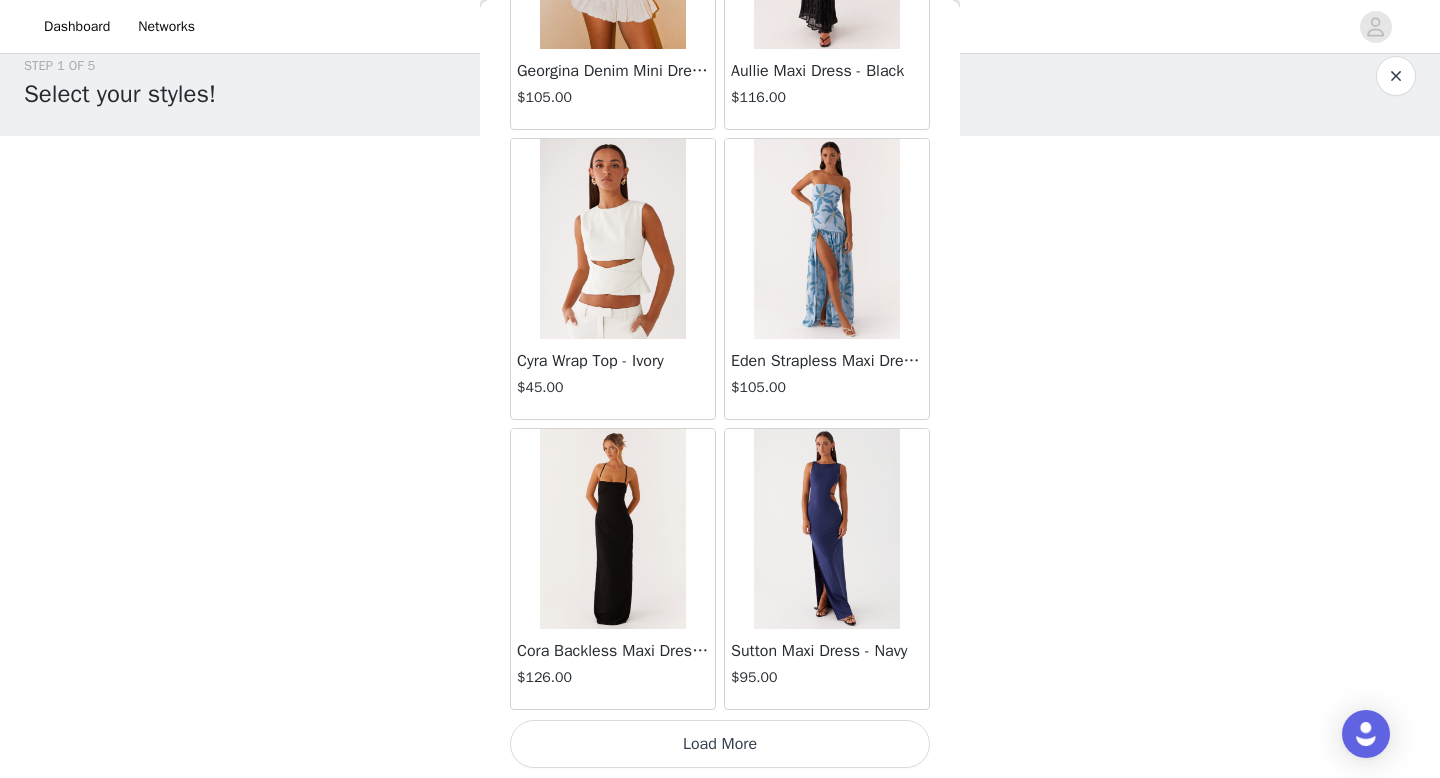 click on "Load More" at bounding box center [720, 744] 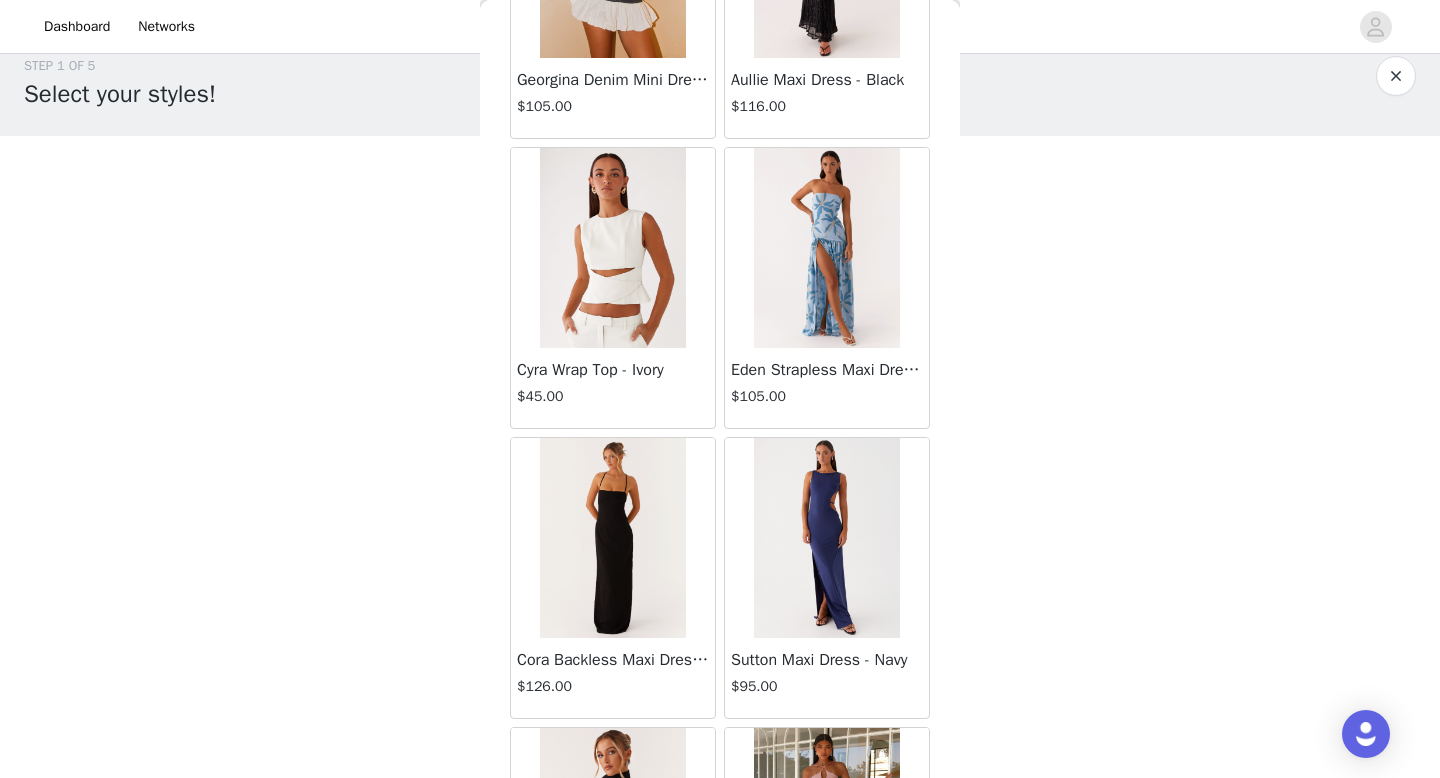 scroll, scrollTop: 19682, scrollLeft: 0, axis: vertical 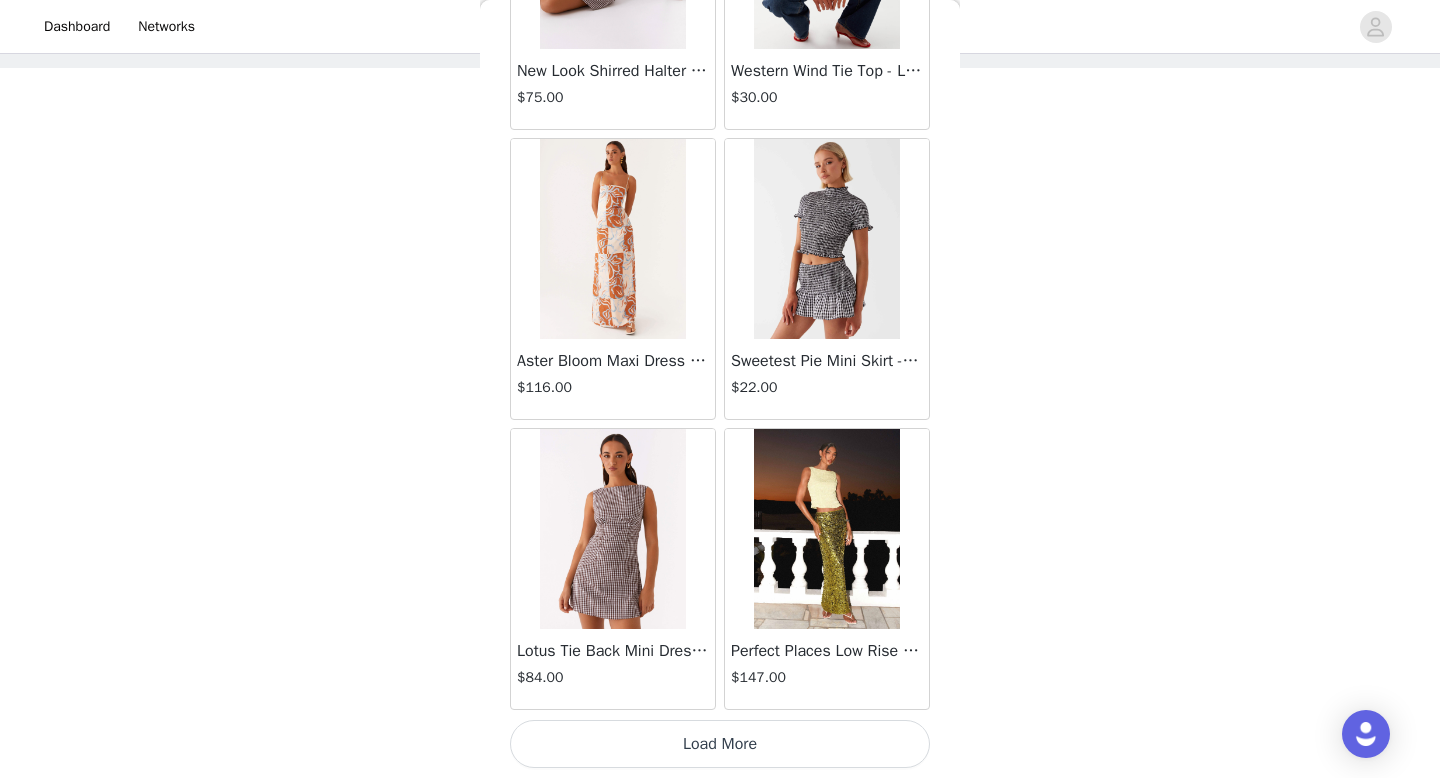 click on "Load More" at bounding box center [720, 744] 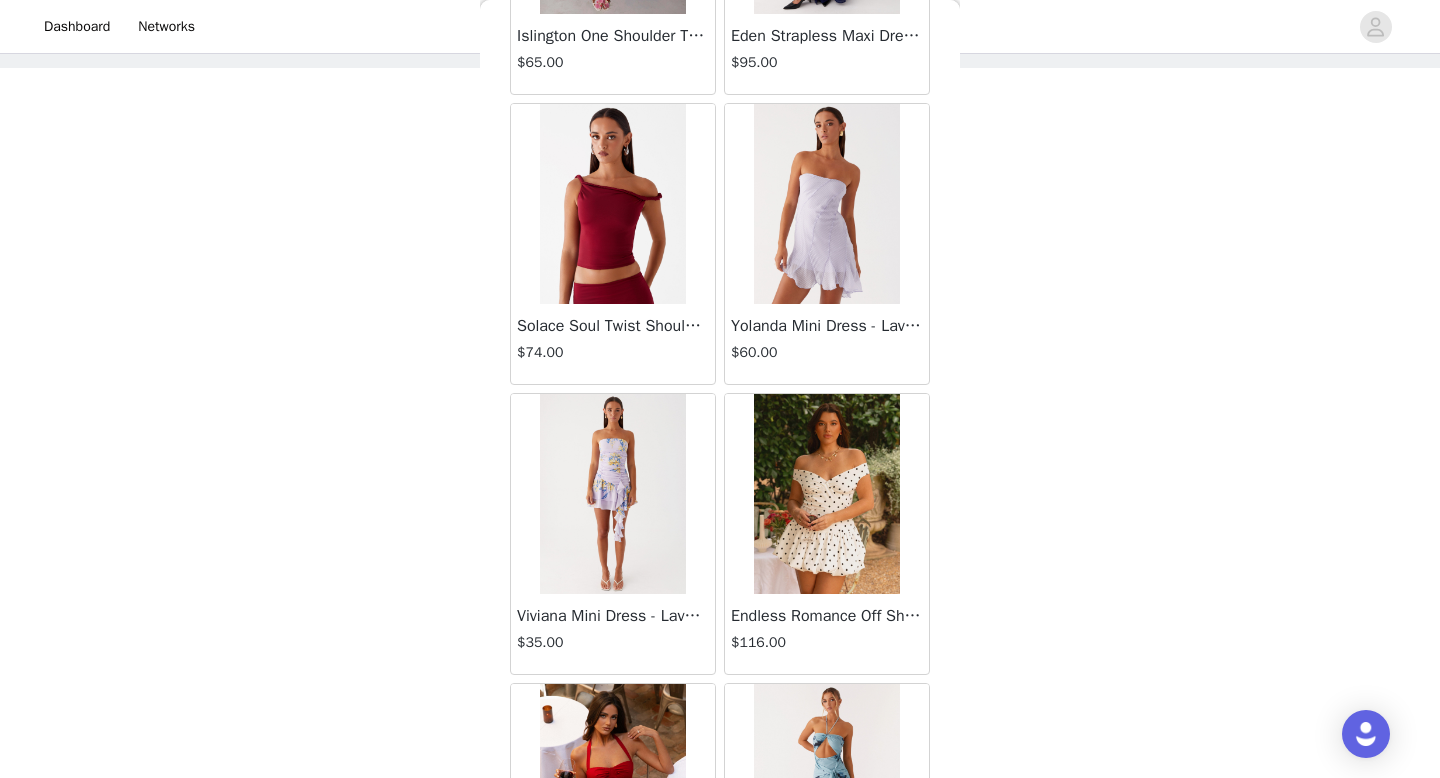 scroll, scrollTop: 25482, scrollLeft: 0, axis: vertical 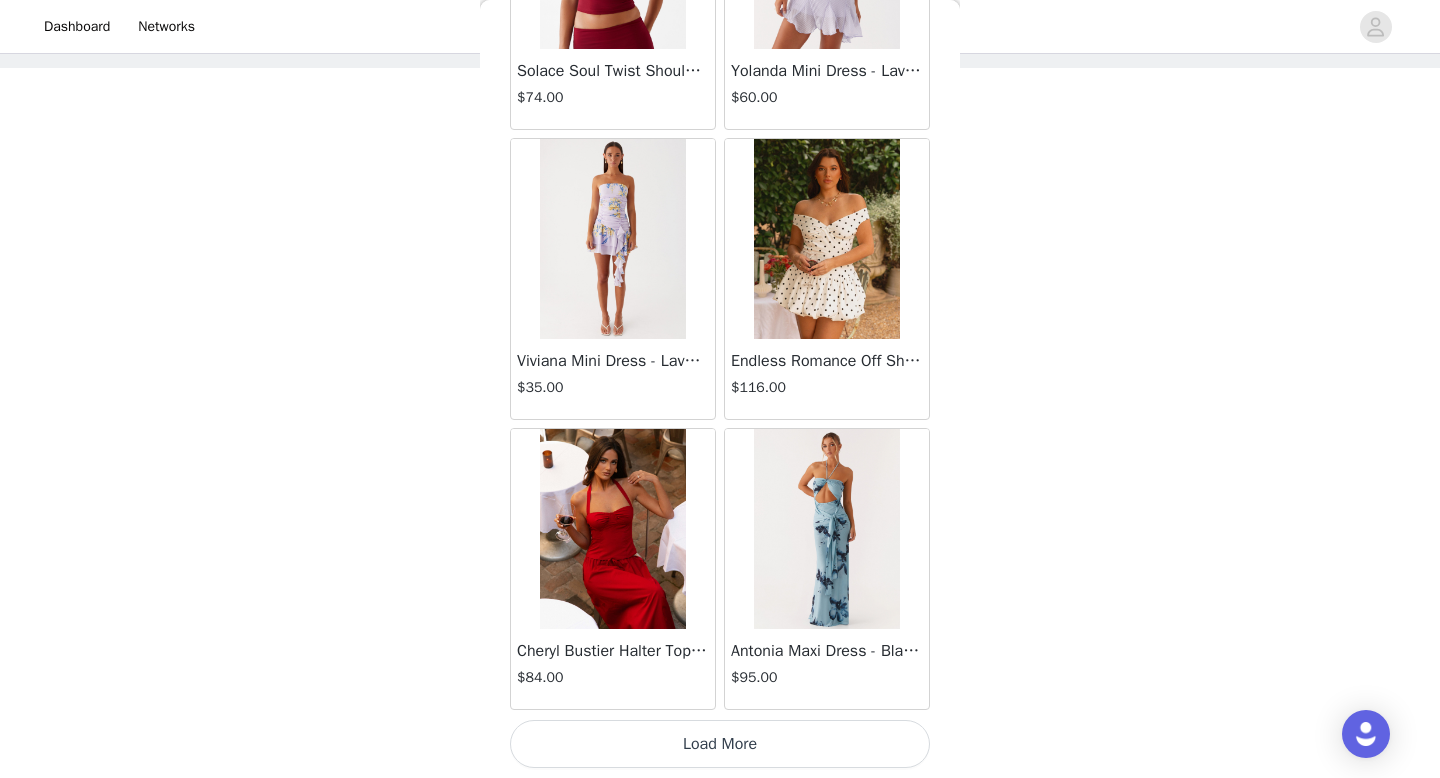 click on "Load More" at bounding box center [720, 744] 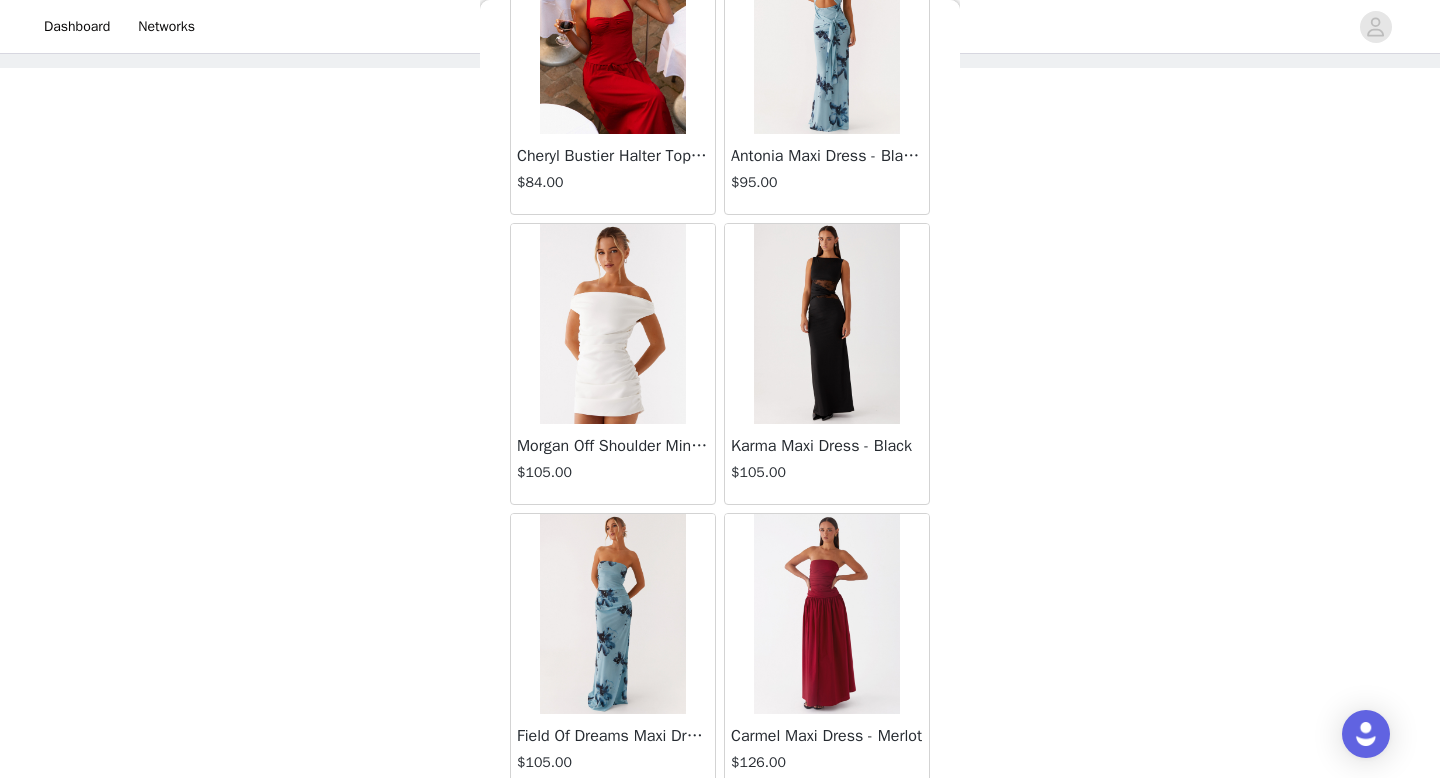 scroll, scrollTop: 26121, scrollLeft: 0, axis: vertical 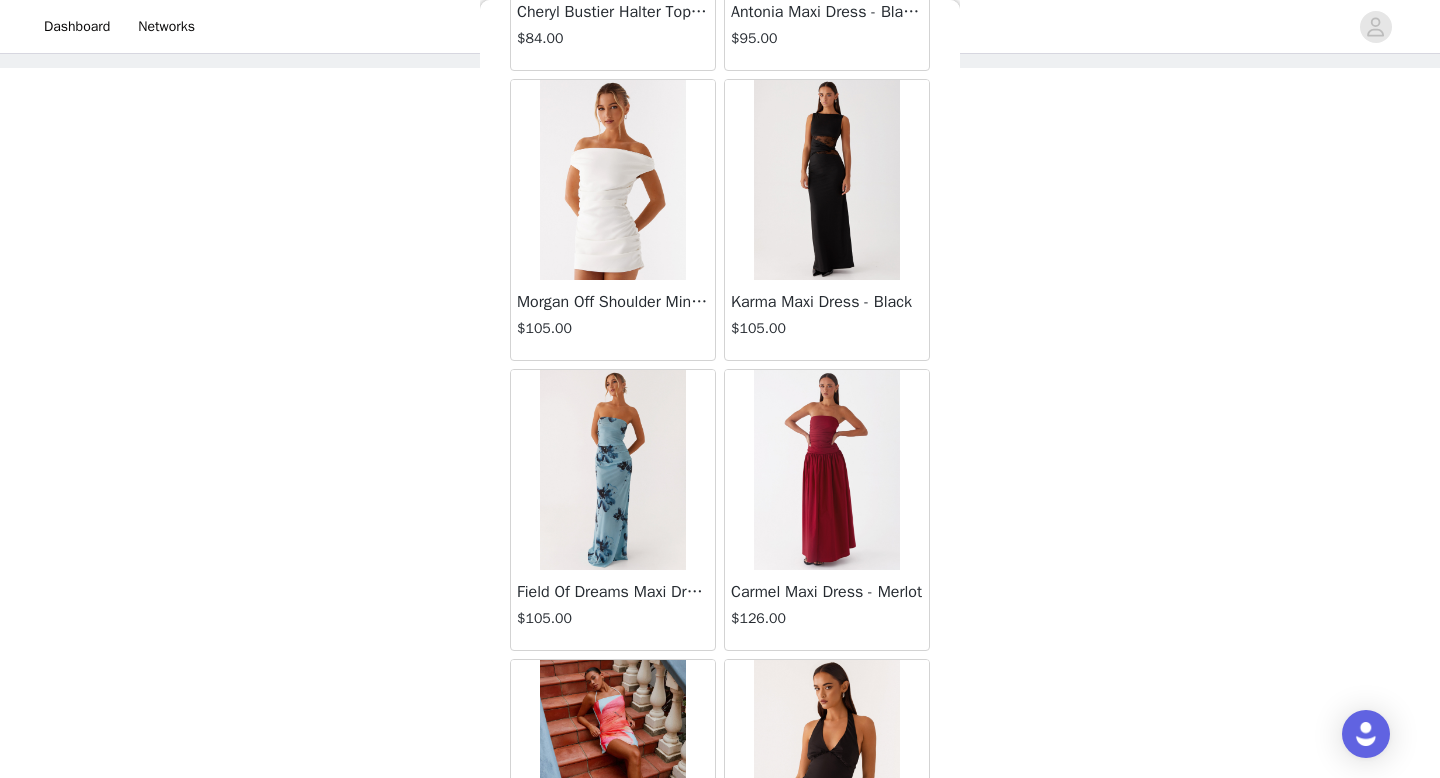 click at bounding box center [826, 180] 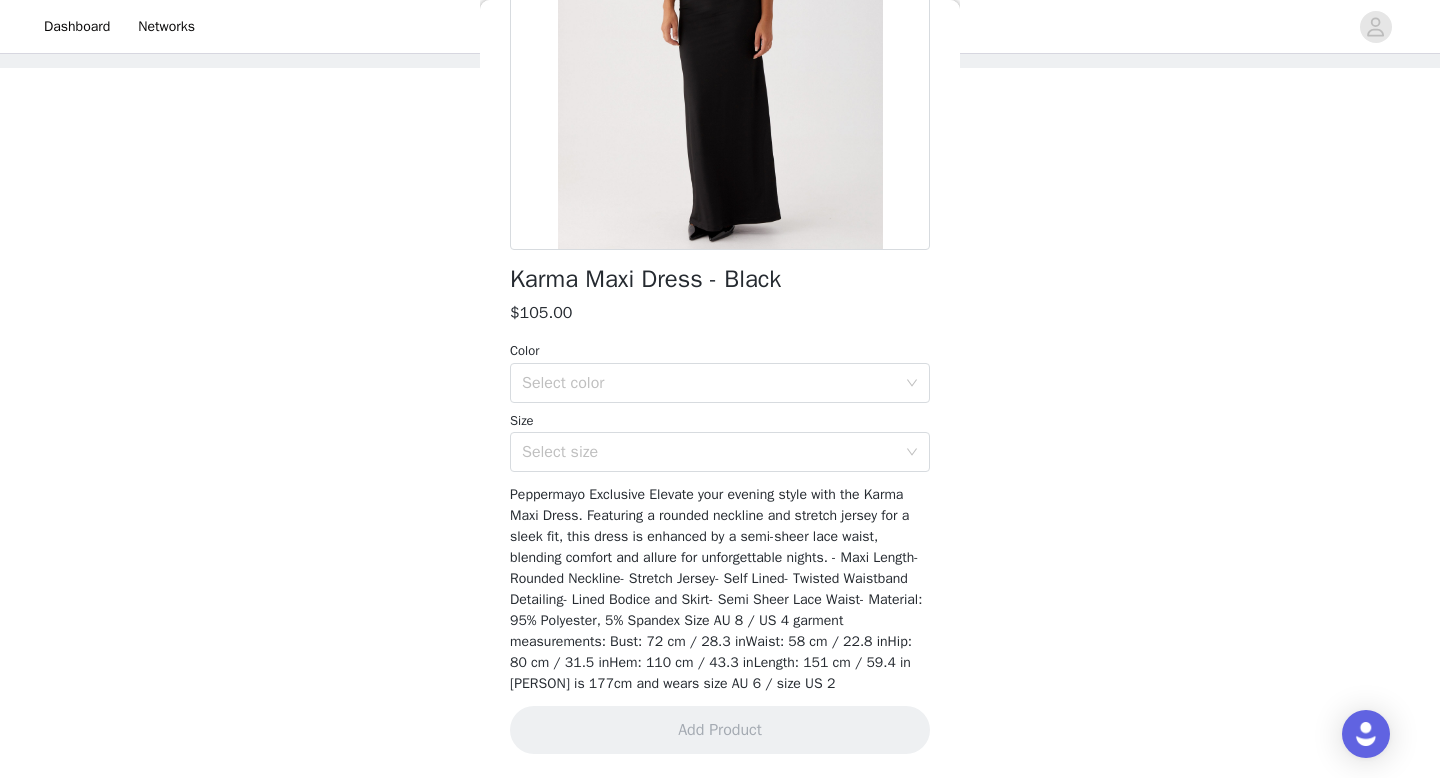 scroll, scrollTop: 300, scrollLeft: 0, axis: vertical 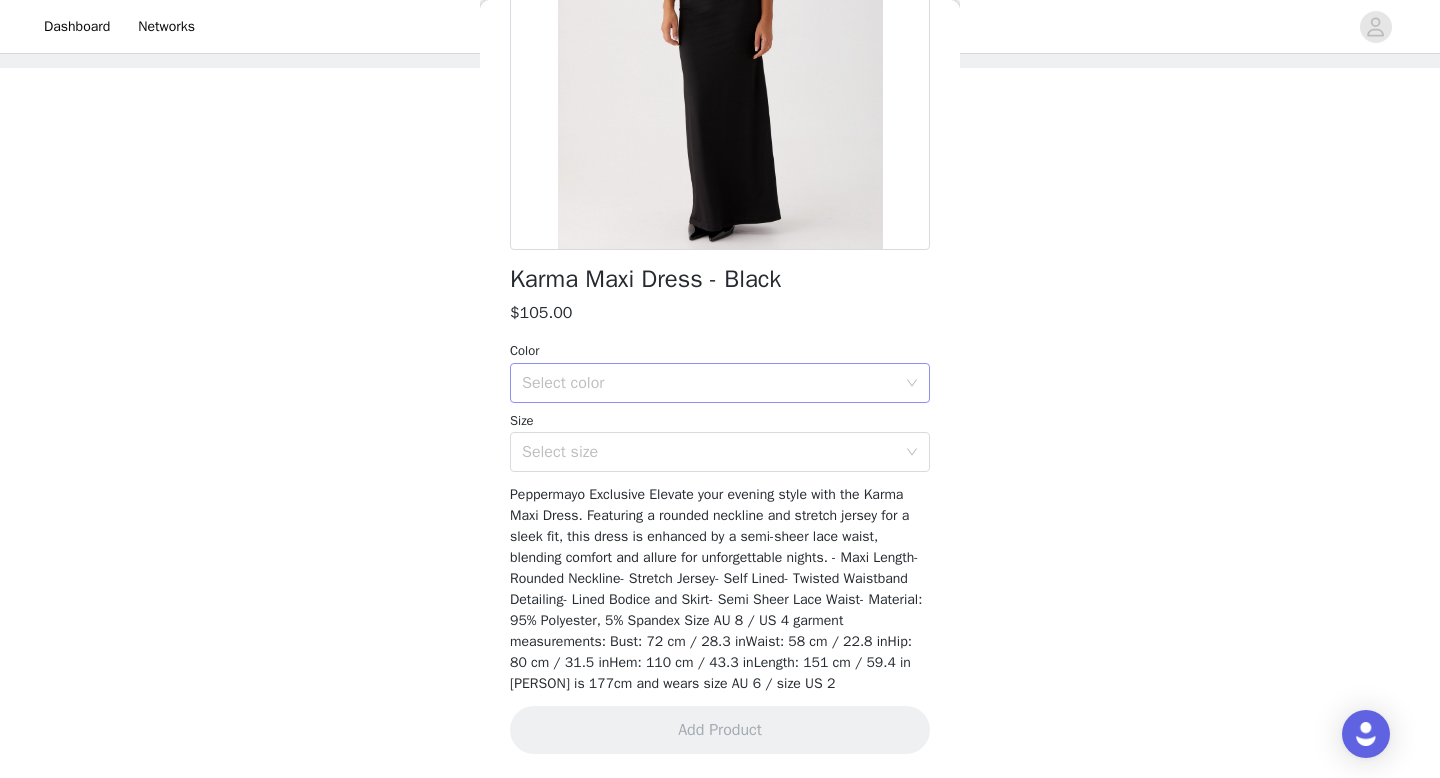 click on "Select color" at bounding box center [709, 383] 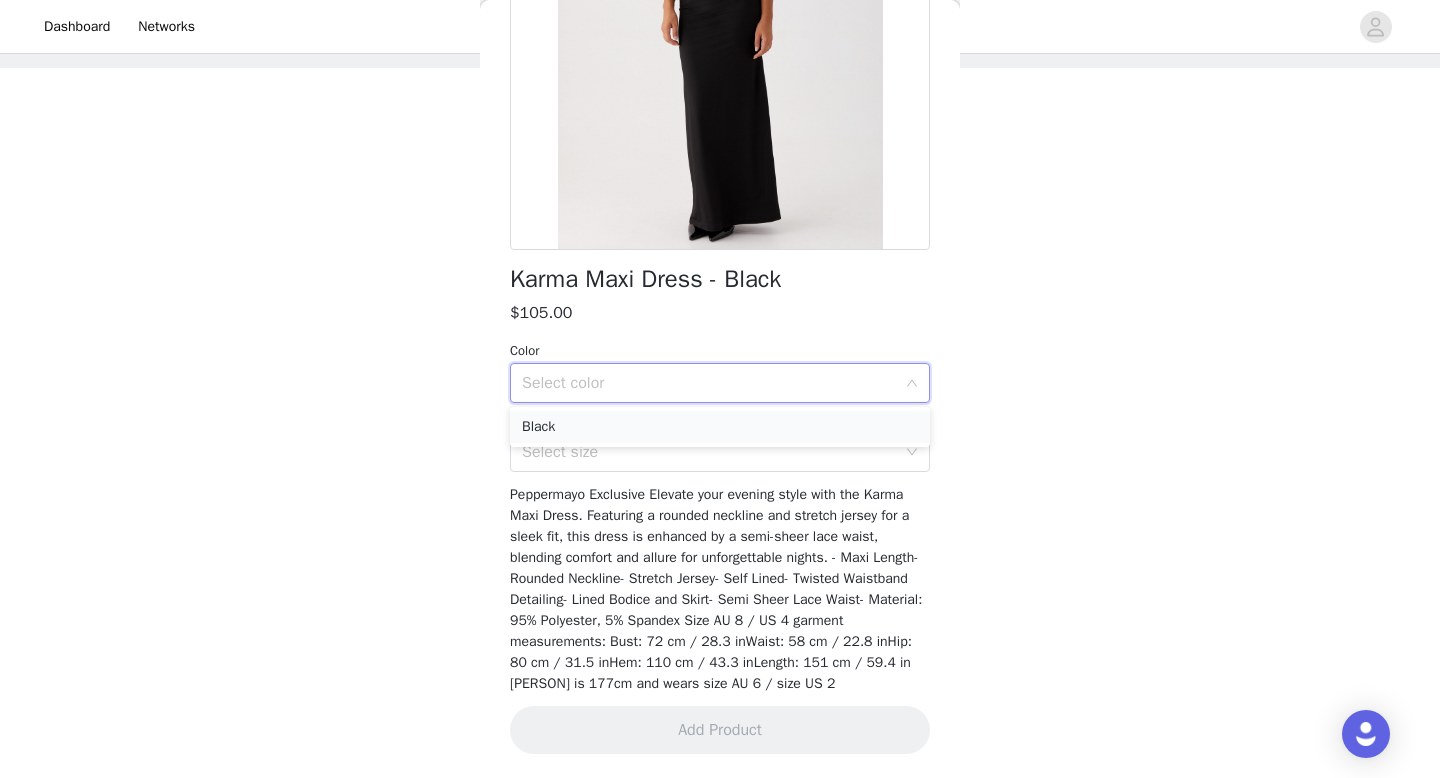 click on "Black" at bounding box center [720, 427] 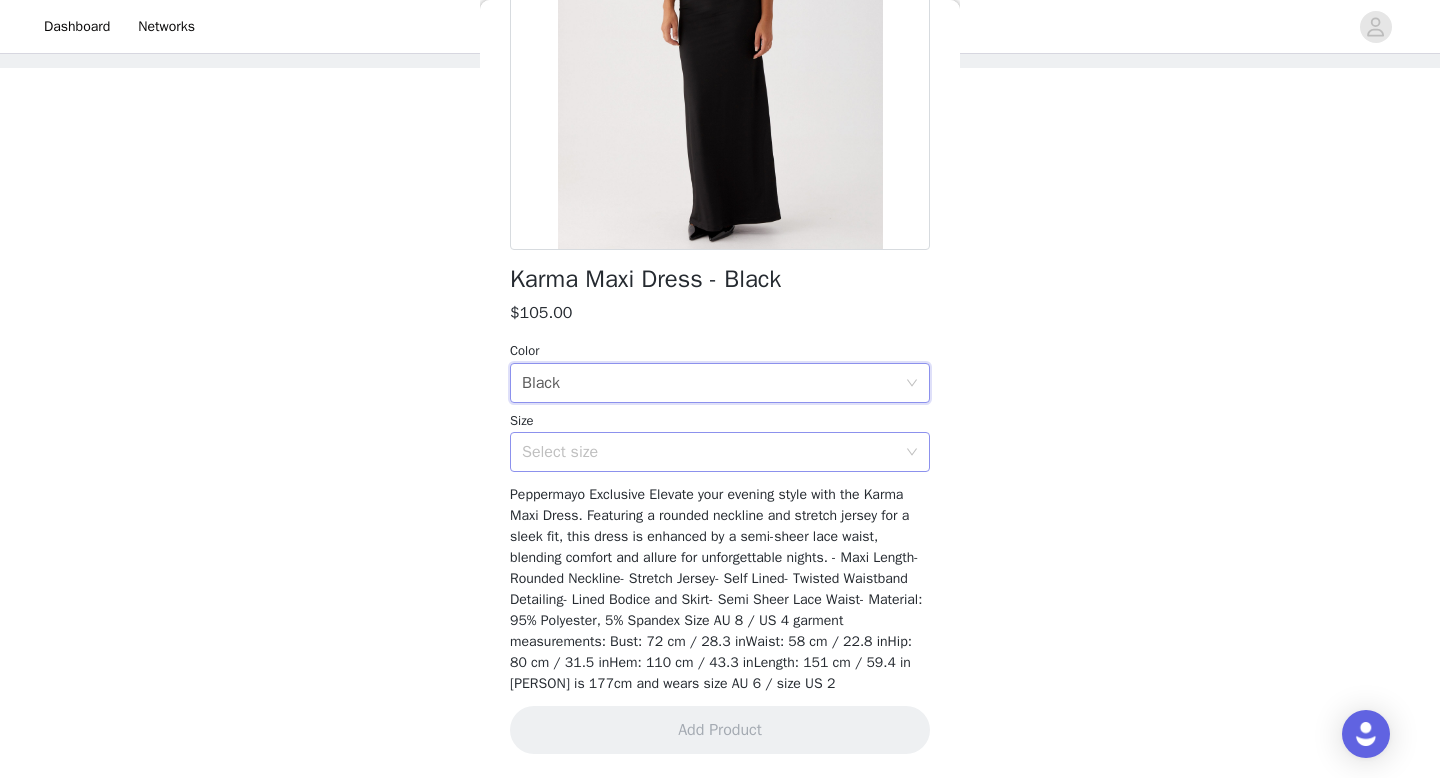 click on "Select size" at bounding box center [709, 452] 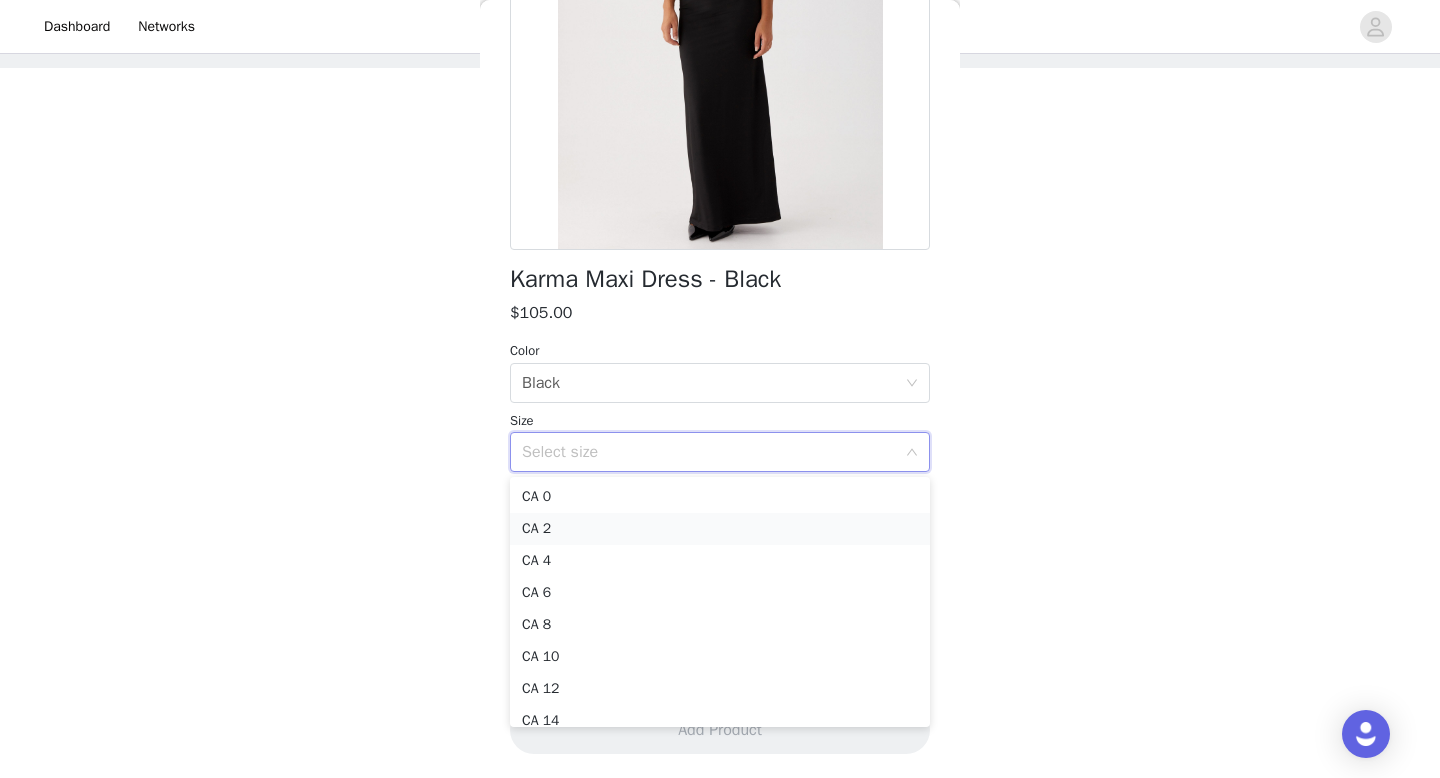 click on "CA 2" at bounding box center (720, 529) 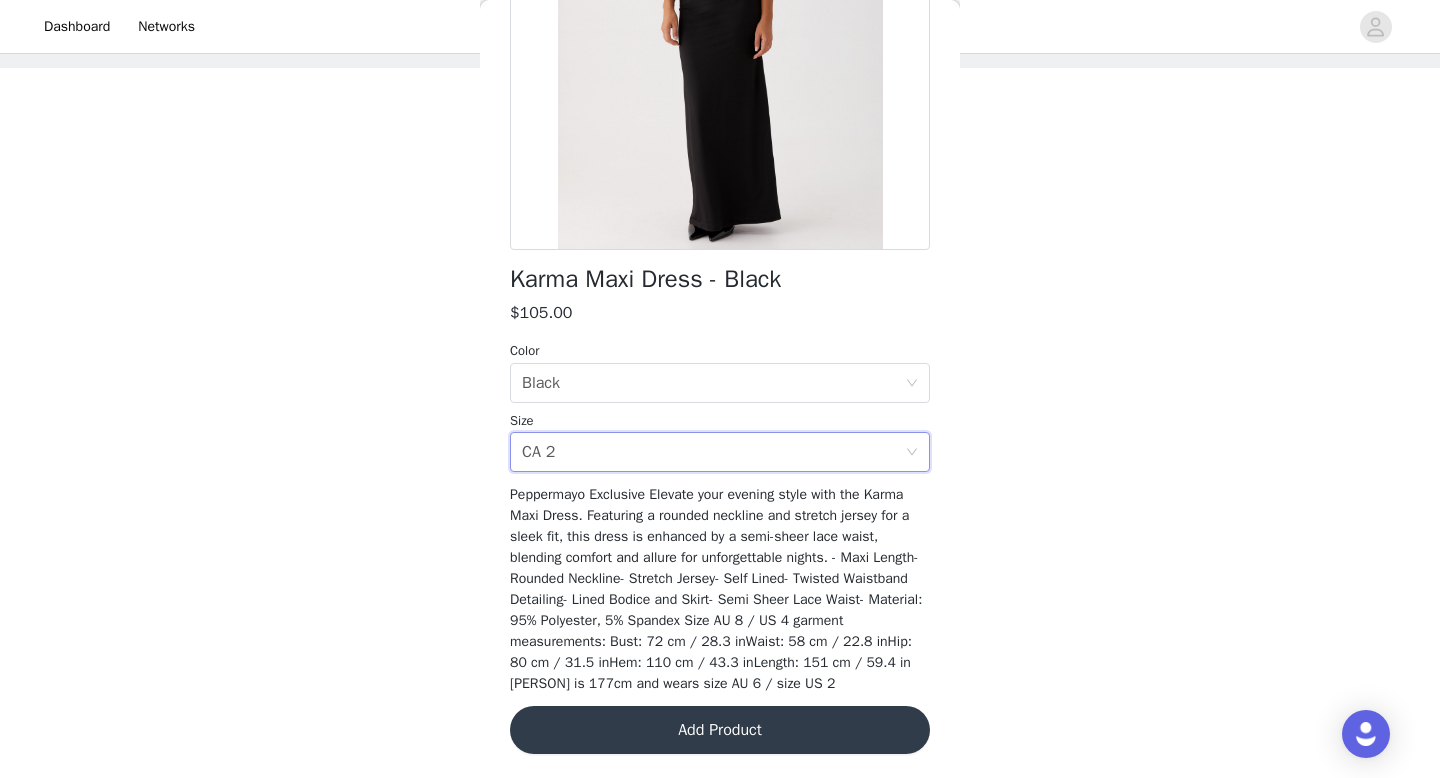 click on "Add Product" at bounding box center [720, 730] 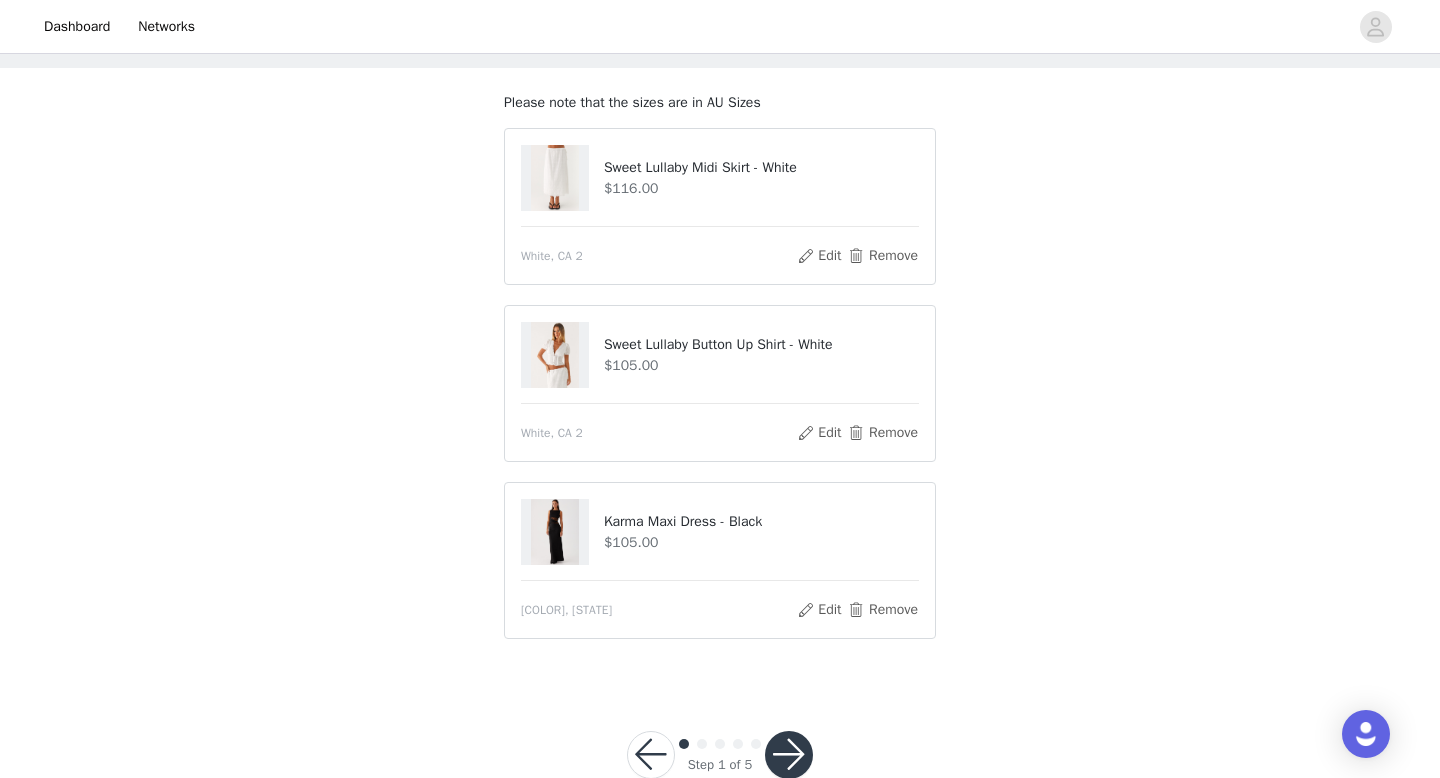 scroll, scrollTop: 117, scrollLeft: 0, axis: vertical 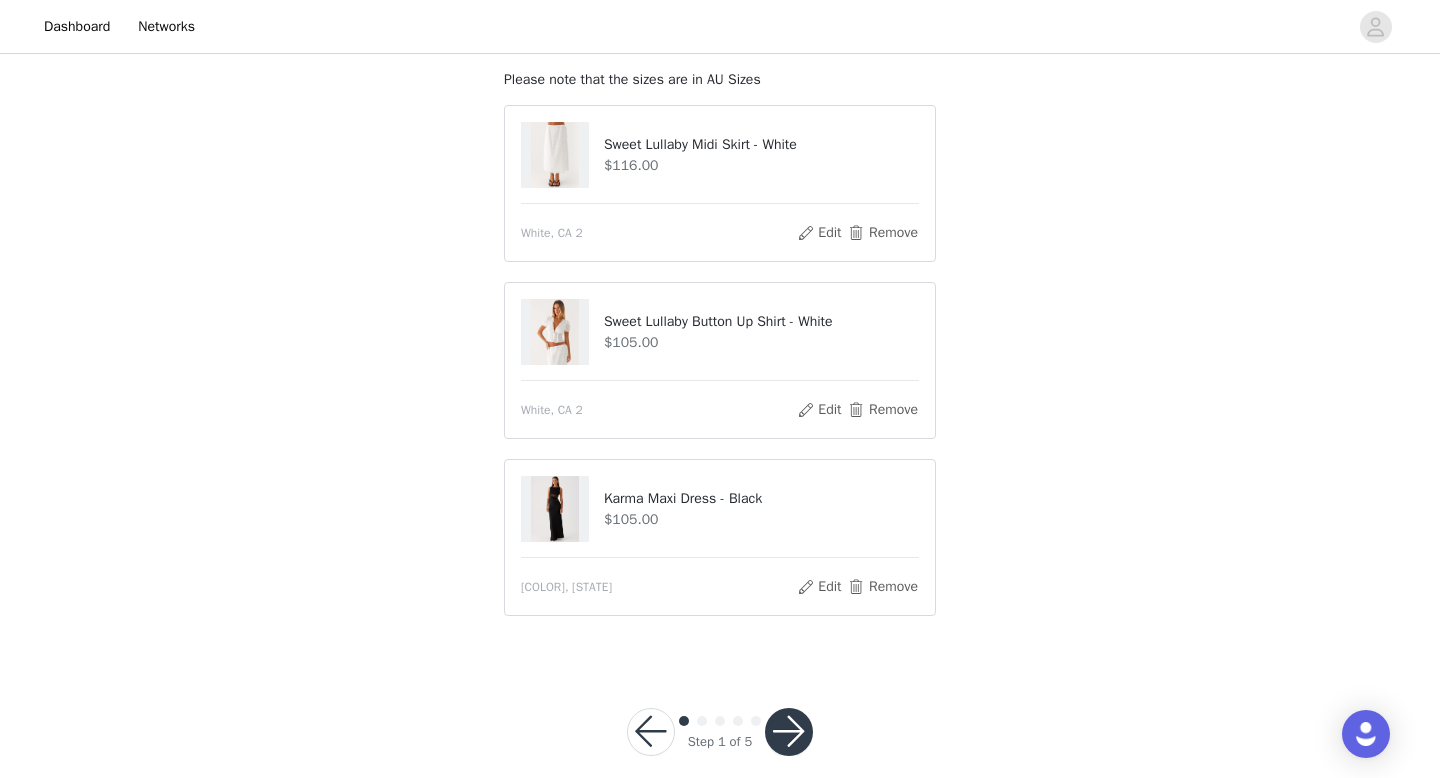 click at bounding box center (789, 732) 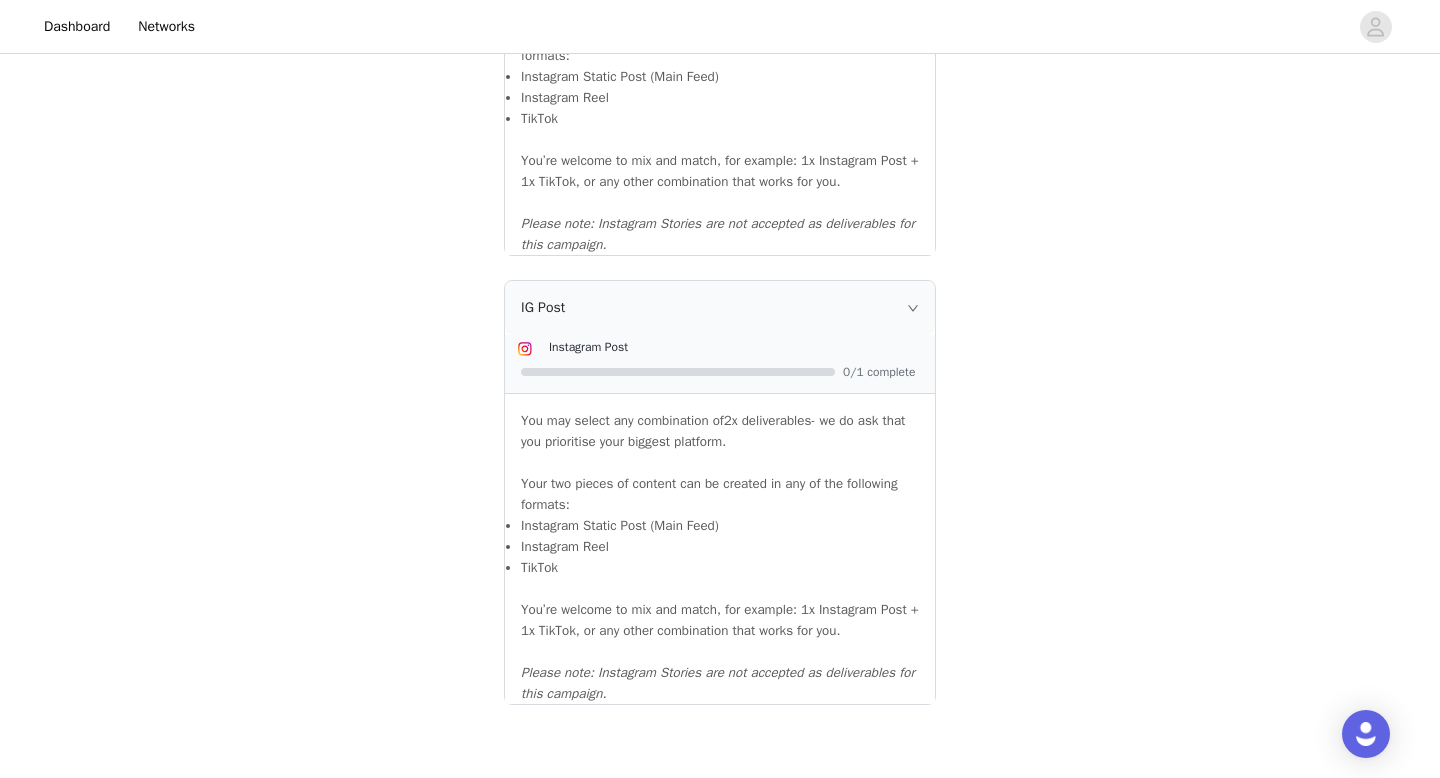 scroll, scrollTop: 2178, scrollLeft: 0, axis: vertical 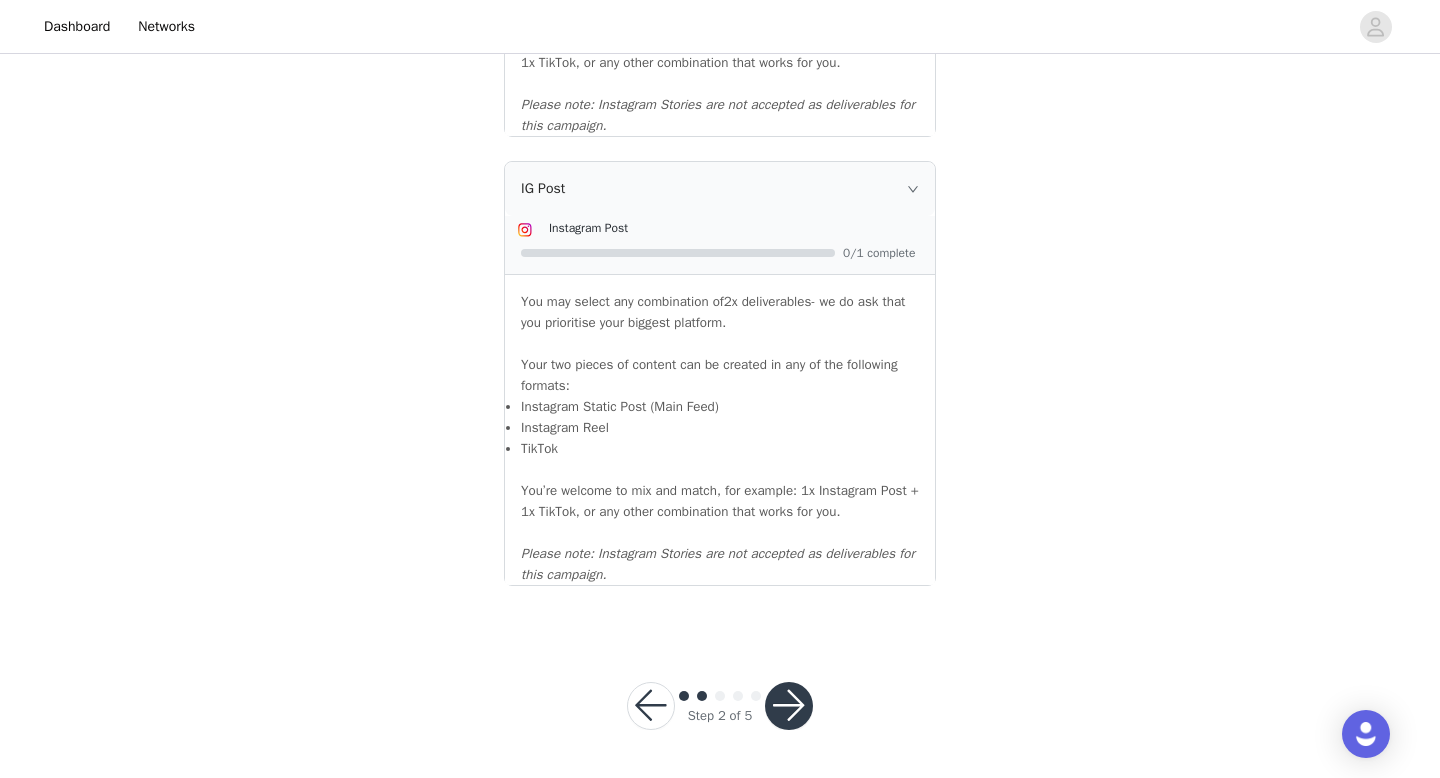 click at bounding box center [789, 706] 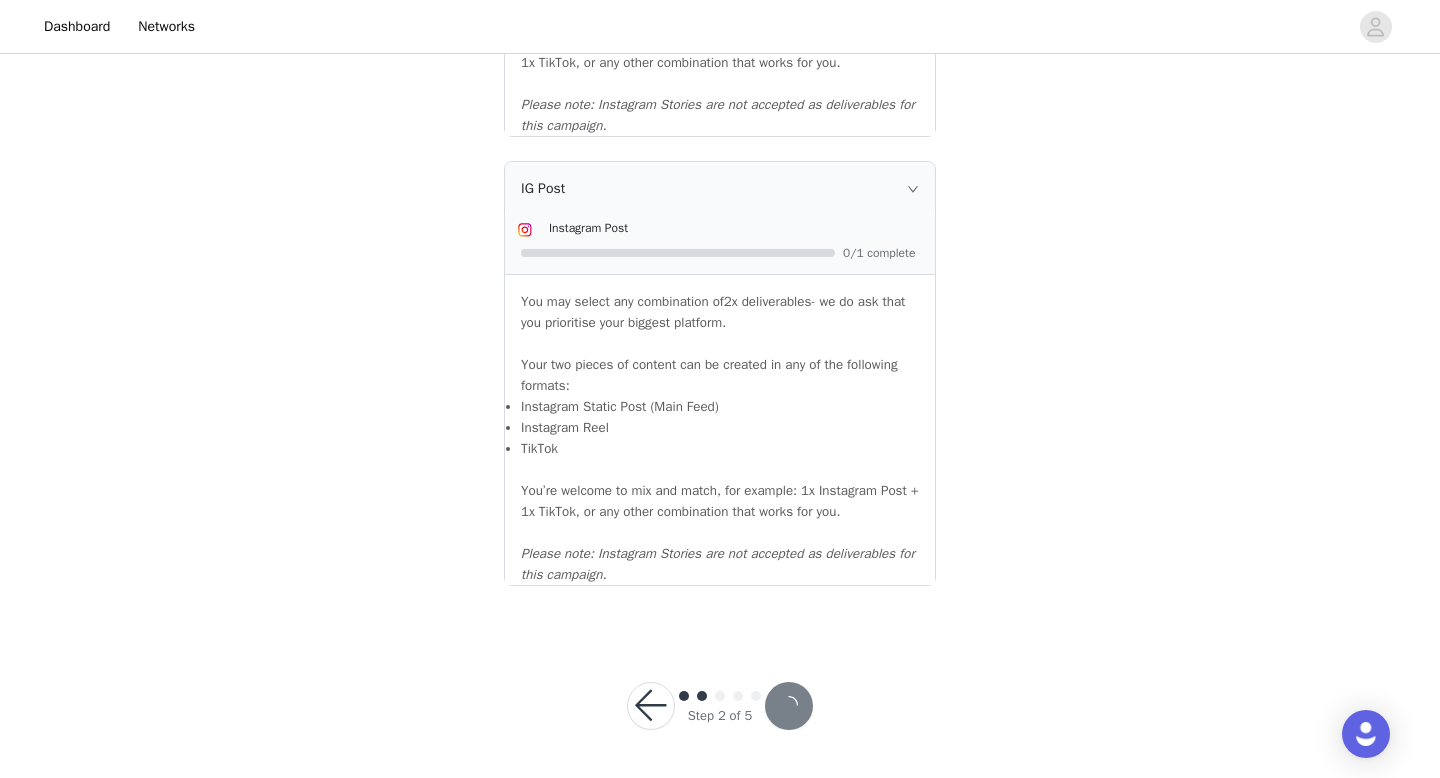 scroll, scrollTop: 0, scrollLeft: 0, axis: both 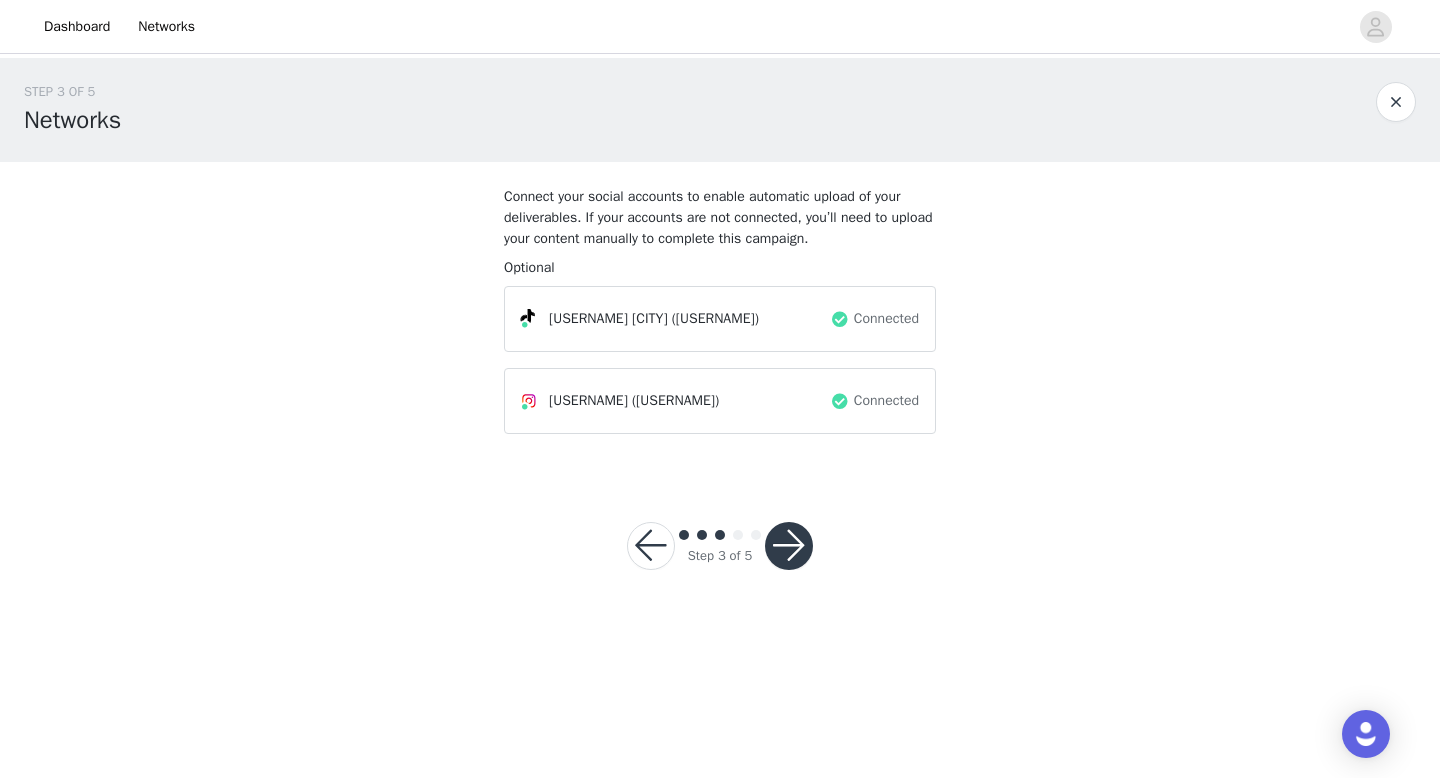 click at bounding box center (789, 546) 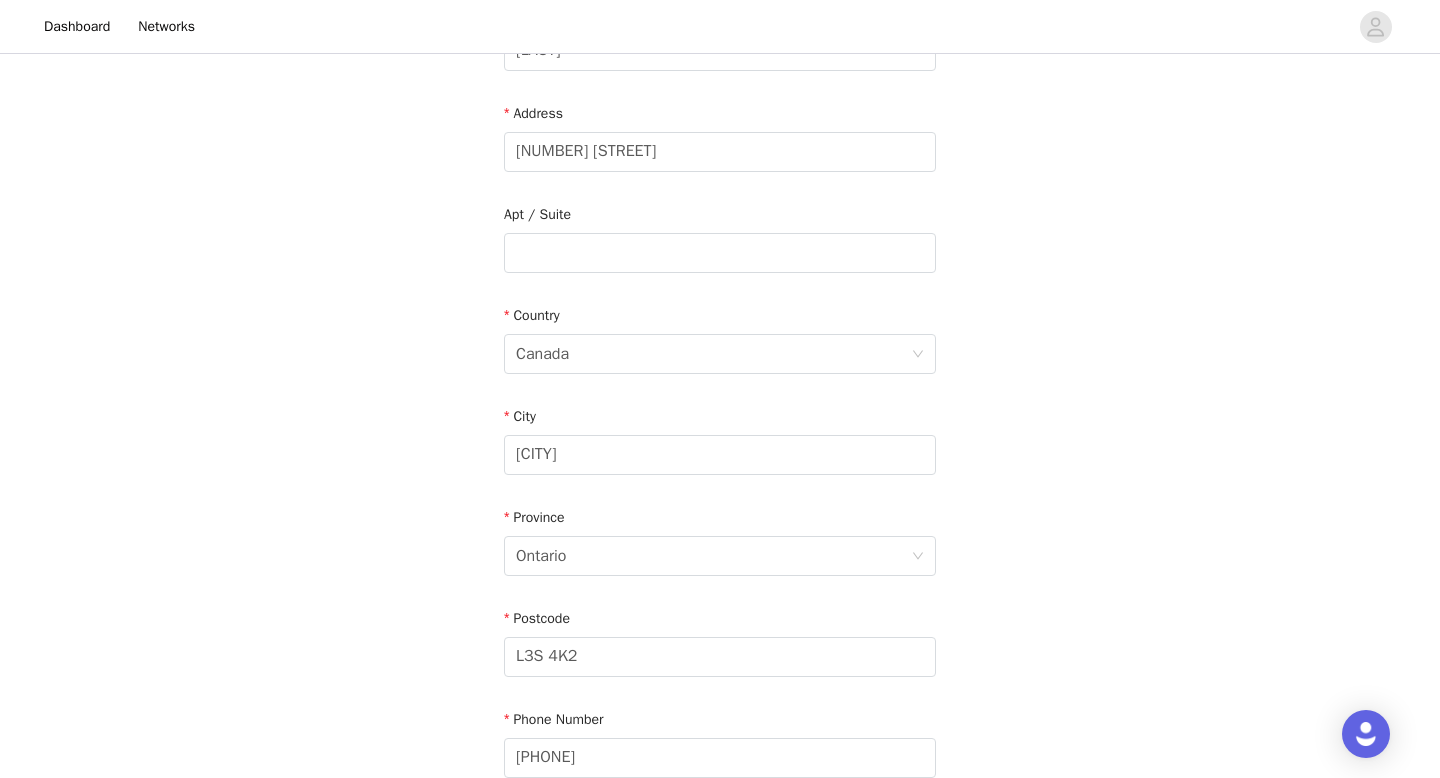 scroll, scrollTop: 627, scrollLeft: 0, axis: vertical 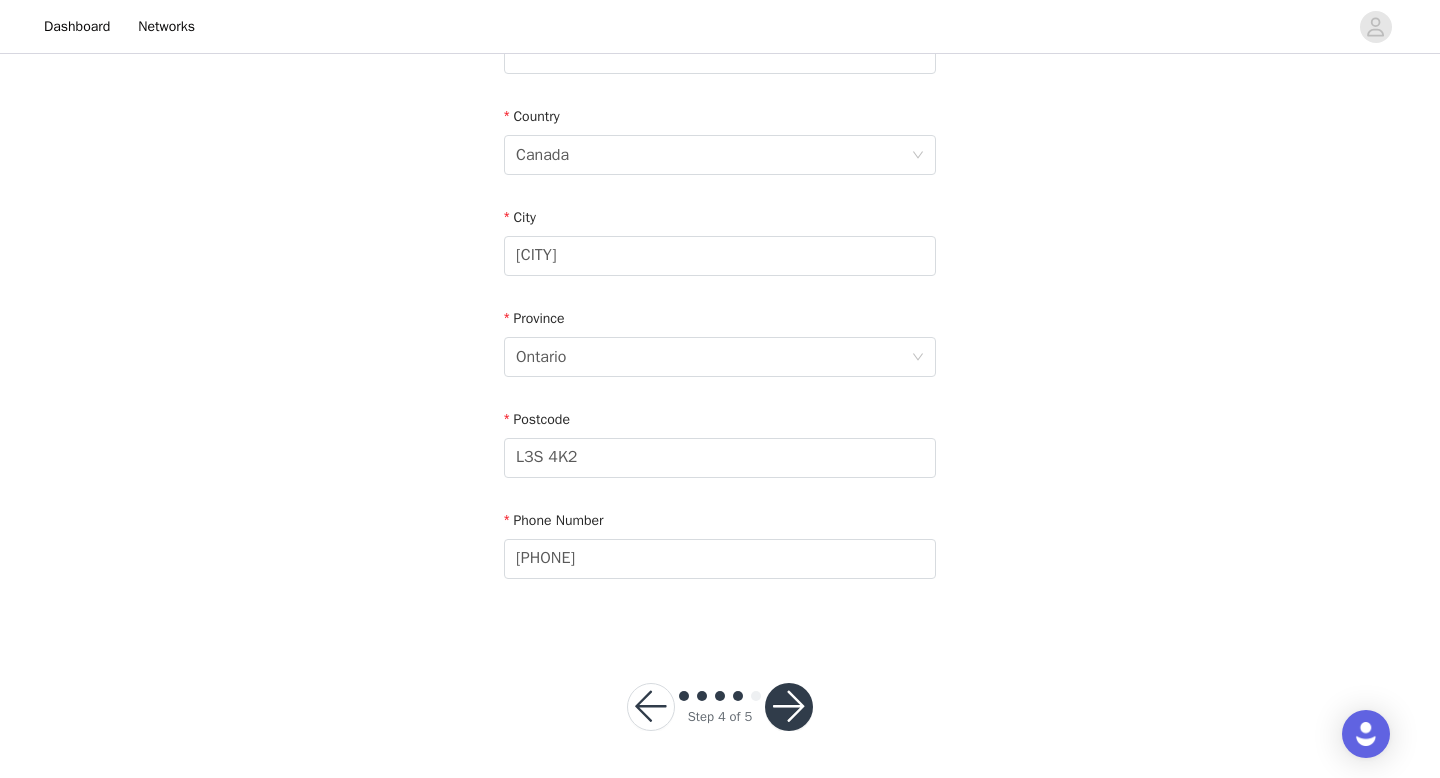 click at bounding box center (789, 707) 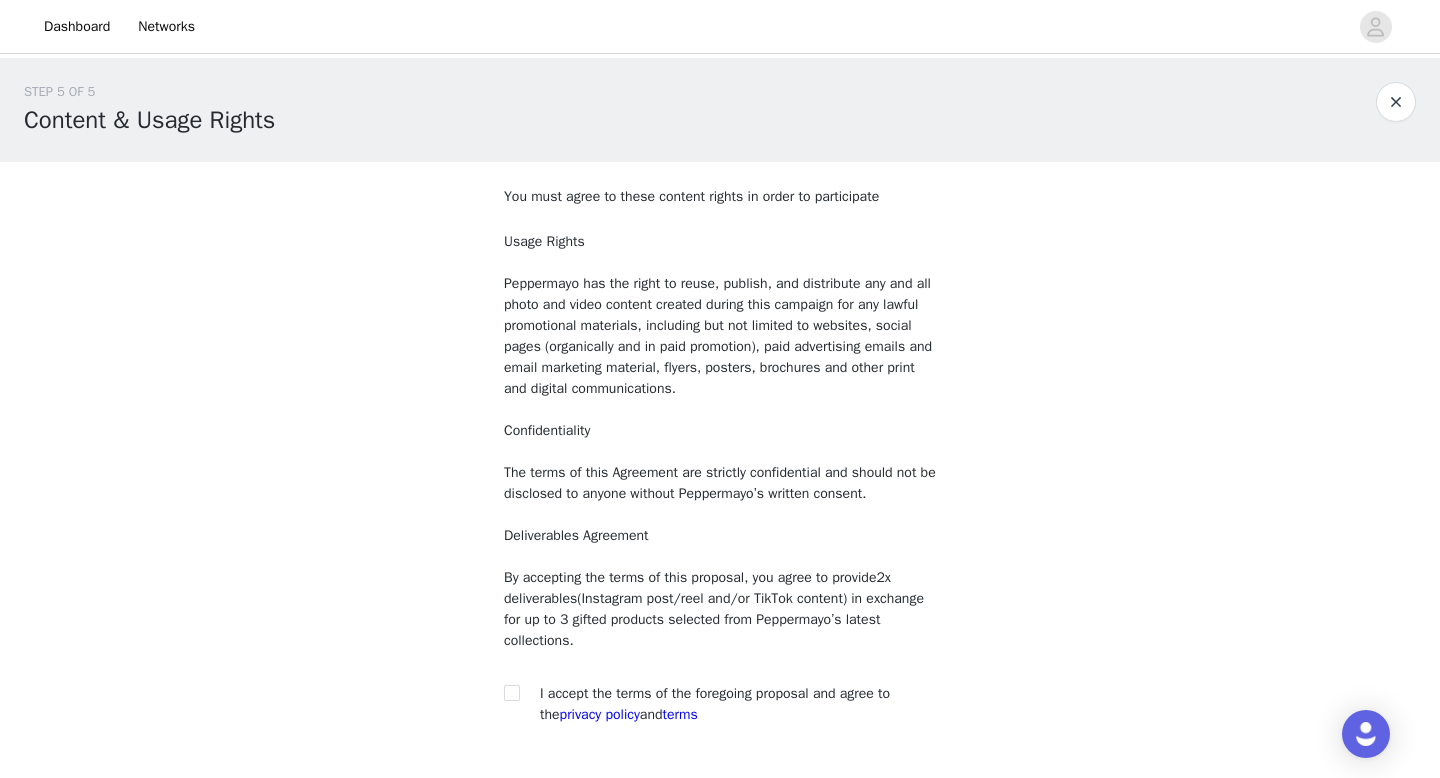 scroll, scrollTop: 146, scrollLeft: 0, axis: vertical 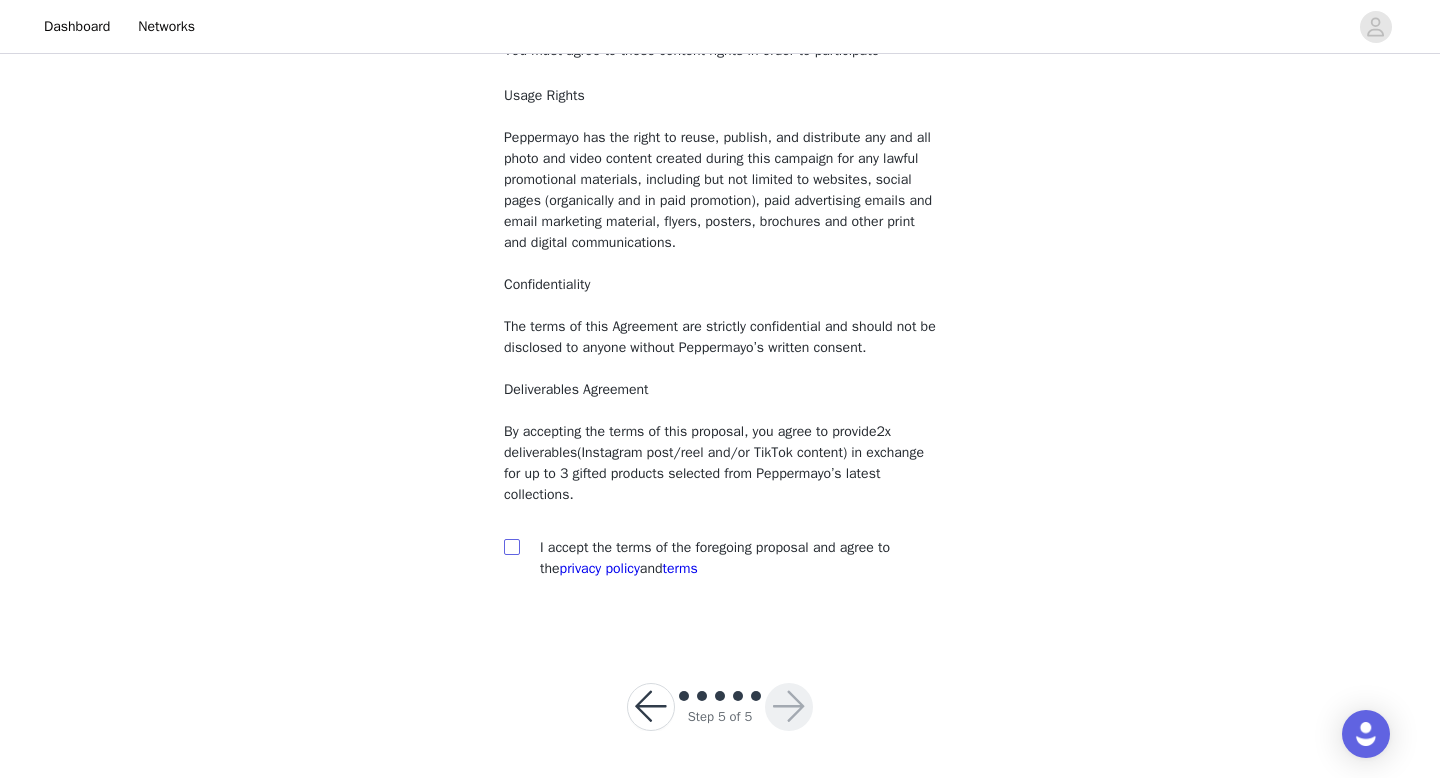 click at bounding box center [511, 546] 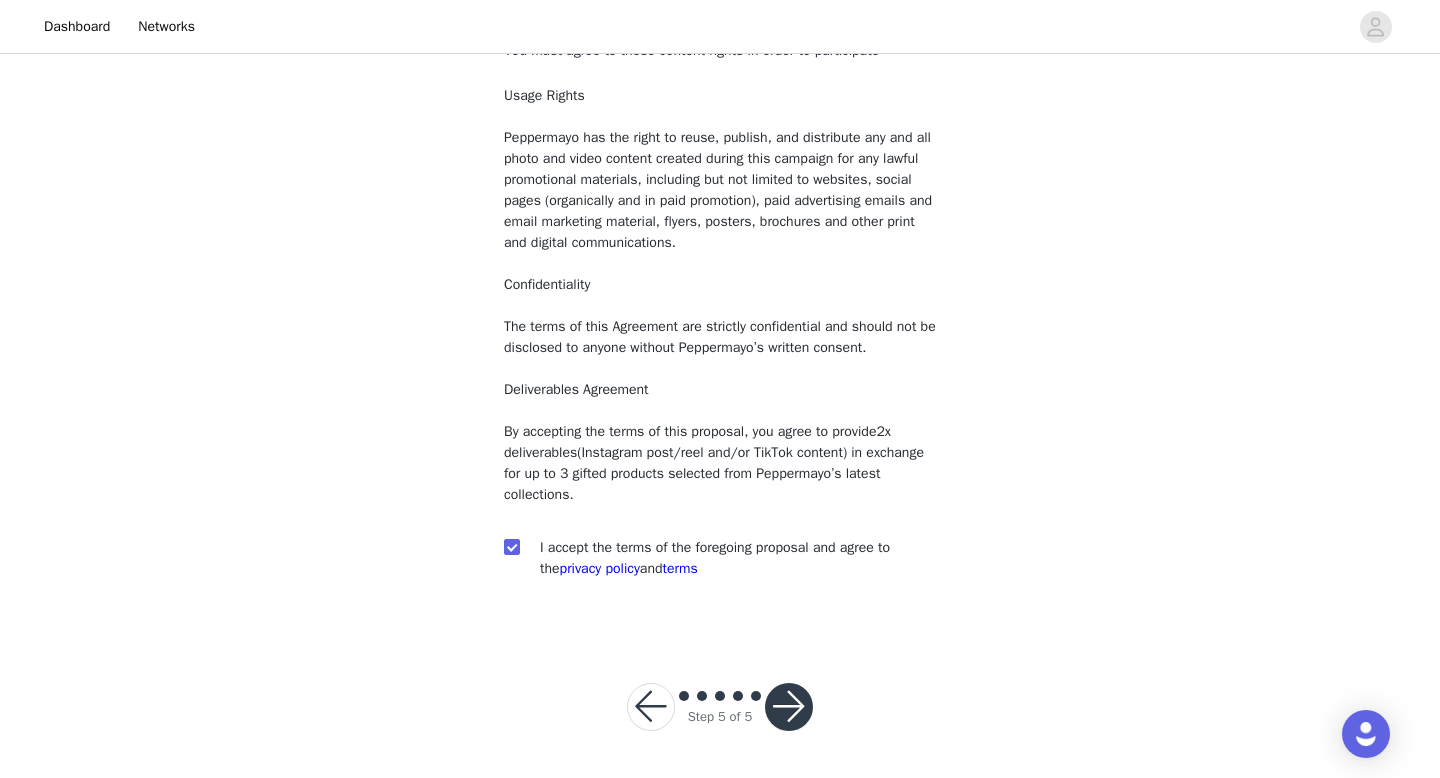click at bounding box center (789, 707) 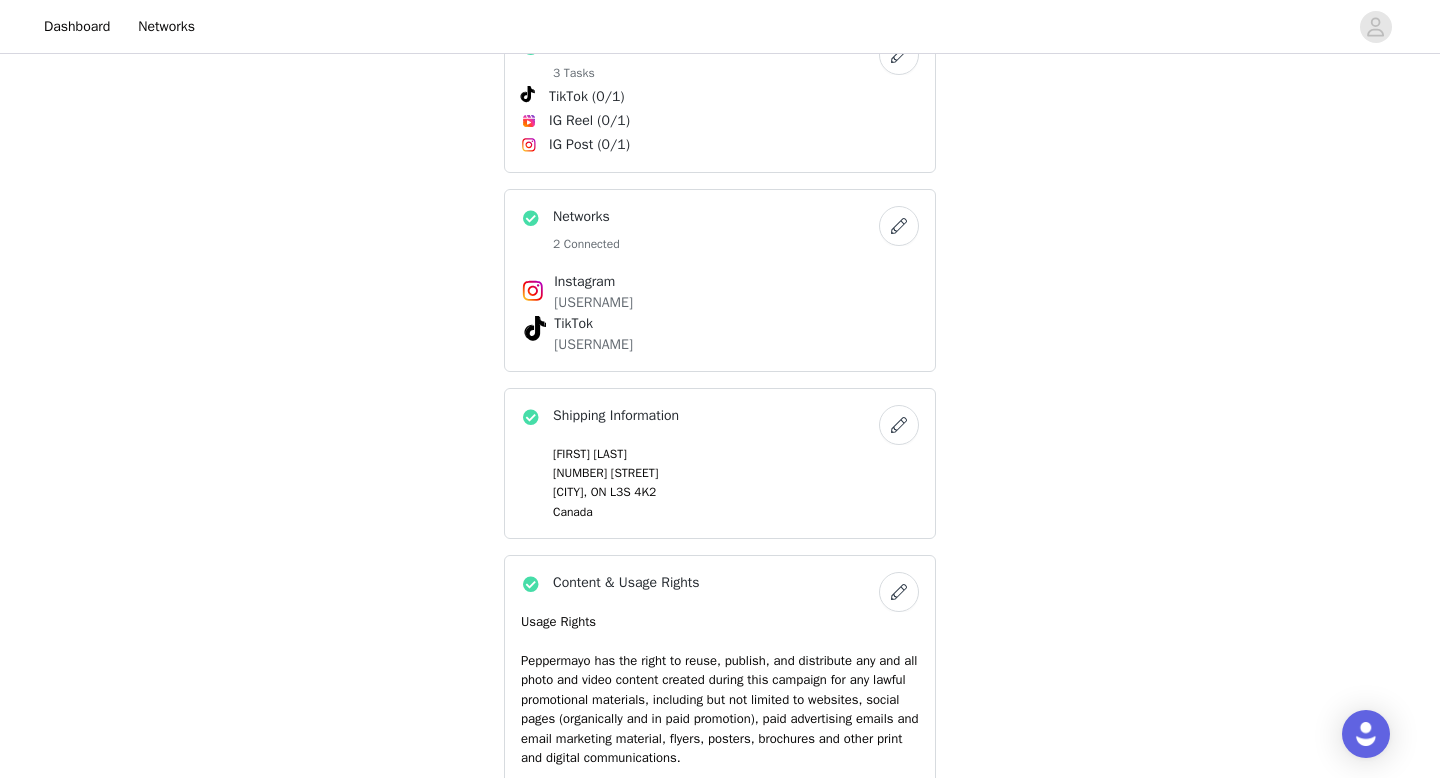 scroll, scrollTop: 1166, scrollLeft: 0, axis: vertical 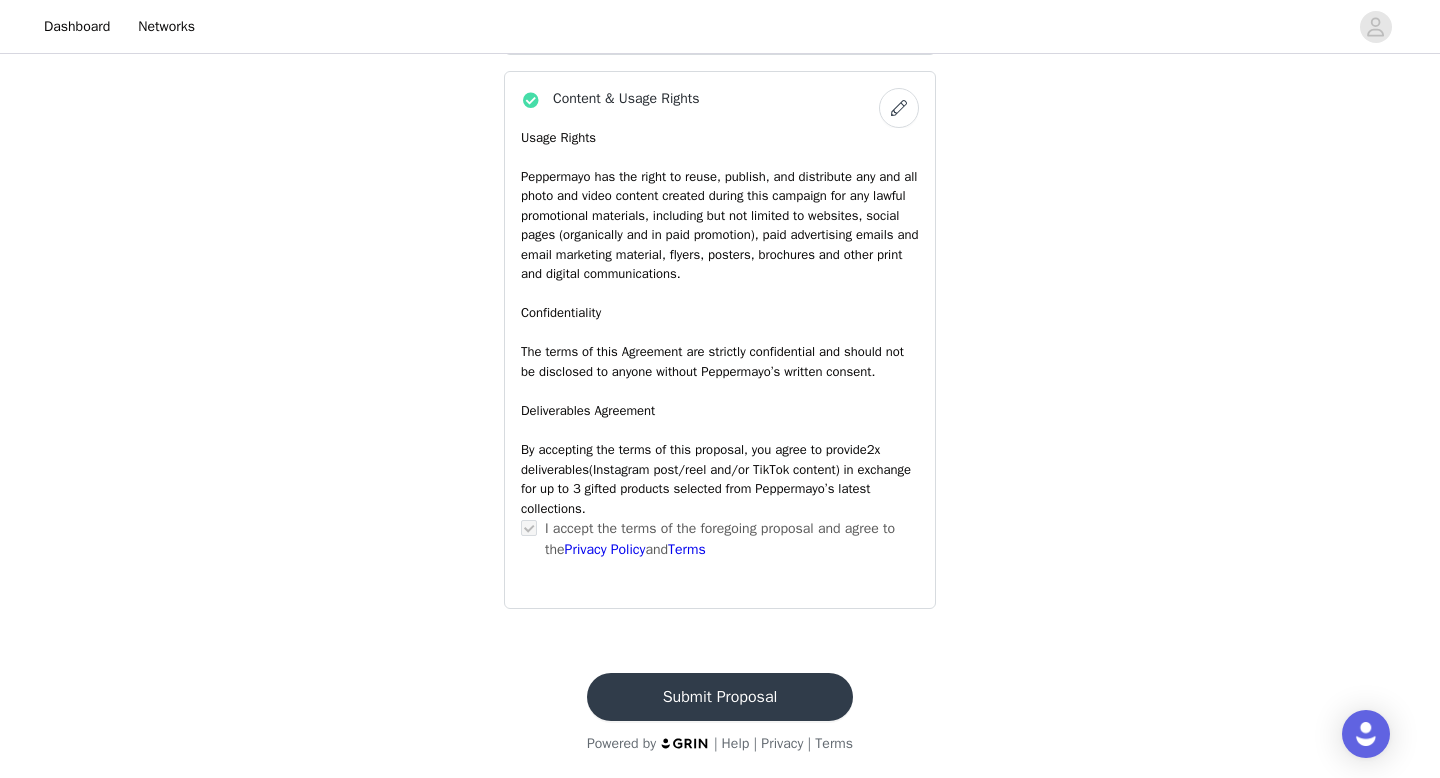 click on "Submit Proposal" at bounding box center (720, 697) 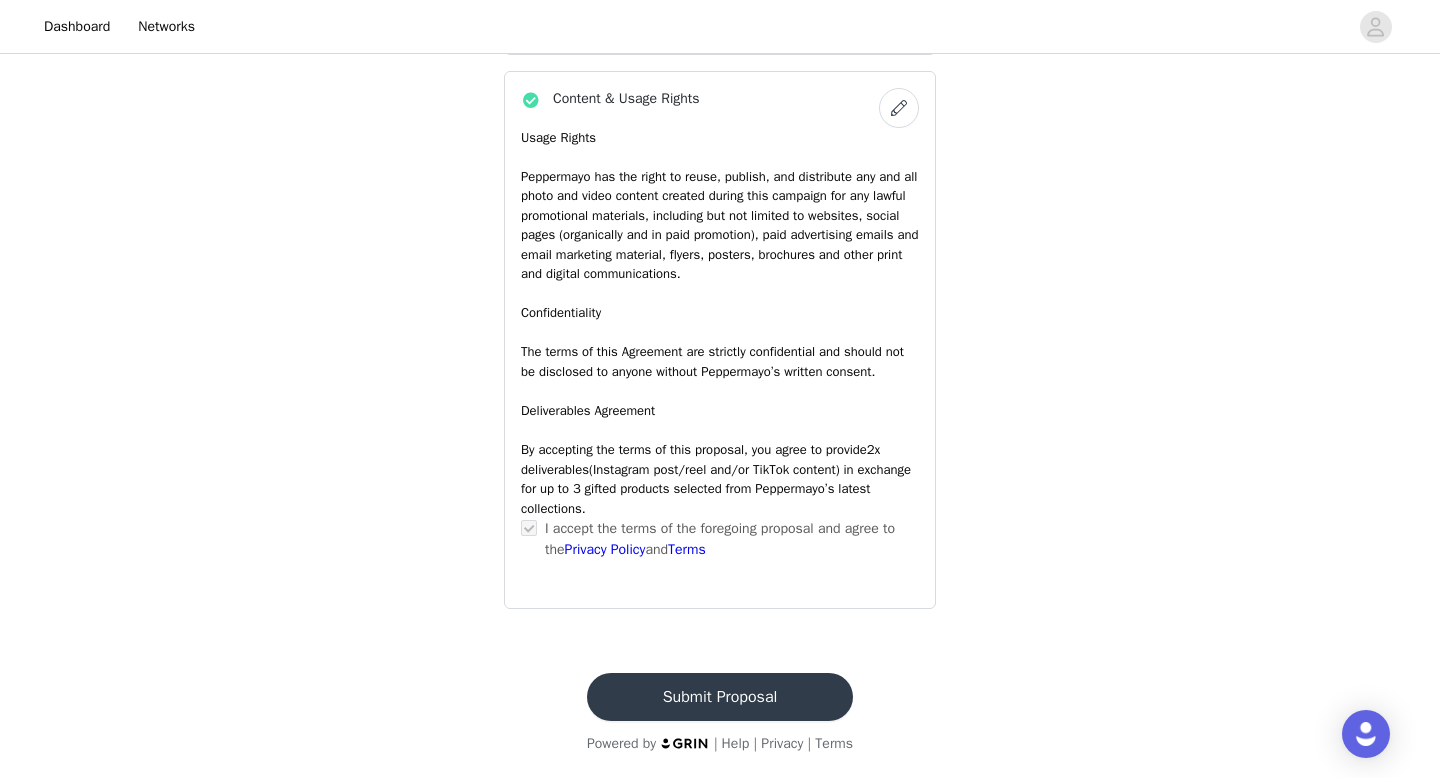 scroll, scrollTop: 0, scrollLeft: 0, axis: both 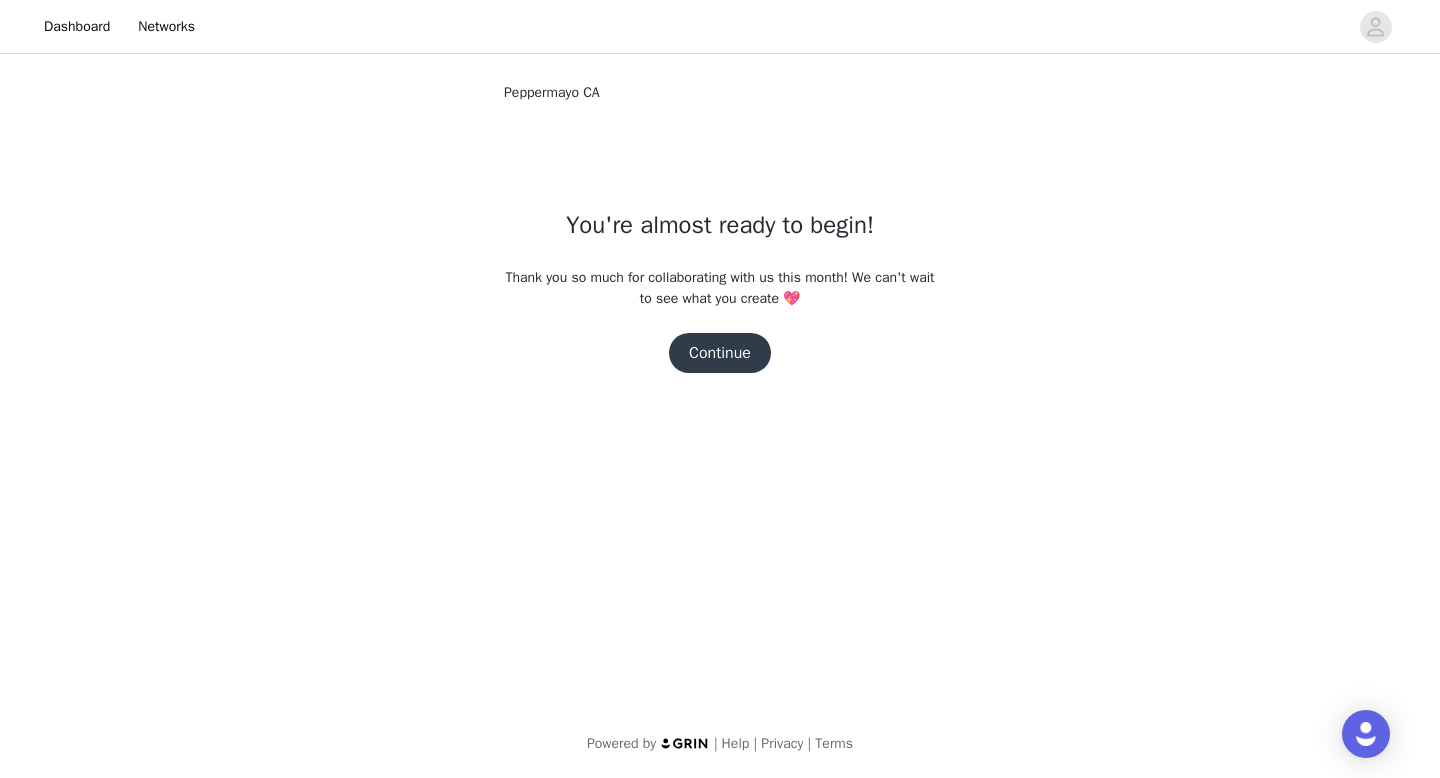 click on "Continue" at bounding box center (720, 353) 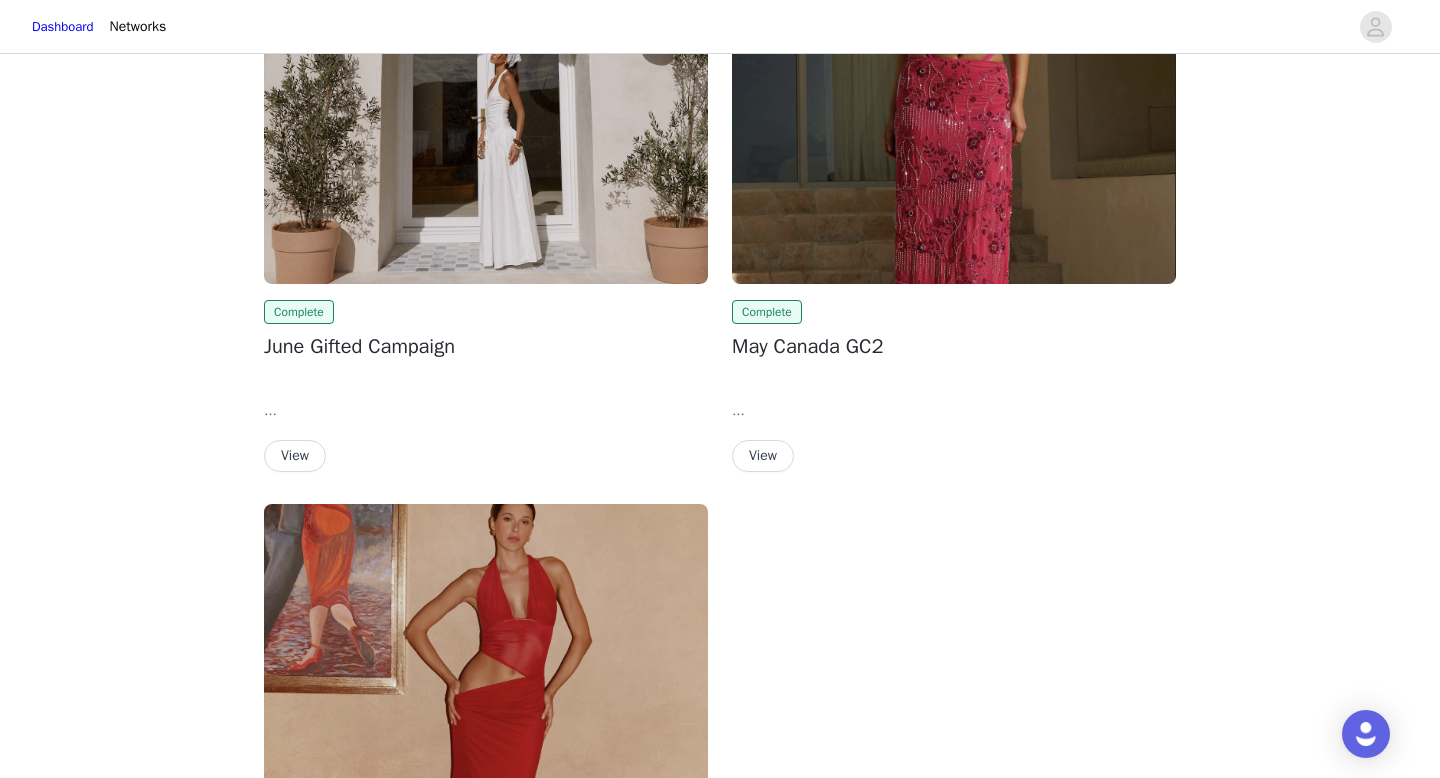 scroll, scrollTop: 0, scrollLeft: 0, axis: both 